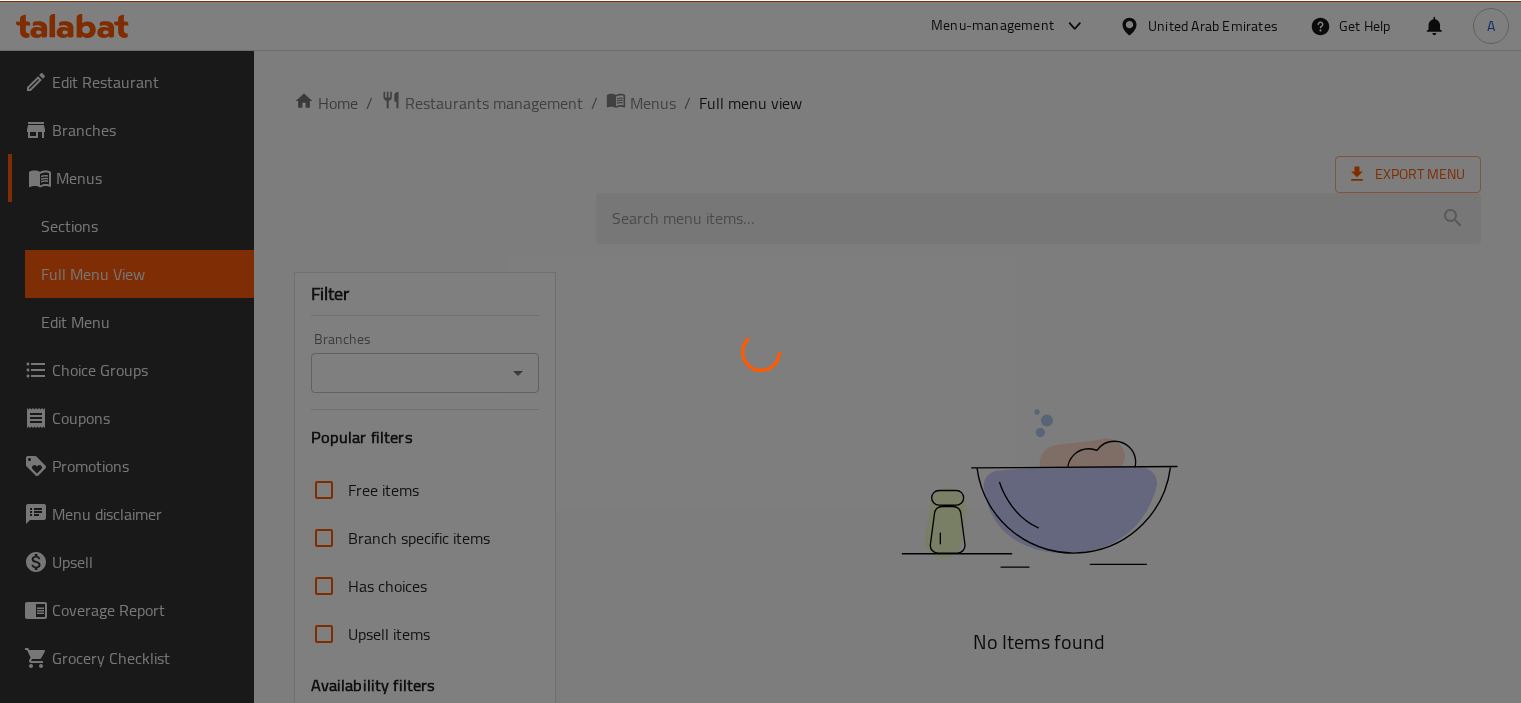 scroll, scrollTop: 0, scrollLeft: 0, axis: both 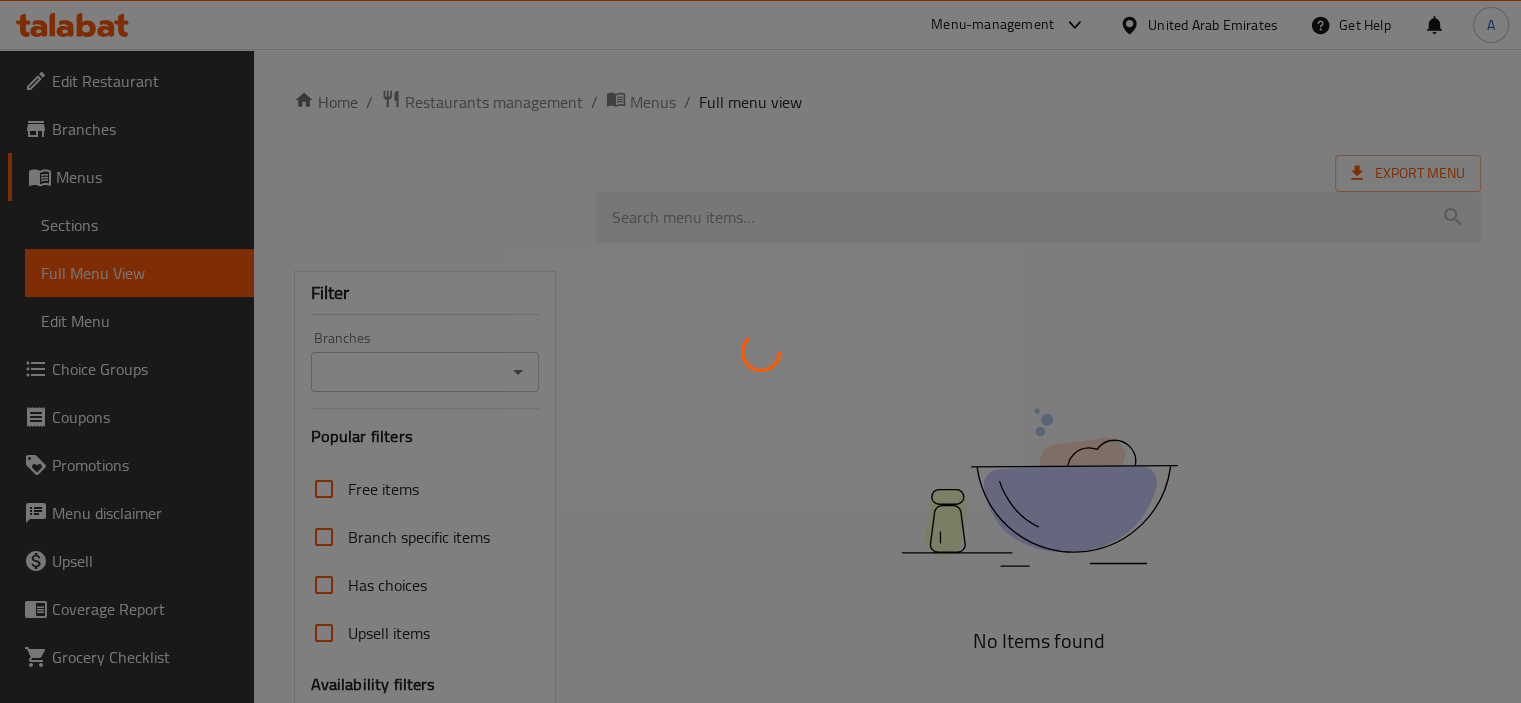 click at bounding box center (760, 351) 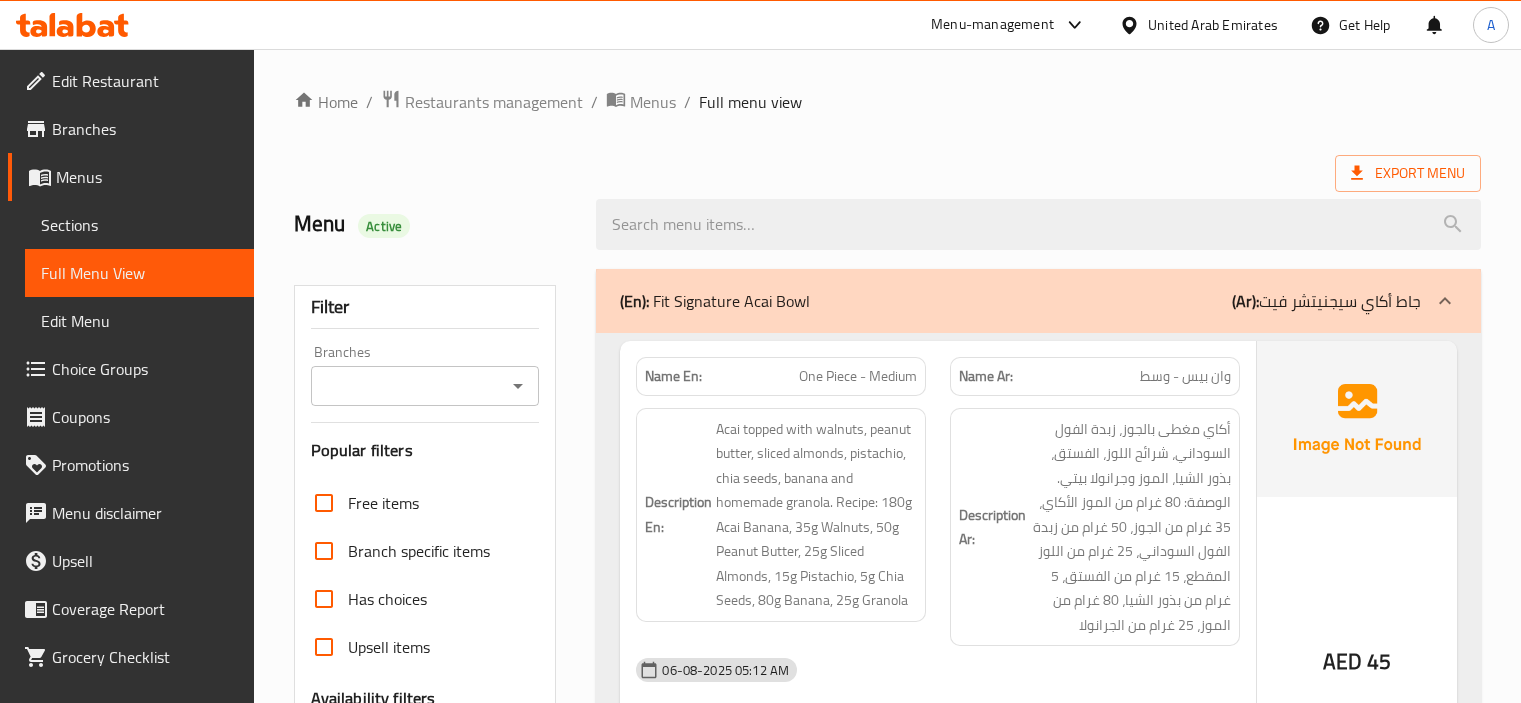 scroll, scrollTop: 0, scrollLeft: 0, axis: both 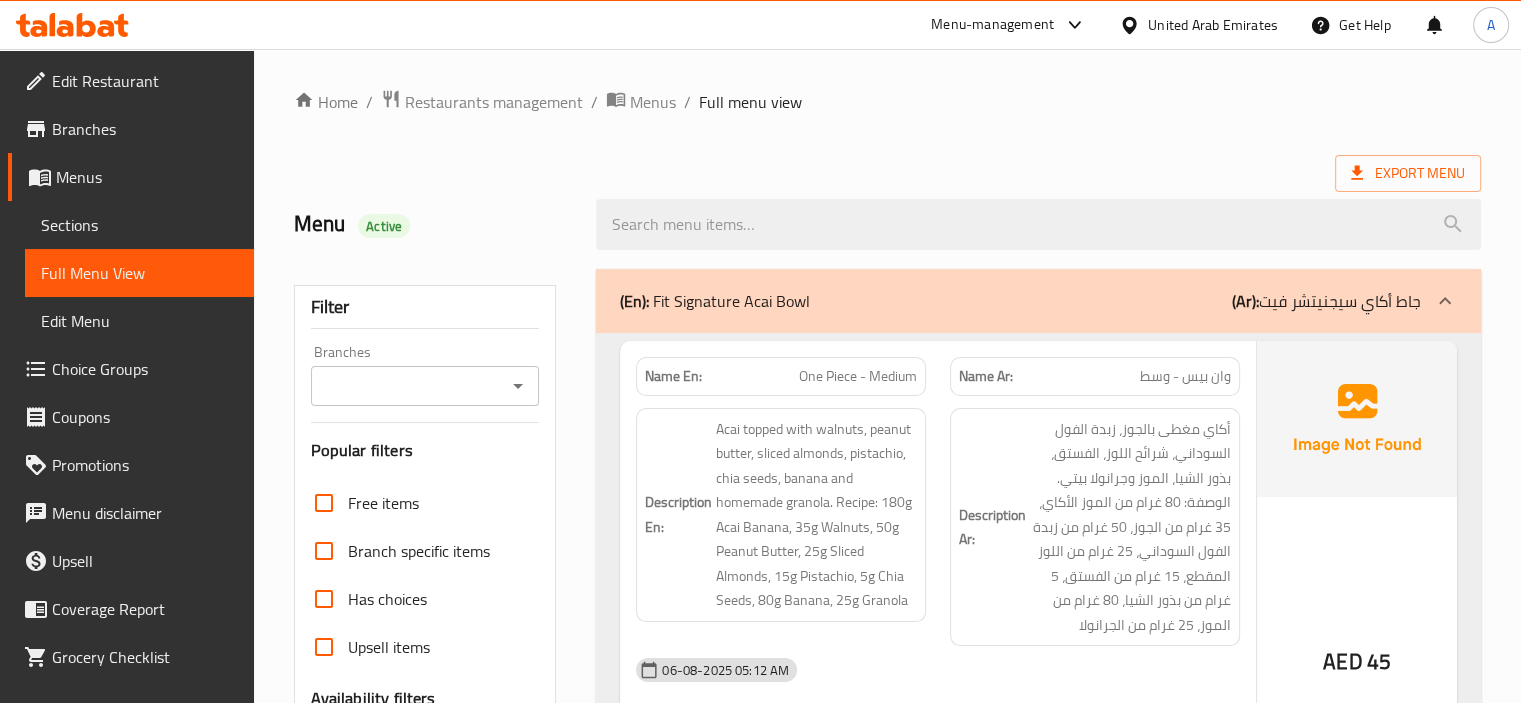 click 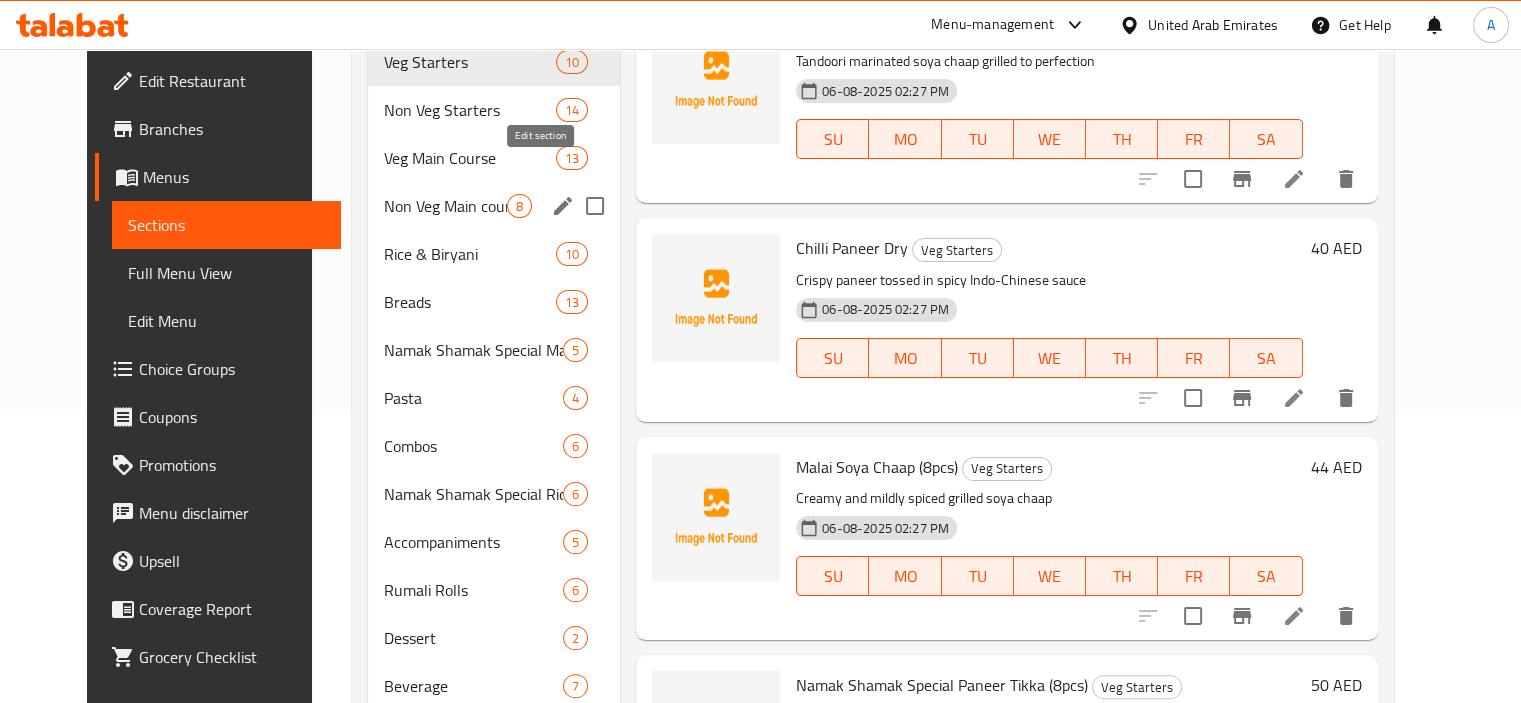 scroll, scrollTop: 329, scrollLeft: 0, axis: vertical 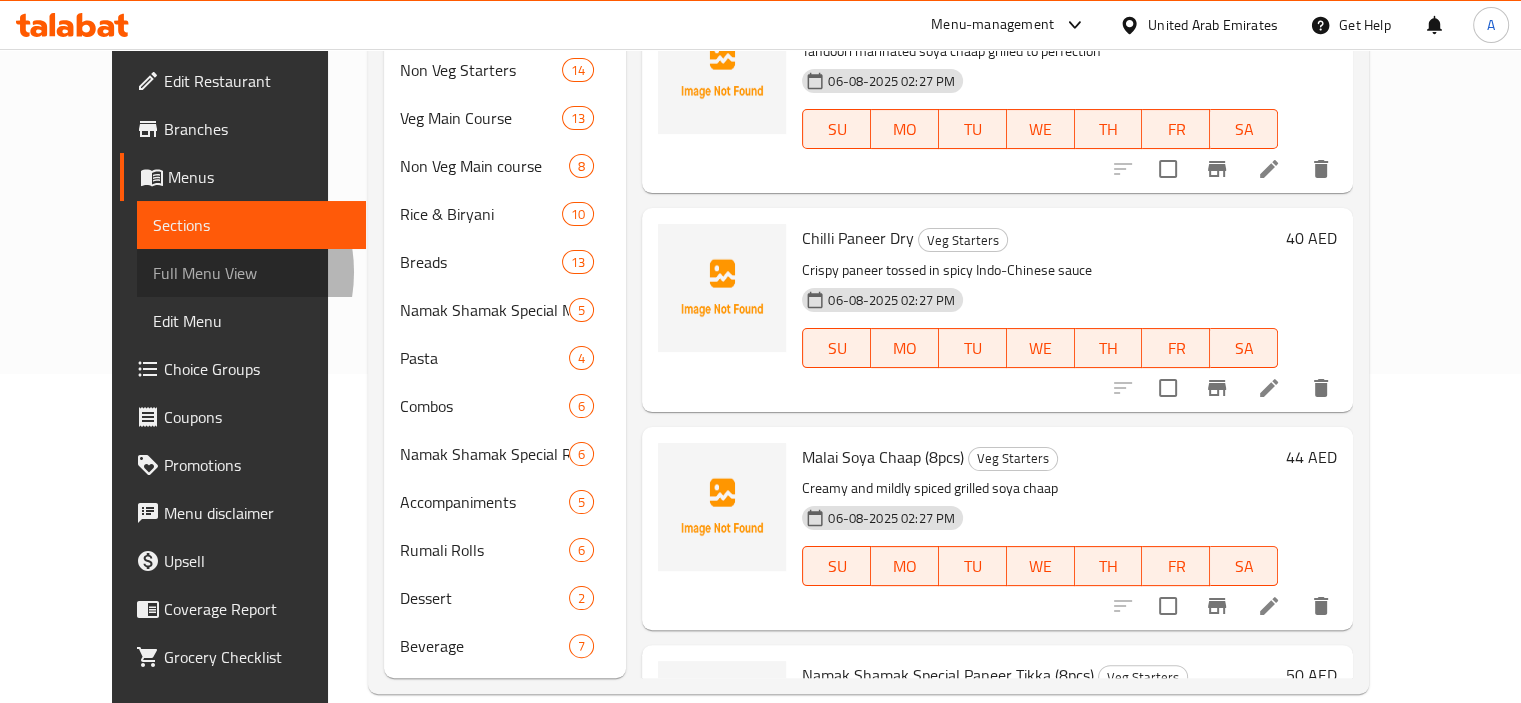 click on "Full Menu View" at bounding box center (251, 273) 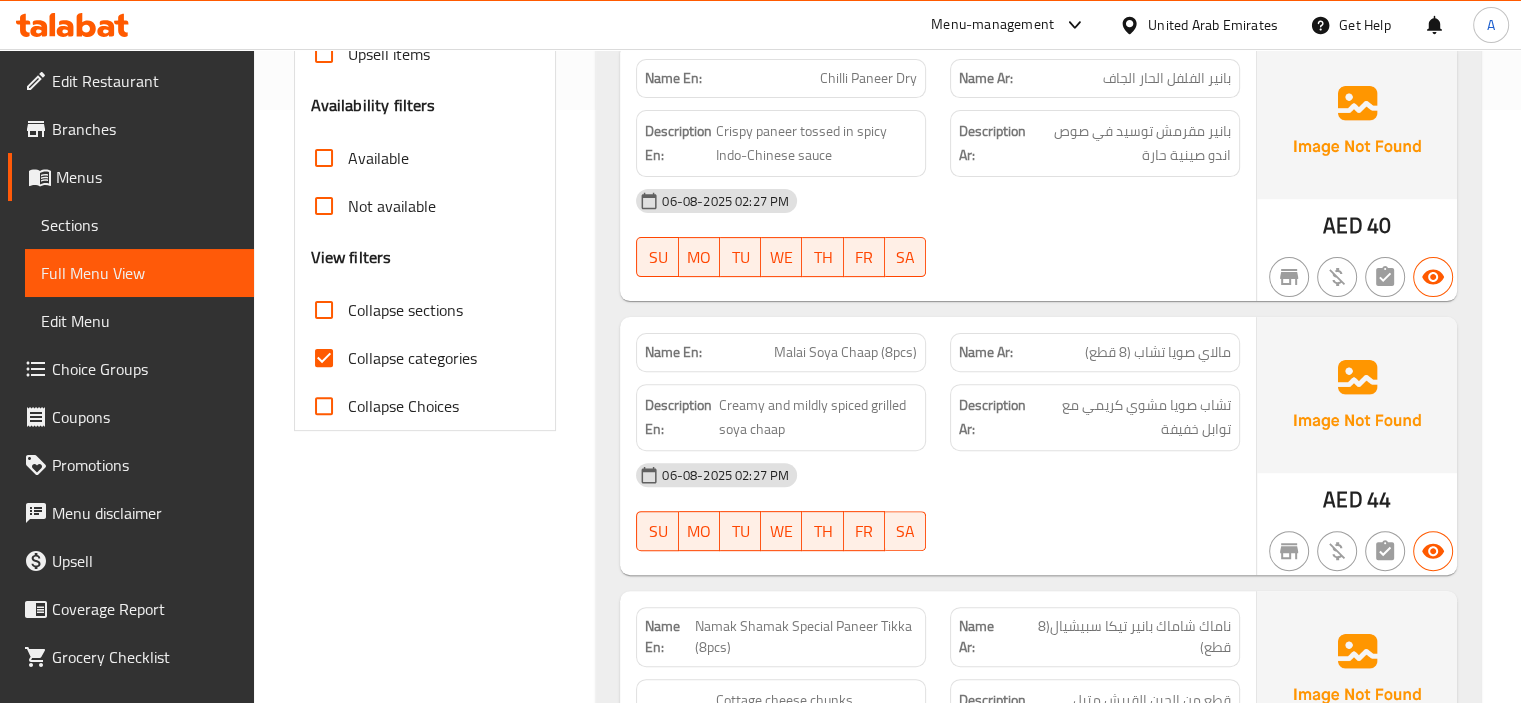 scroll, scrollTop: 629, scrollLeft: 0, axis: vertical 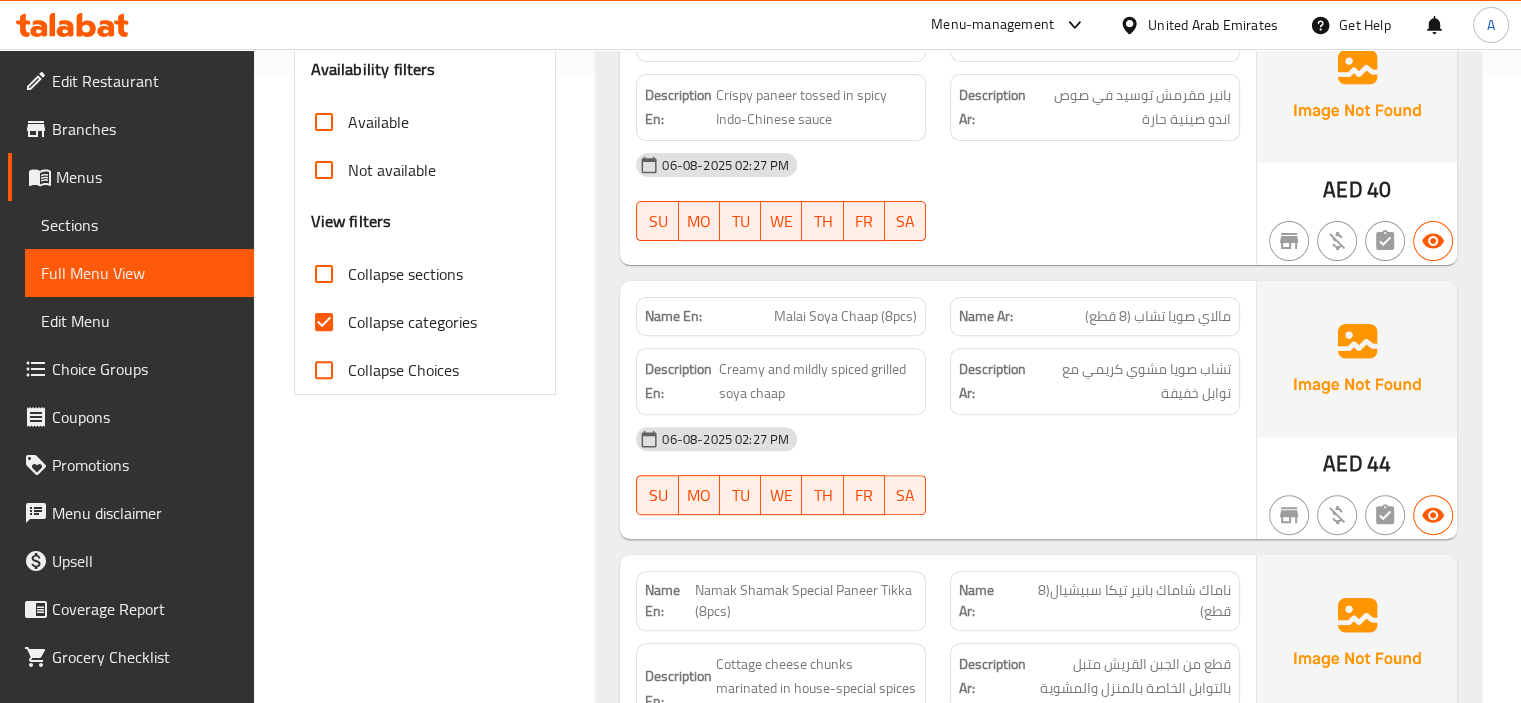click on "Collapse sections" at bounding box center [405, 274] 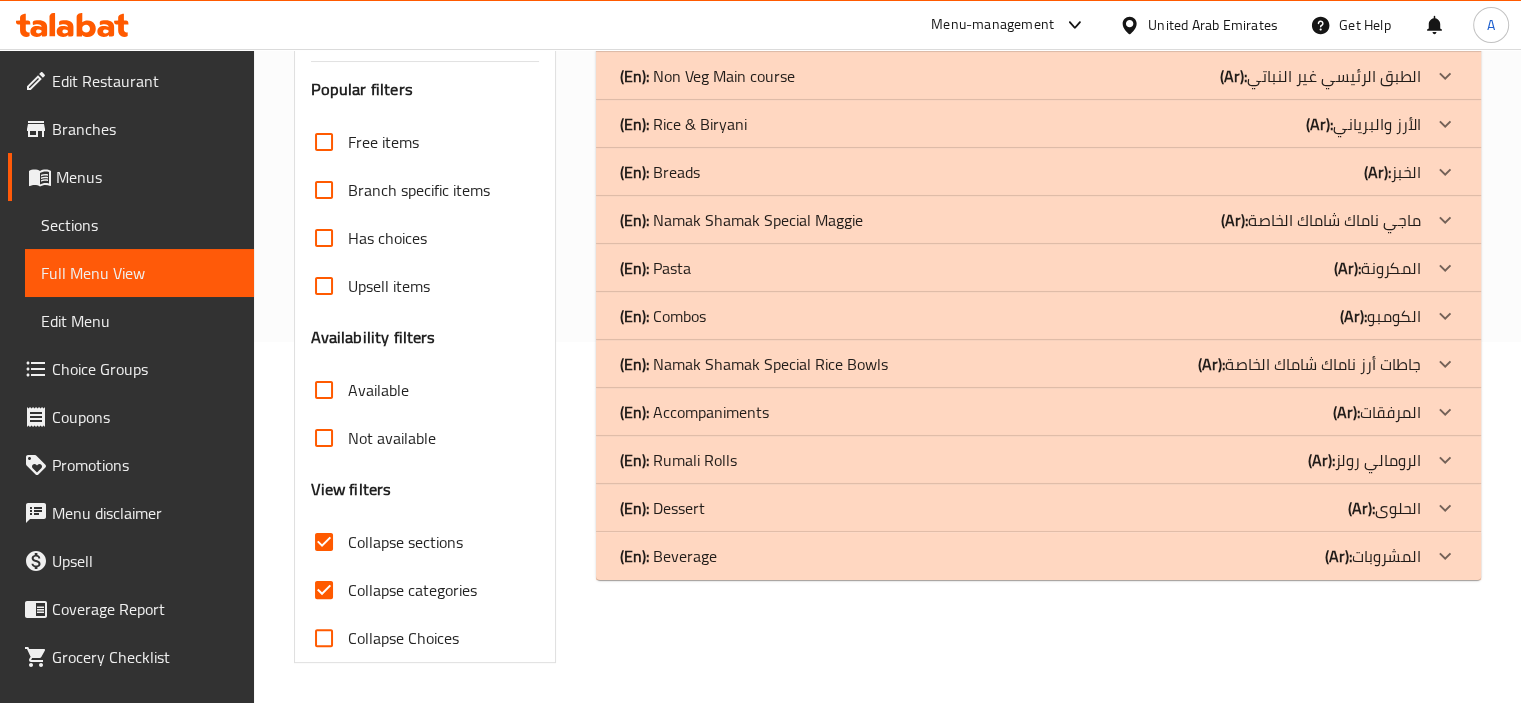 scroll, scrollTop: 360, scrollLeft: 0, axis: vertical 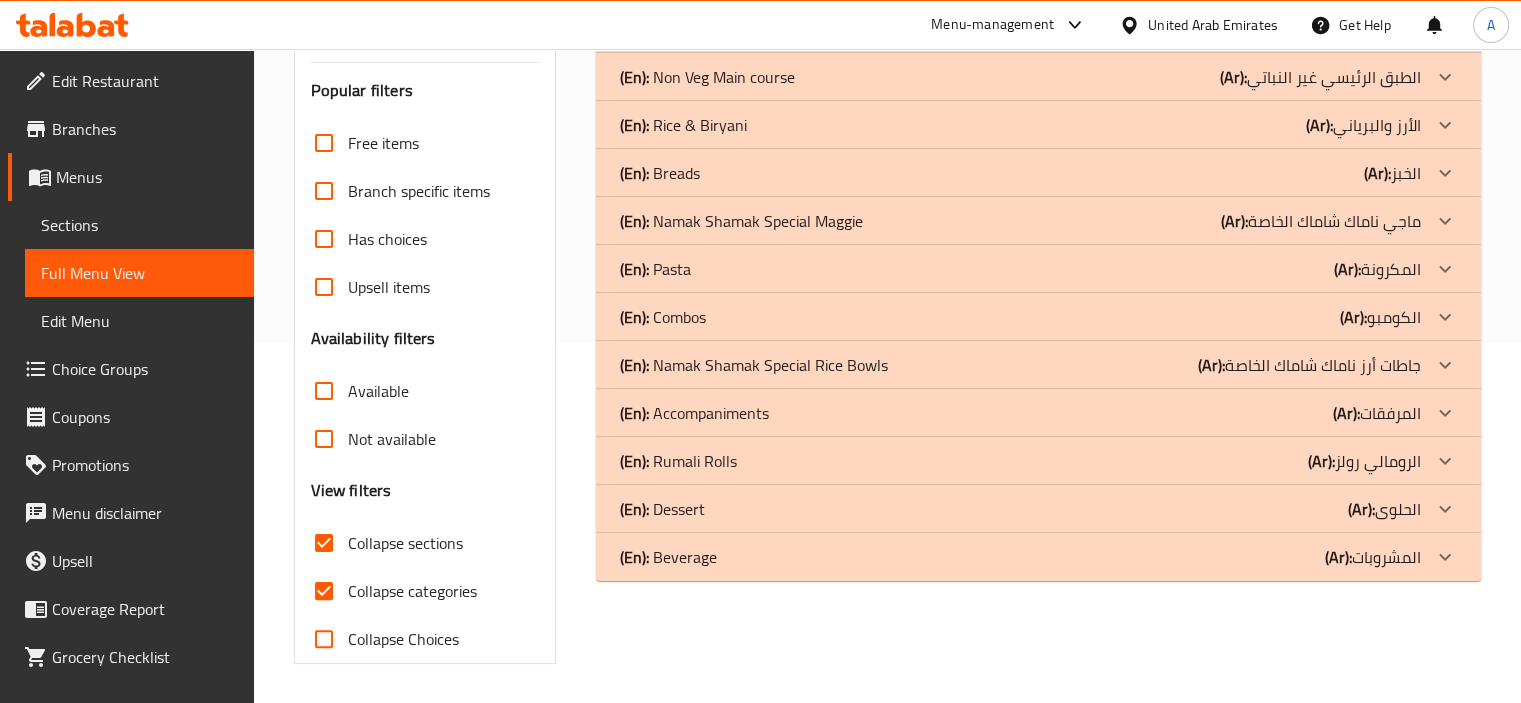 click on "(En):   Beverage (Ar): المشروبات" at bounding box center [1020, -67] 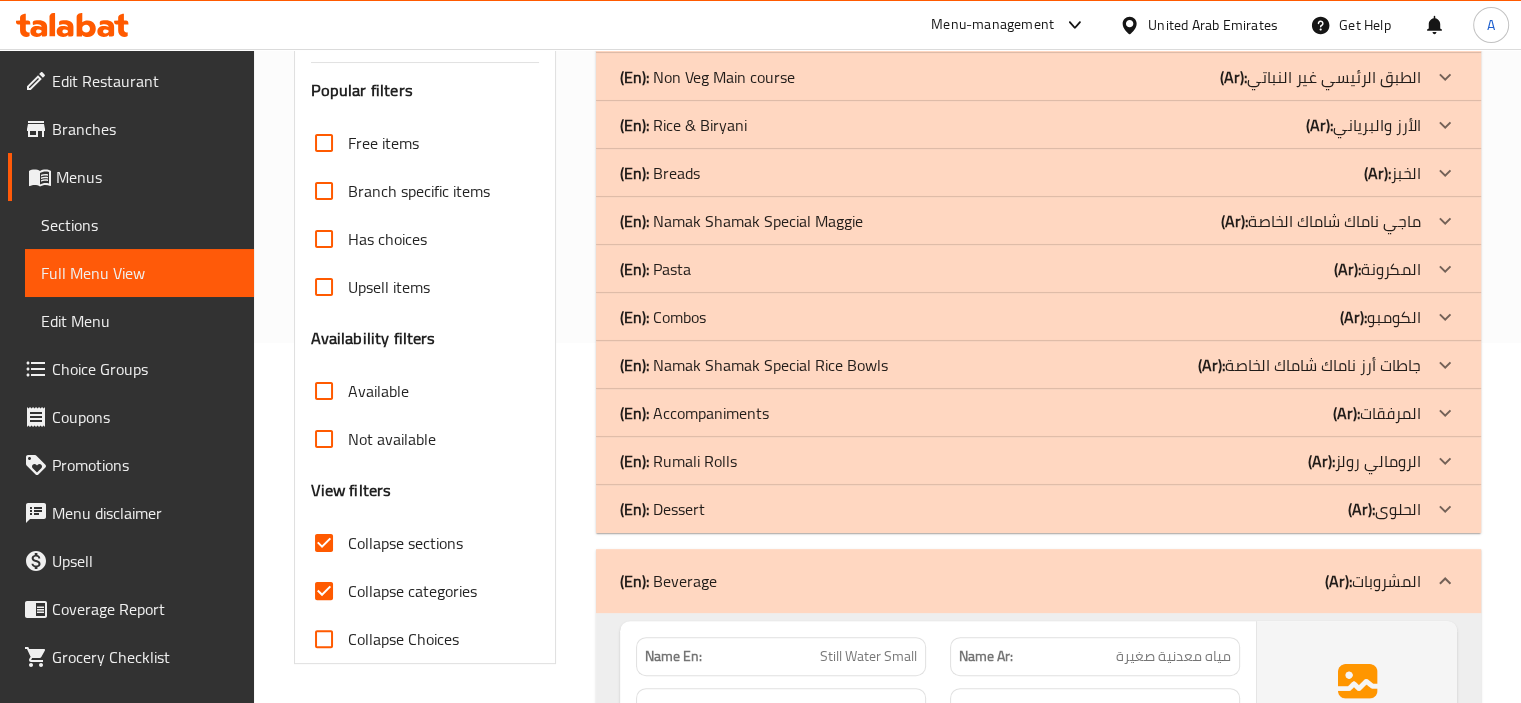 click on "(En):   Dessert (Ar): الحلوى" at bounding box center (1020, -67) 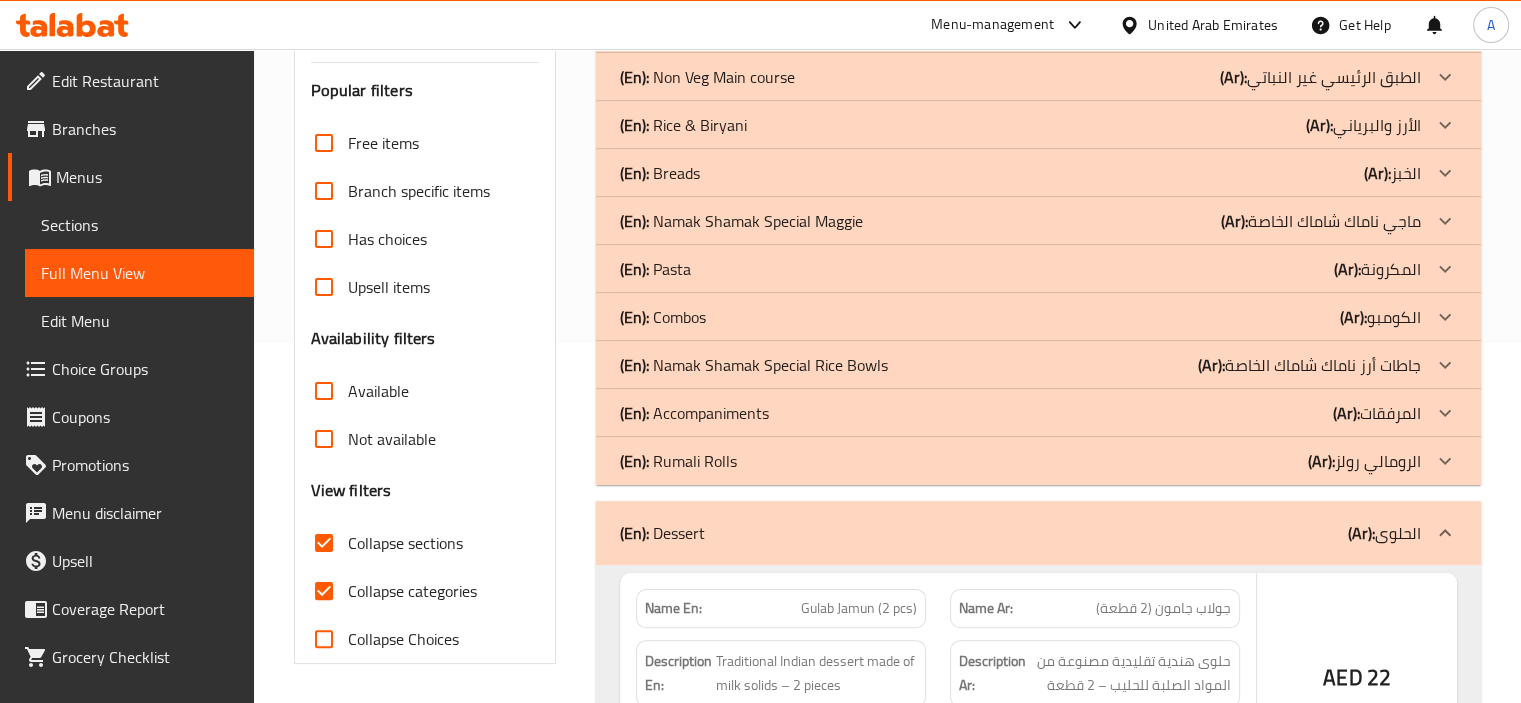 click on "(En):   Rumali Rolls (Ar): الرومالي رولز" at bounding box center [1020, -67] 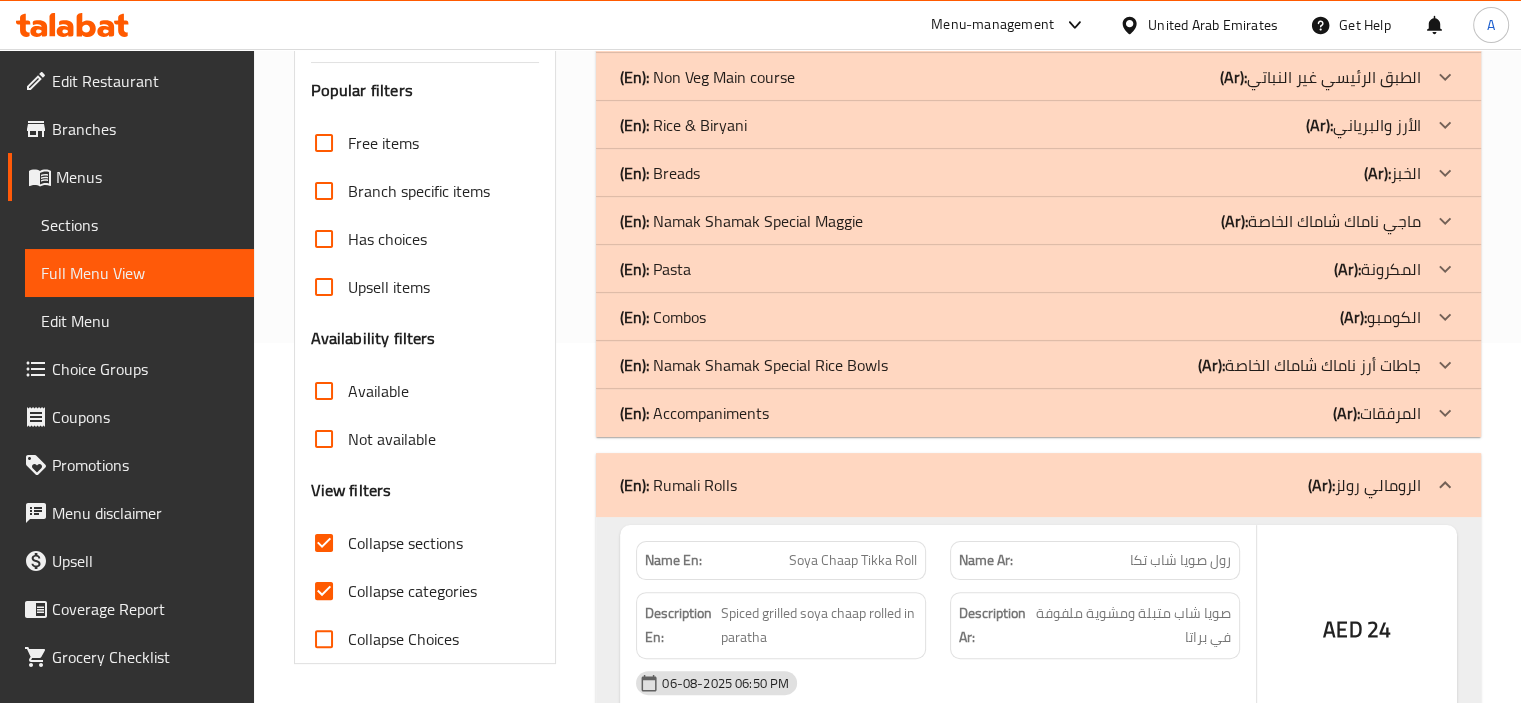 click on "(En):   Accompaniments (Ar): المرفقات" at bounding box center (1020, -67) 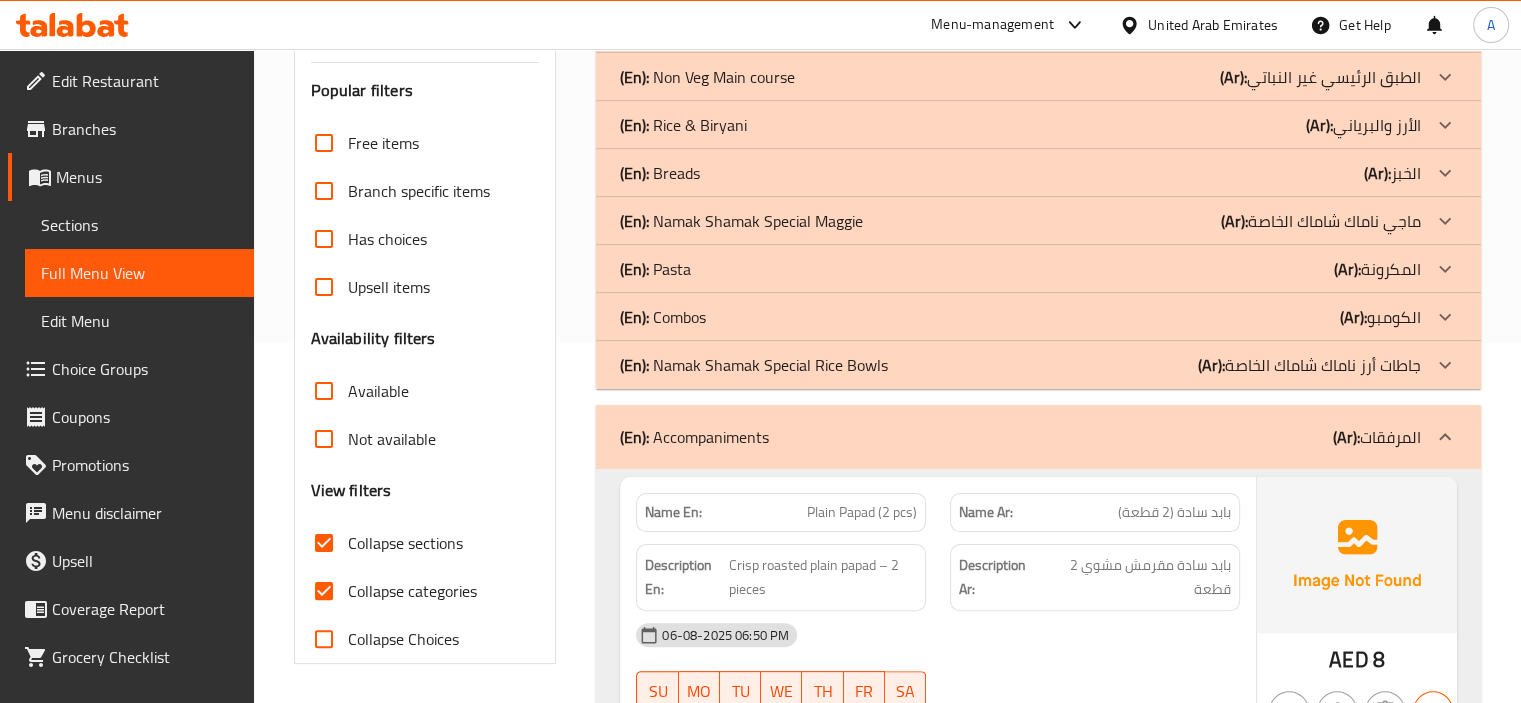 click on "(En):   Namak Shamak Special Rice Bowls" at bounding box center [678, -67] 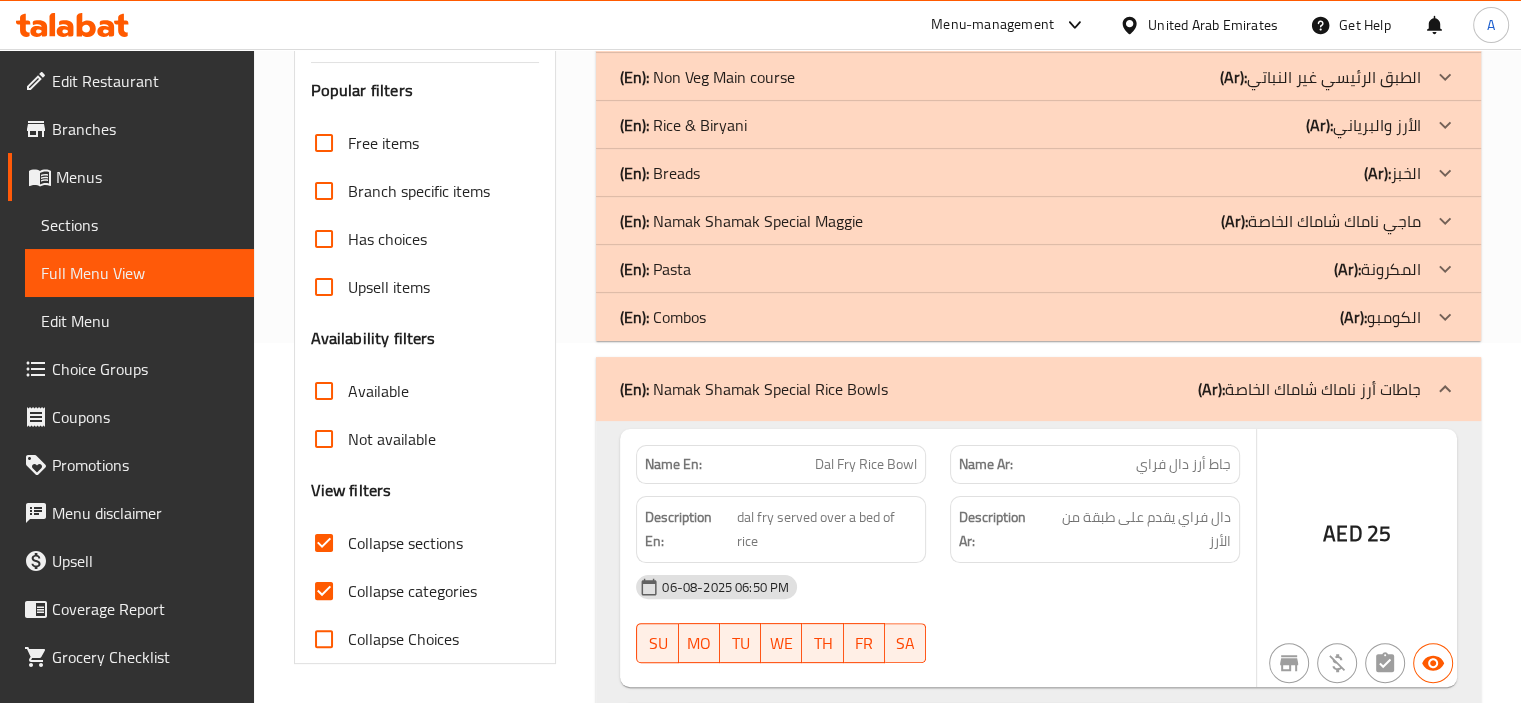 click on "(En):   Combos (Ar): الكومبو" at bounding box center (1020, -67) 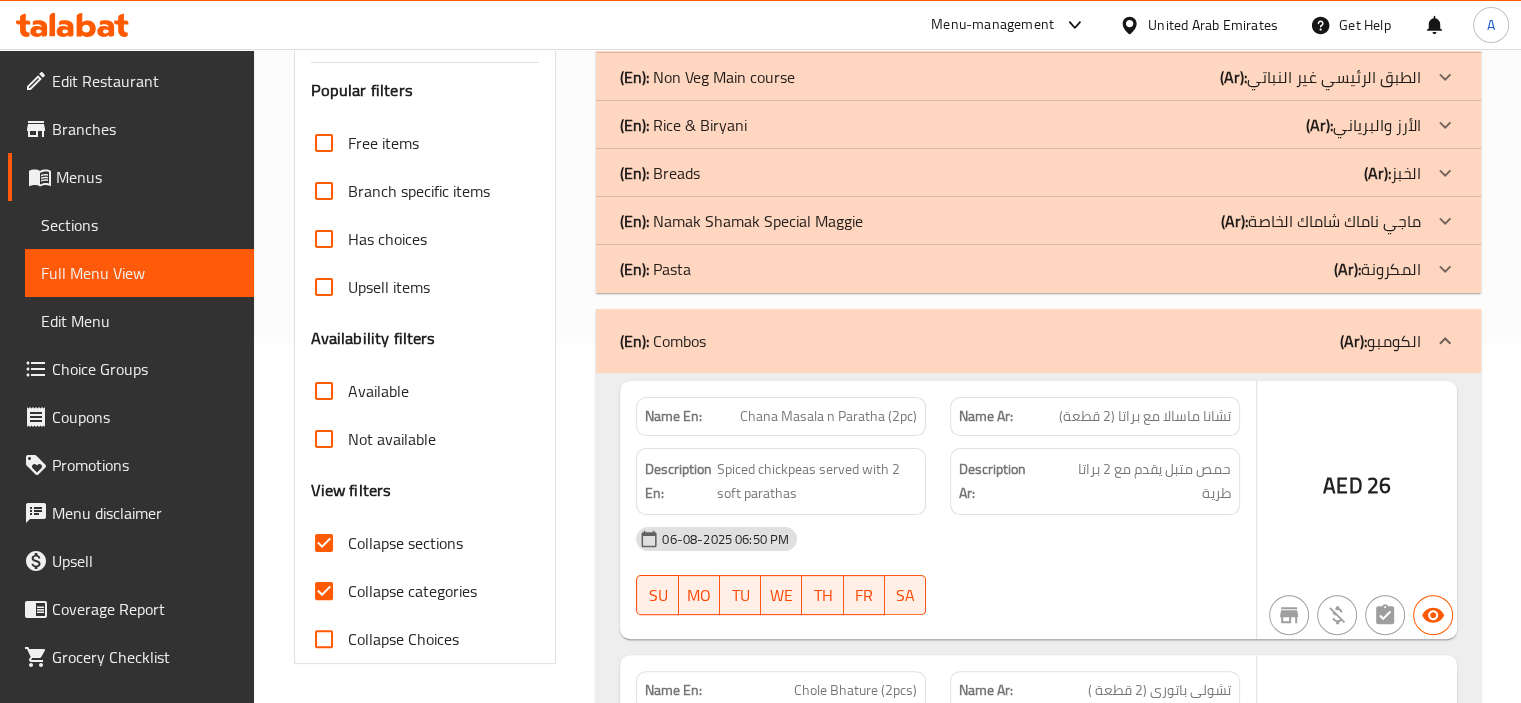 click on "(En):   Pasta (Ar): المكرونة" at bounding box center [1020, -67] 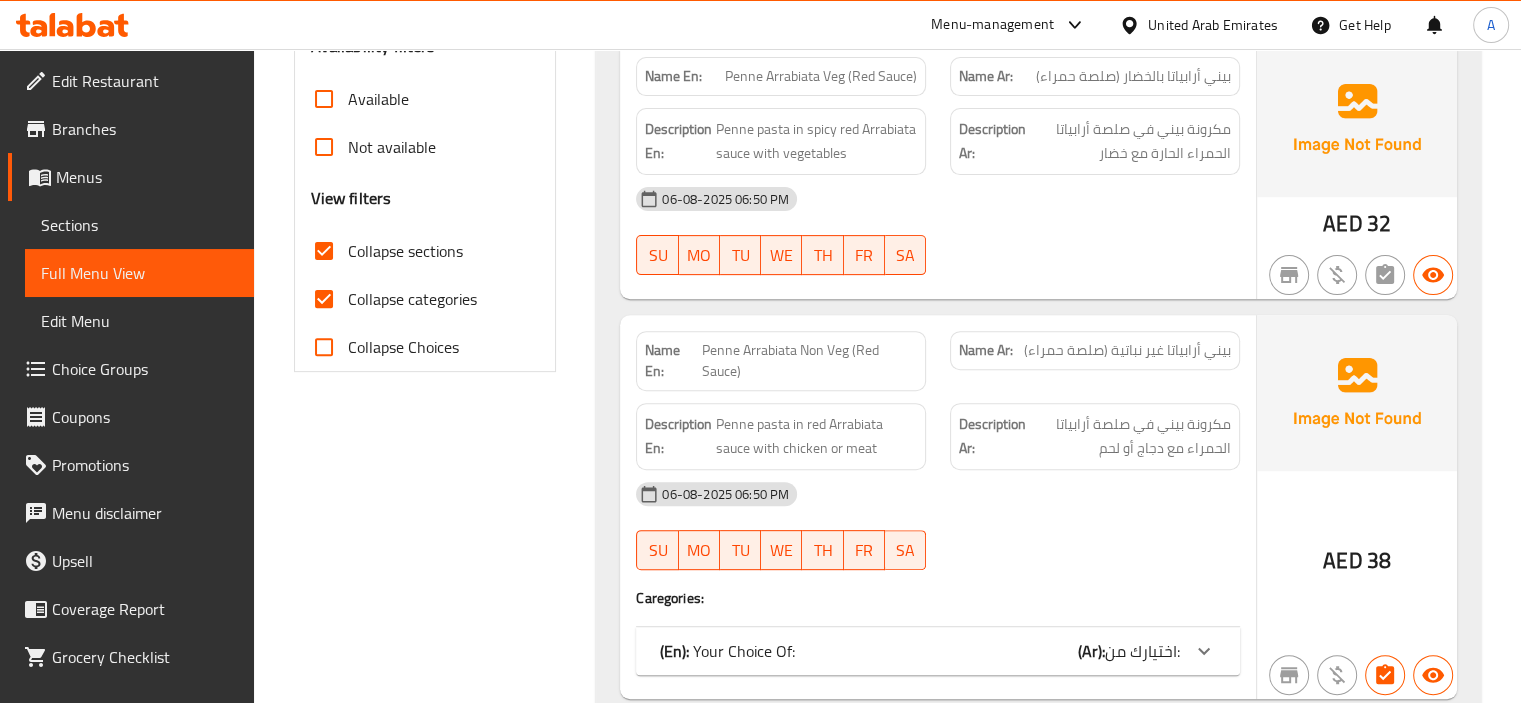 scroll, scrollTop: 660, scrollLeft: 0, axis: vertical 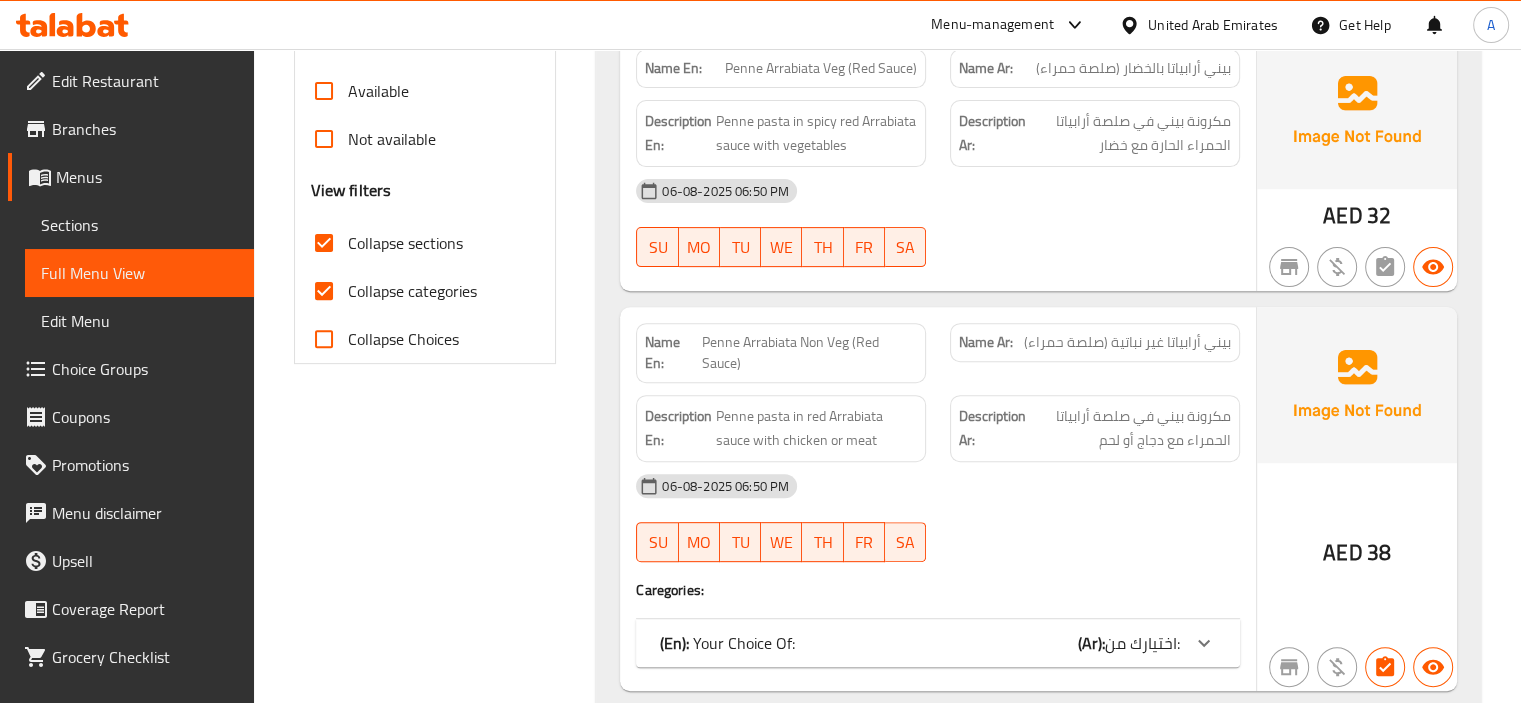 click on "Collapse categories" at bounding box center [412, 291] 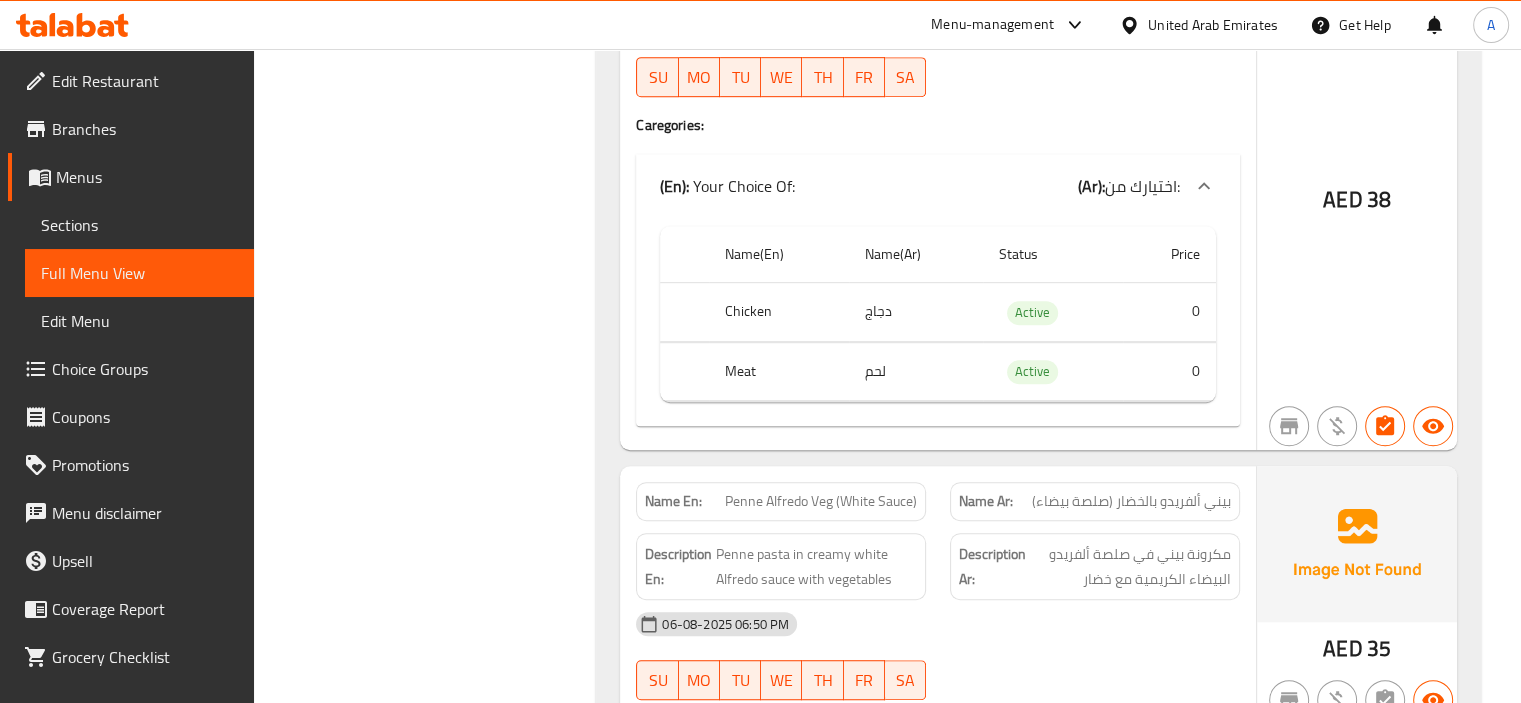scroll, scrollTop: 1160, scrollLeft: 0, axis: vertical 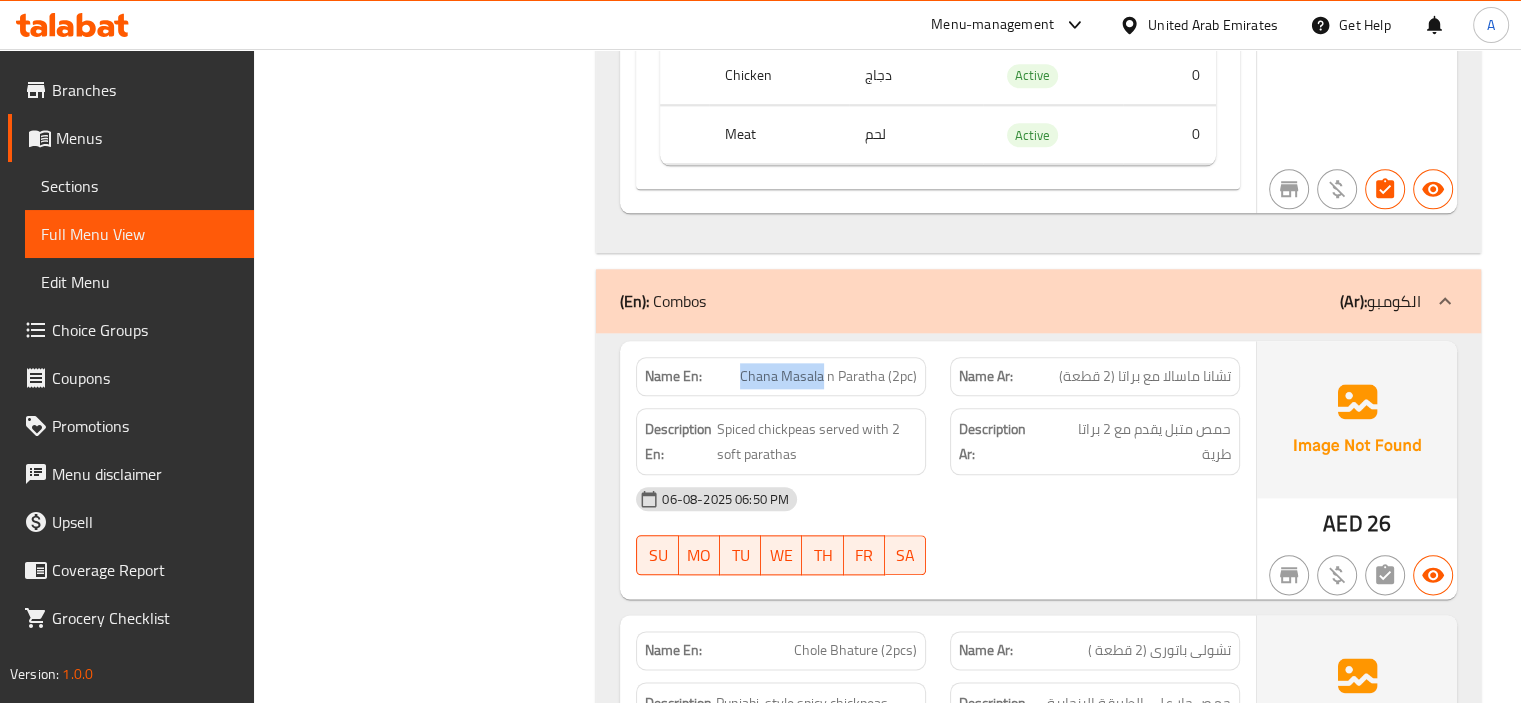 drag, startPoint x: 738, startPoint y: 379, endPoint x: 824, endPoint y: 381, distance: 86.023254 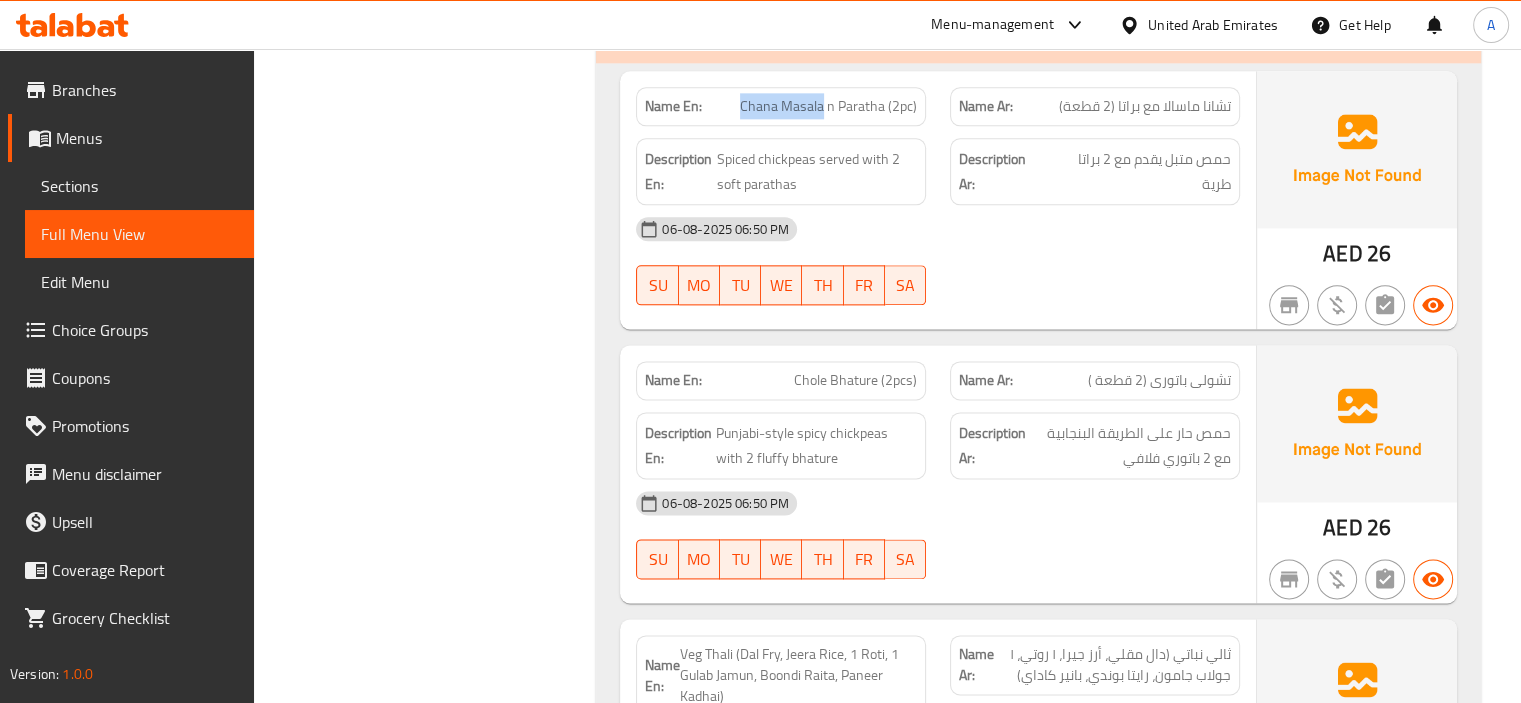 scroll, scrollTop: 2532, scrollLeft: 0, axis: vertical 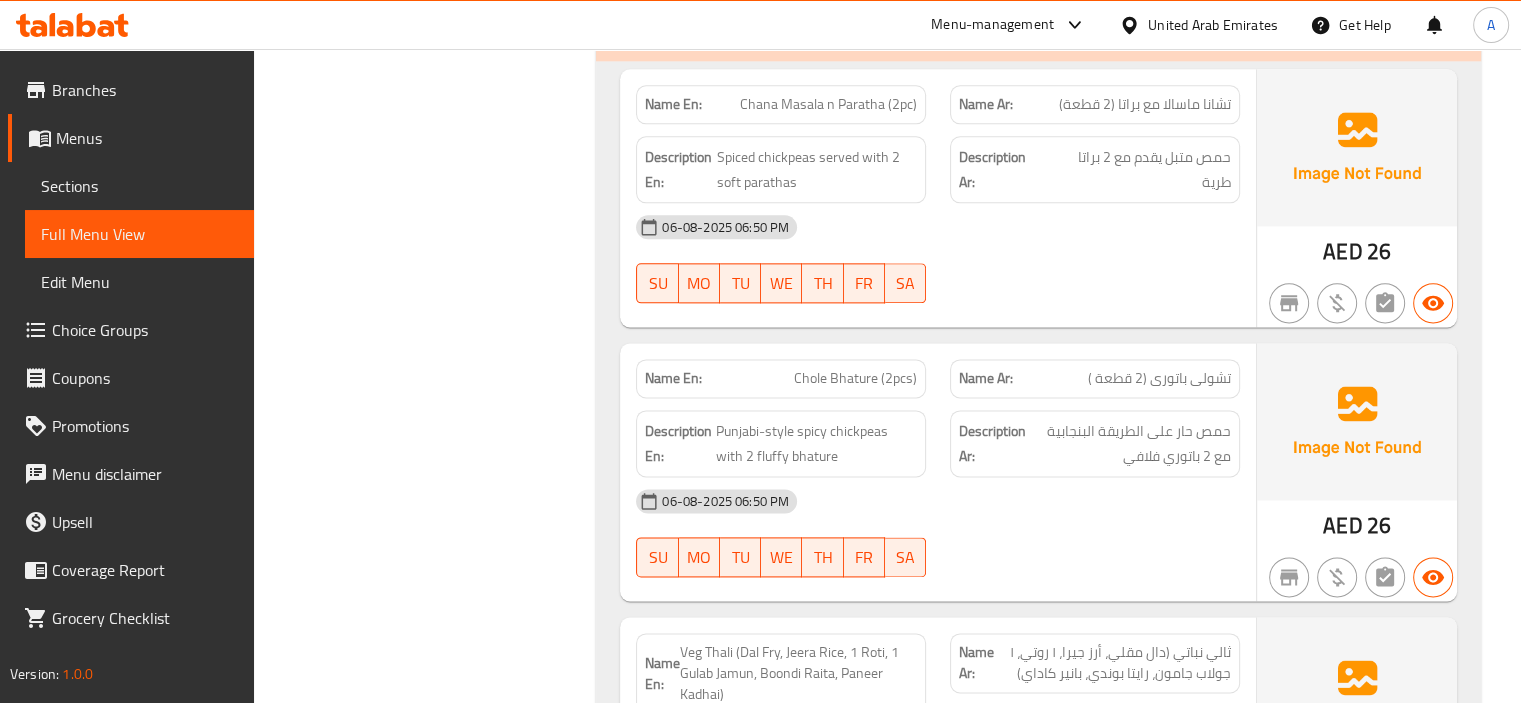 click on "Filter Branches Branches Popular filters Free items Branch specific items Has choices Upsell items Availability filters Available Not available View filters Collapse sections Collapse categories Collapse Choices" at bounding box center [433, 3665] 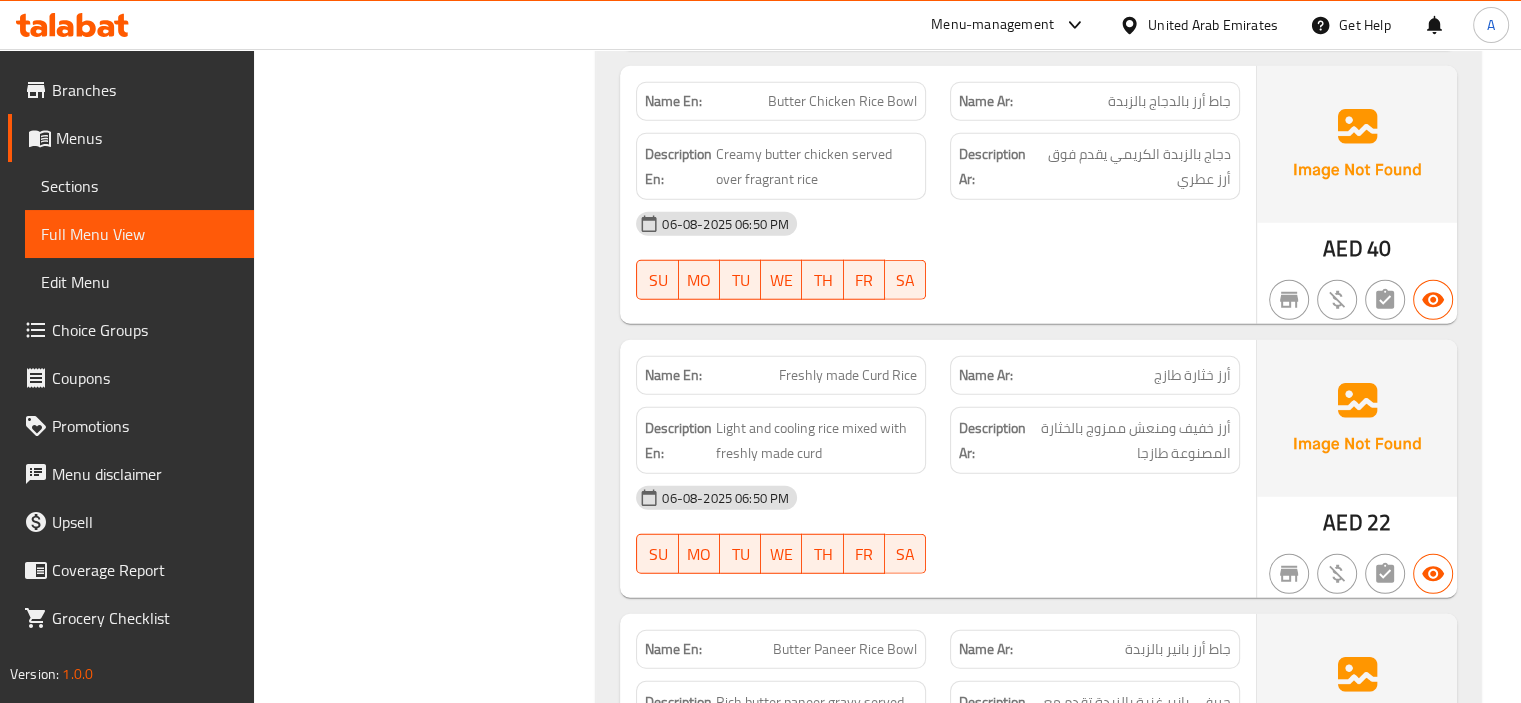 scroll, scrollTop: 5388, scrollLeft: 0, axis: vertical 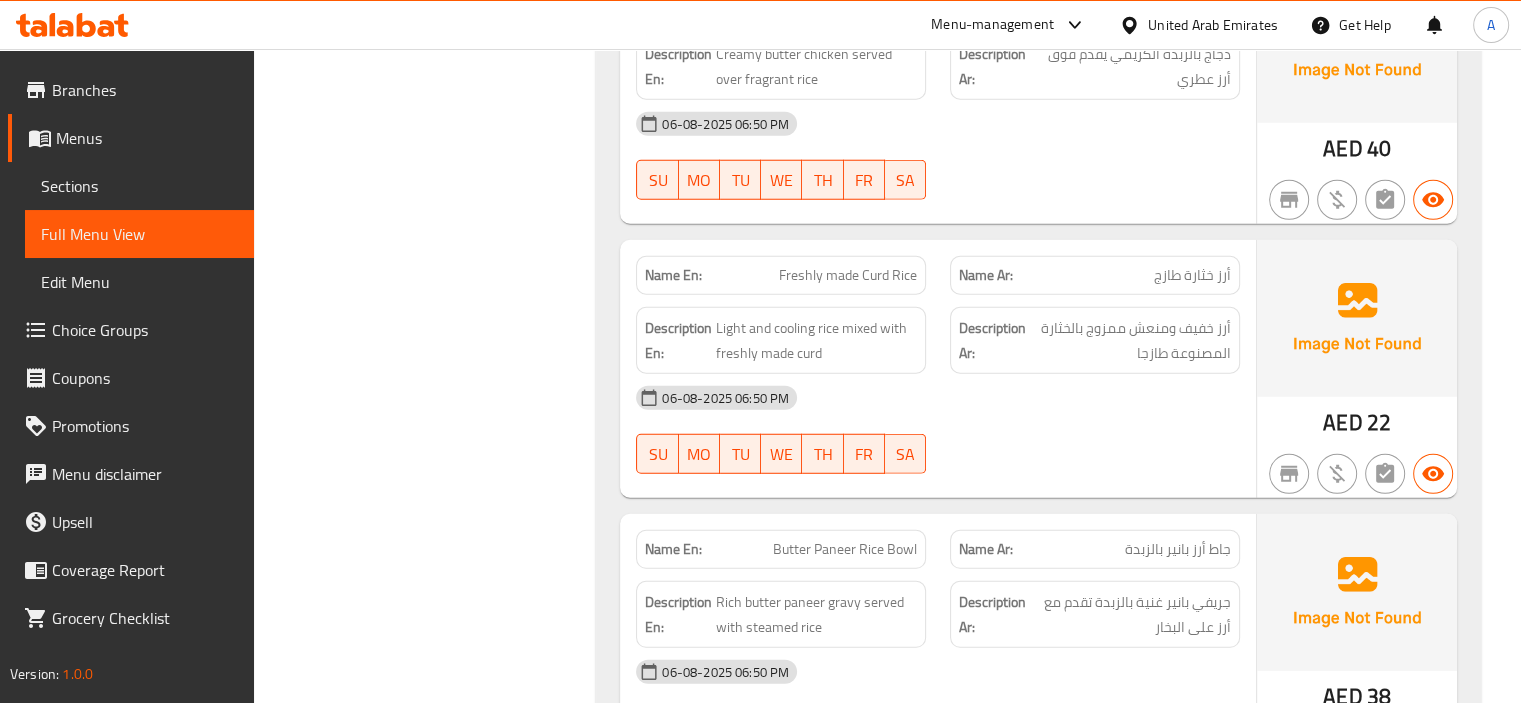 click on "Freshly made Curd Rice" at bounding box center (798, -1547) 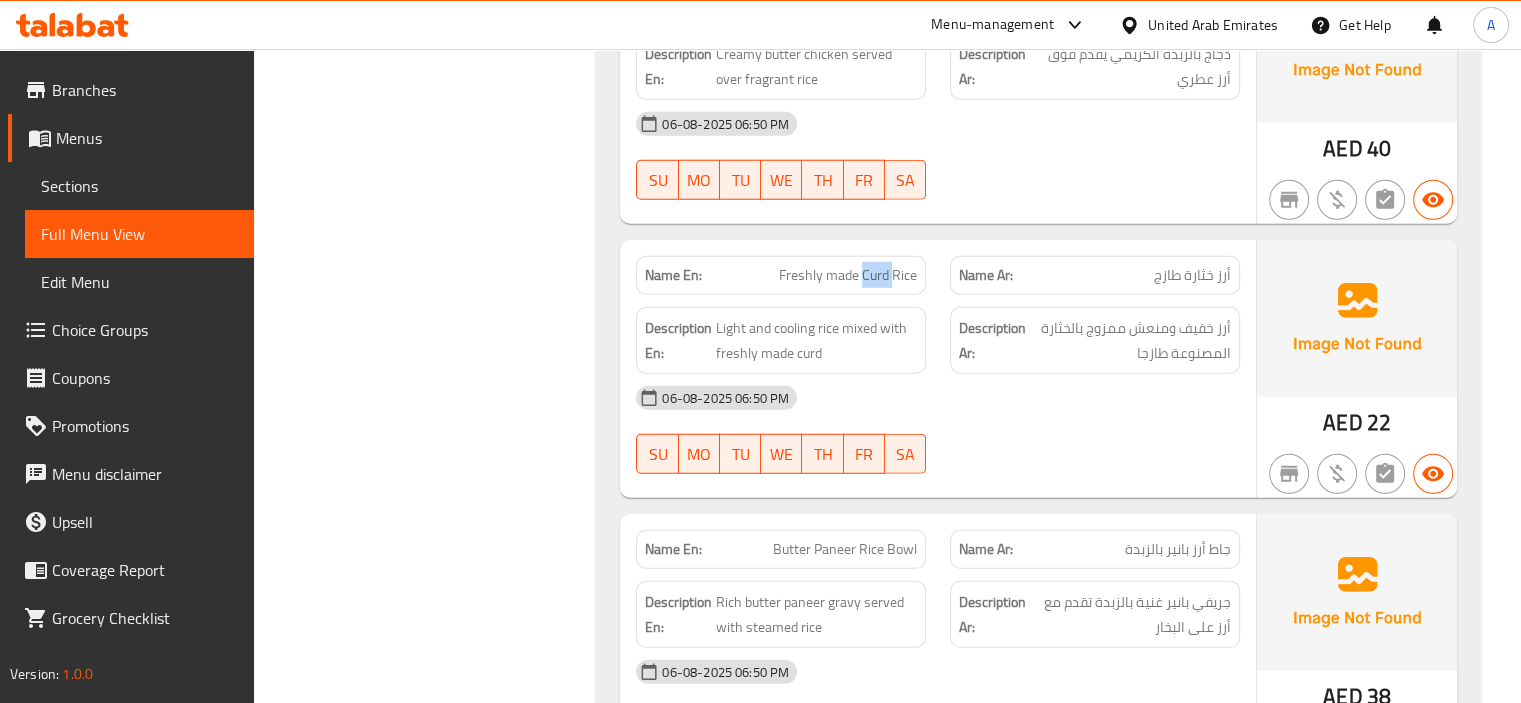 click on "Freshly made Curd Rice" at bounding box center [798, -1547] 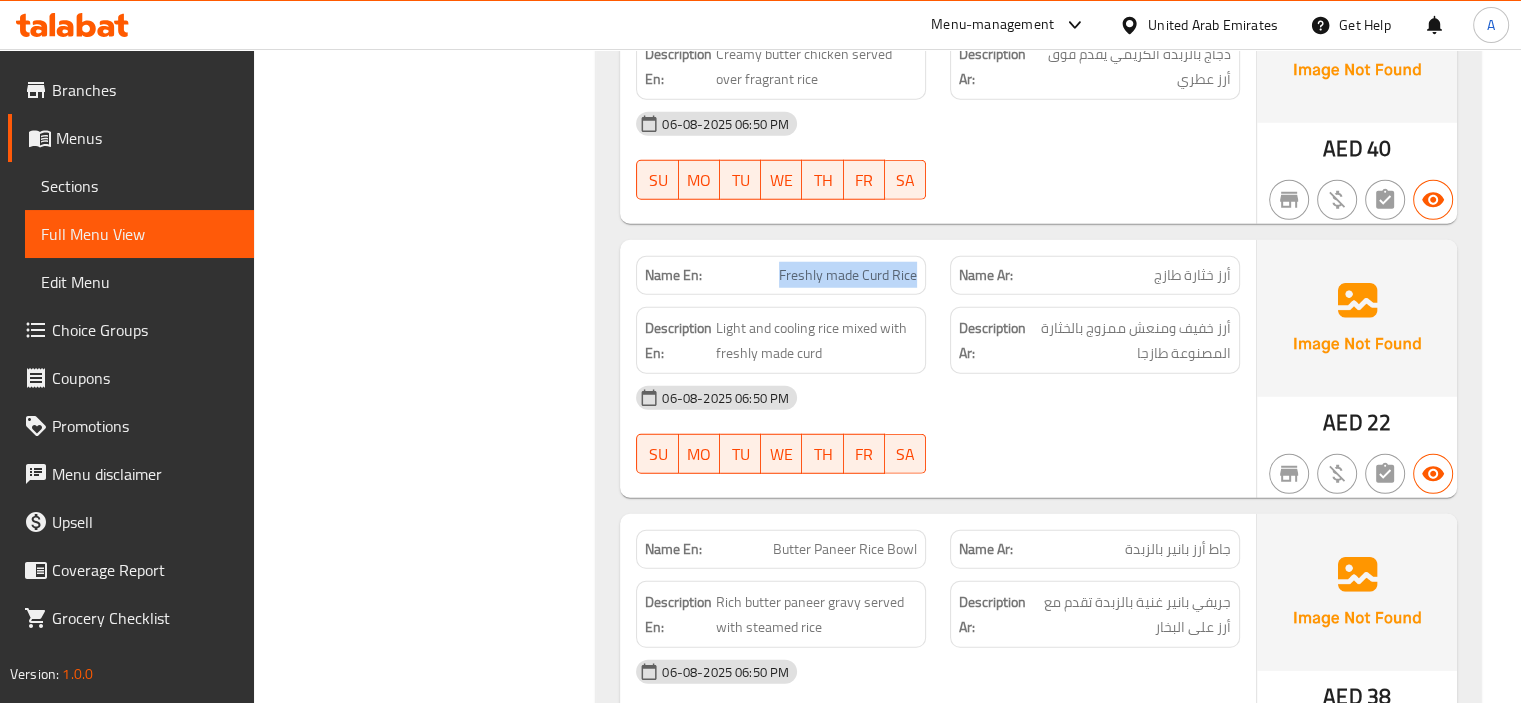 drag, startPoint x: 776, startPoint y: 266, endPoint x: 928, endPoint y: 265, distance: 152.0033 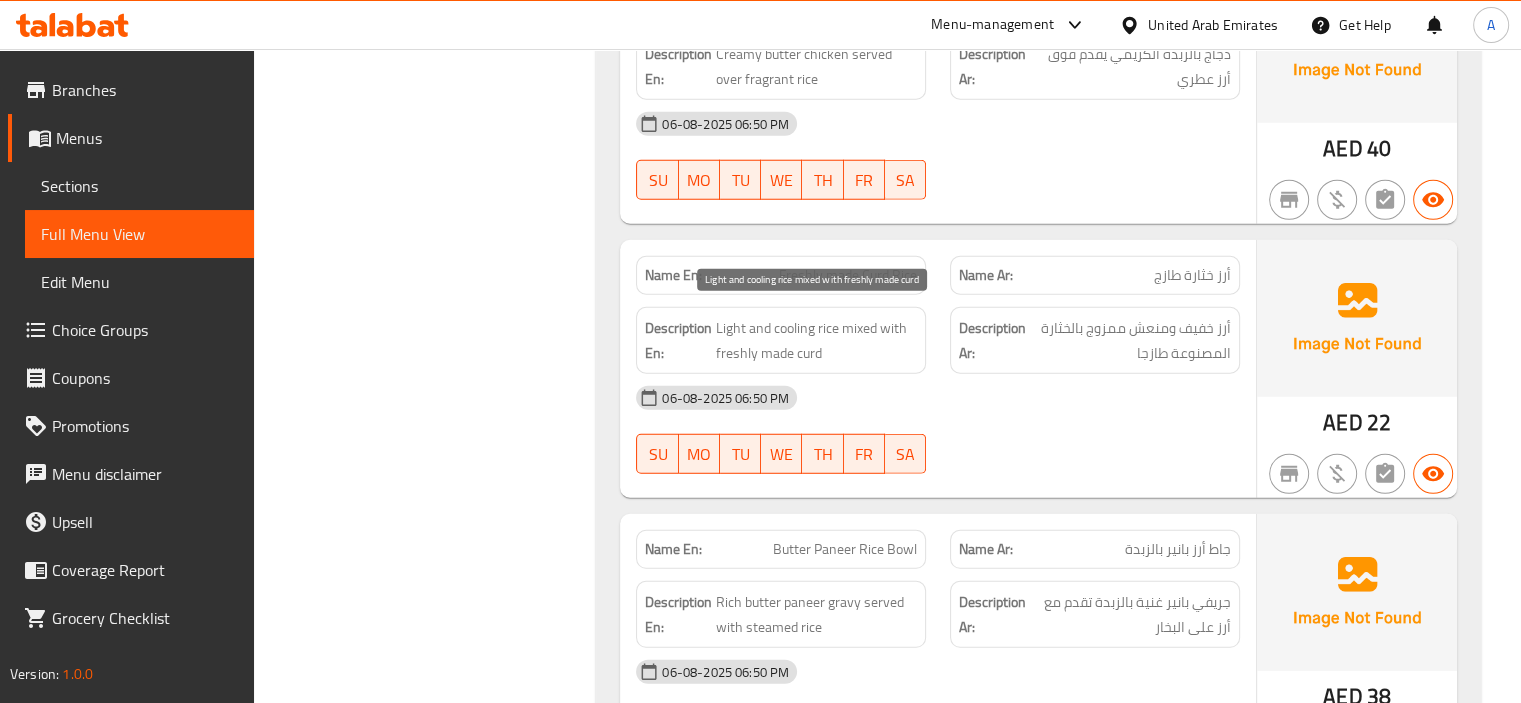 click on "Light and cooling rice mixed with freshly made curd" at bounding box center [816, 340] 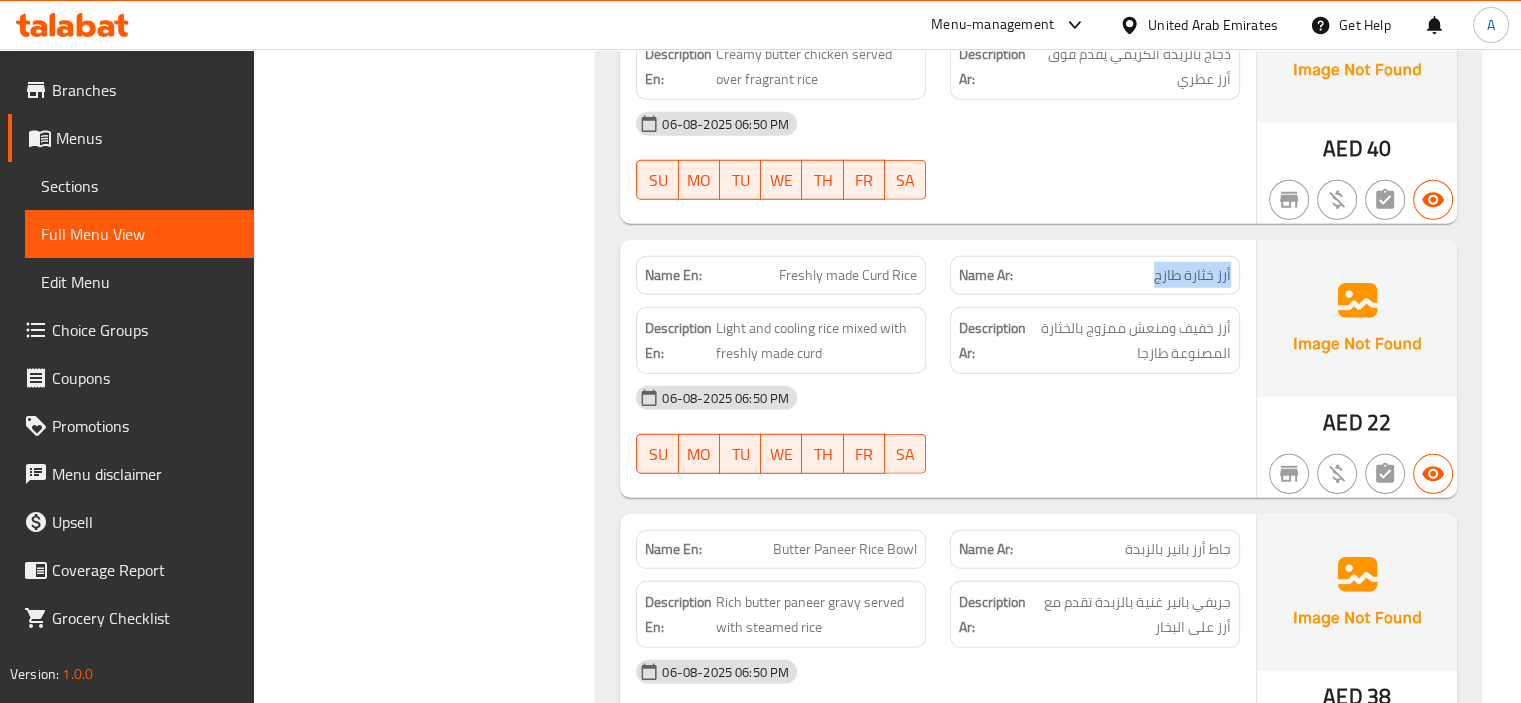 drag, startPoint x: 1127, startPoint y: 276, endPoint x: 1238, endPoint y: 270, distance: 111.16204 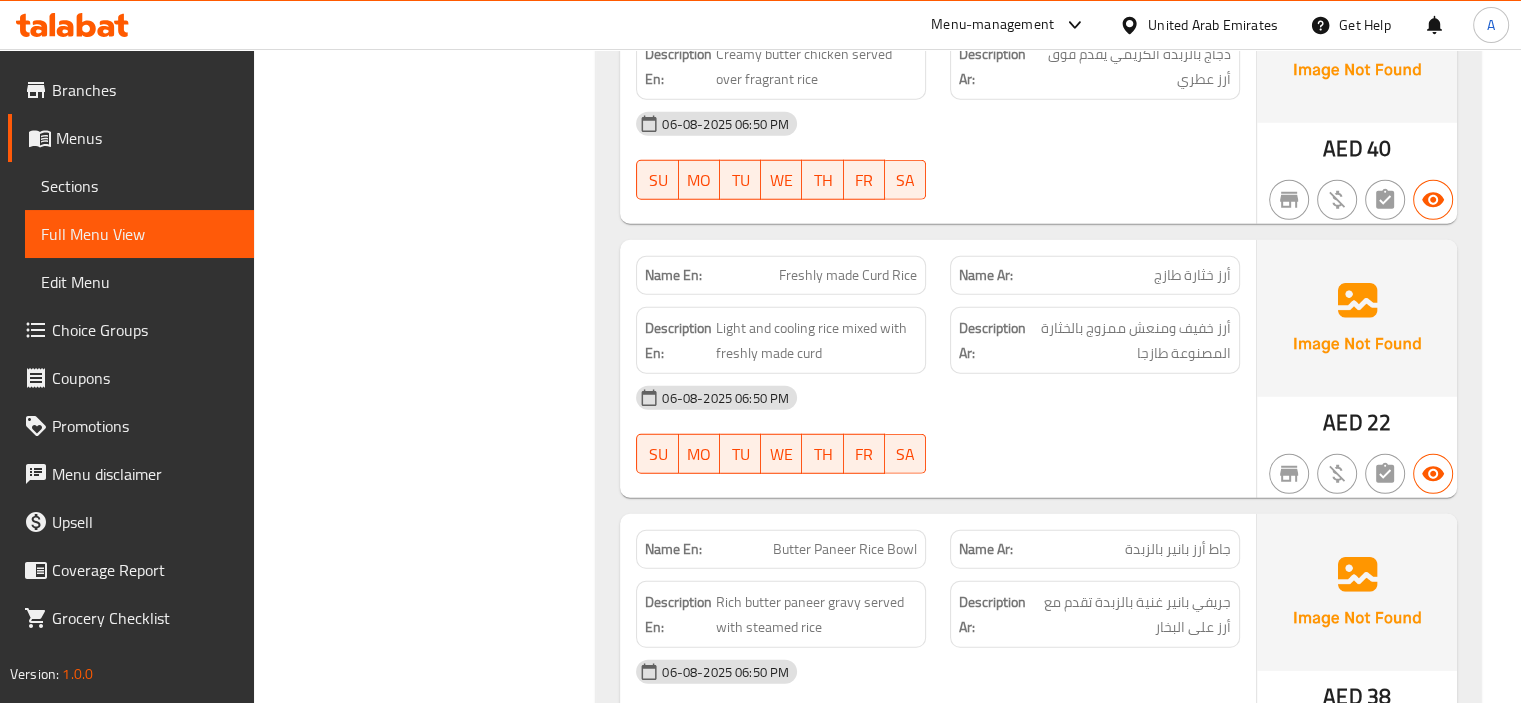 click on "Filter Branches Branches Popular filters Free items Branch specific items Has choices Upsell items Availability filters Available Not available View filters Collapse sections Collapse categories Collapse Choices" at bounding box center (433, 809) 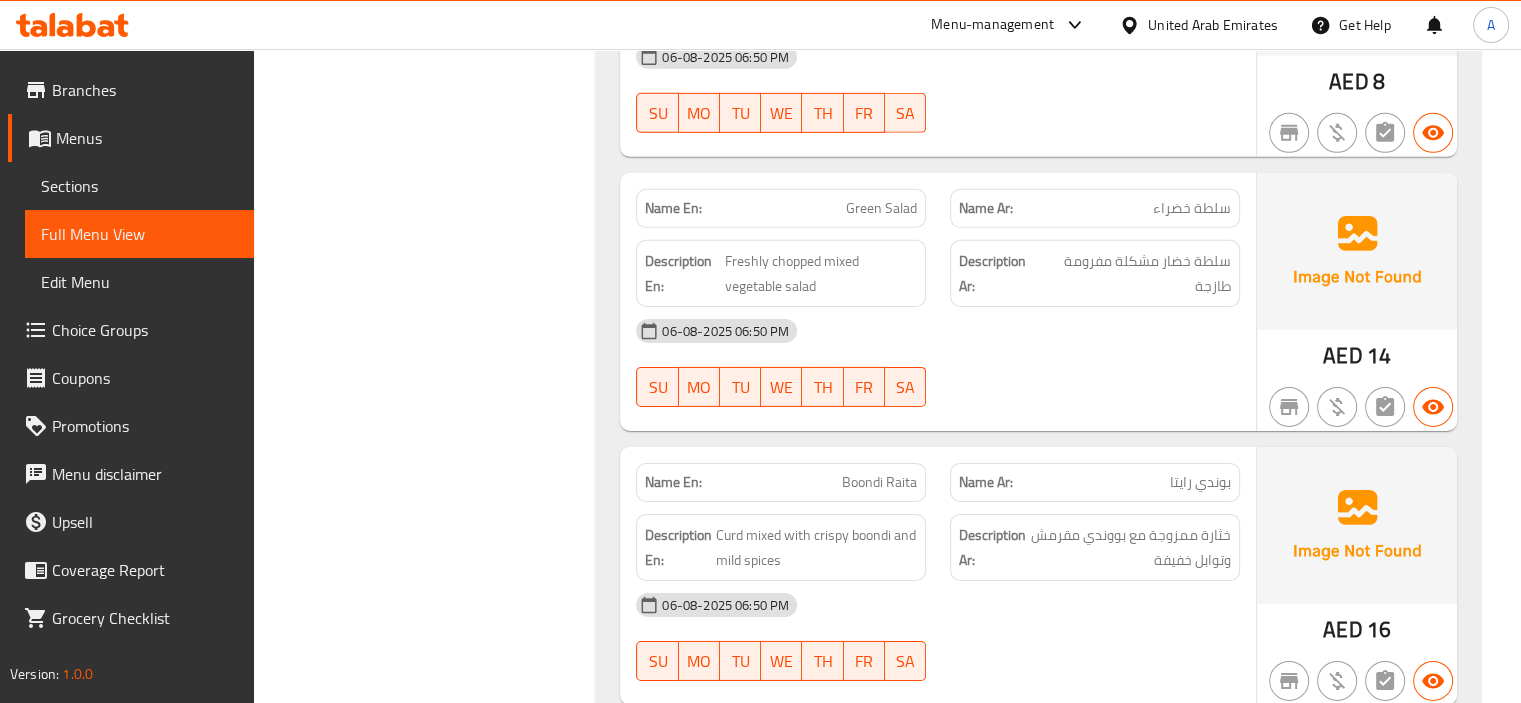 scroll, scrollTop: 6388, scrollLeft: 0, axis: vertical 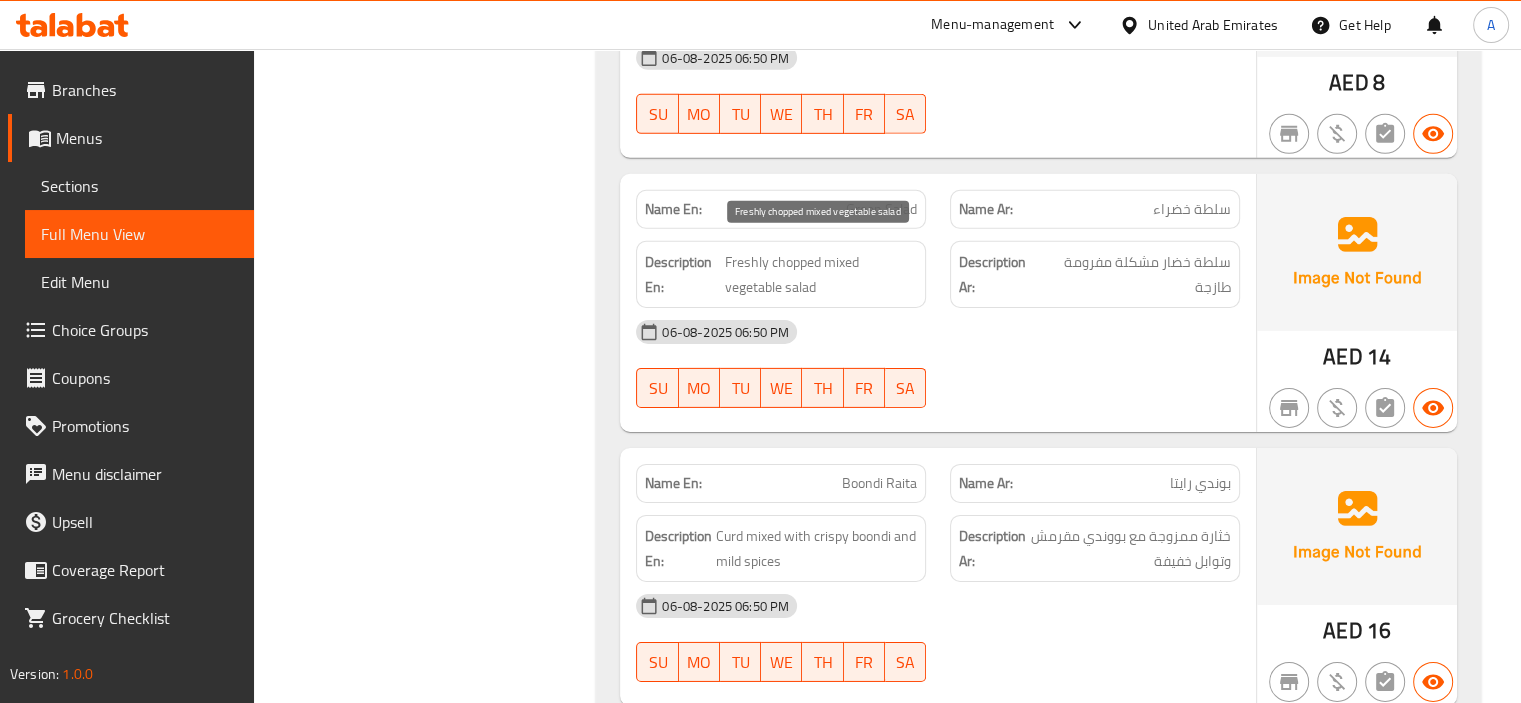 click on "Freshly chopped mixed vegetable salad" at bounding box center [821, 274] 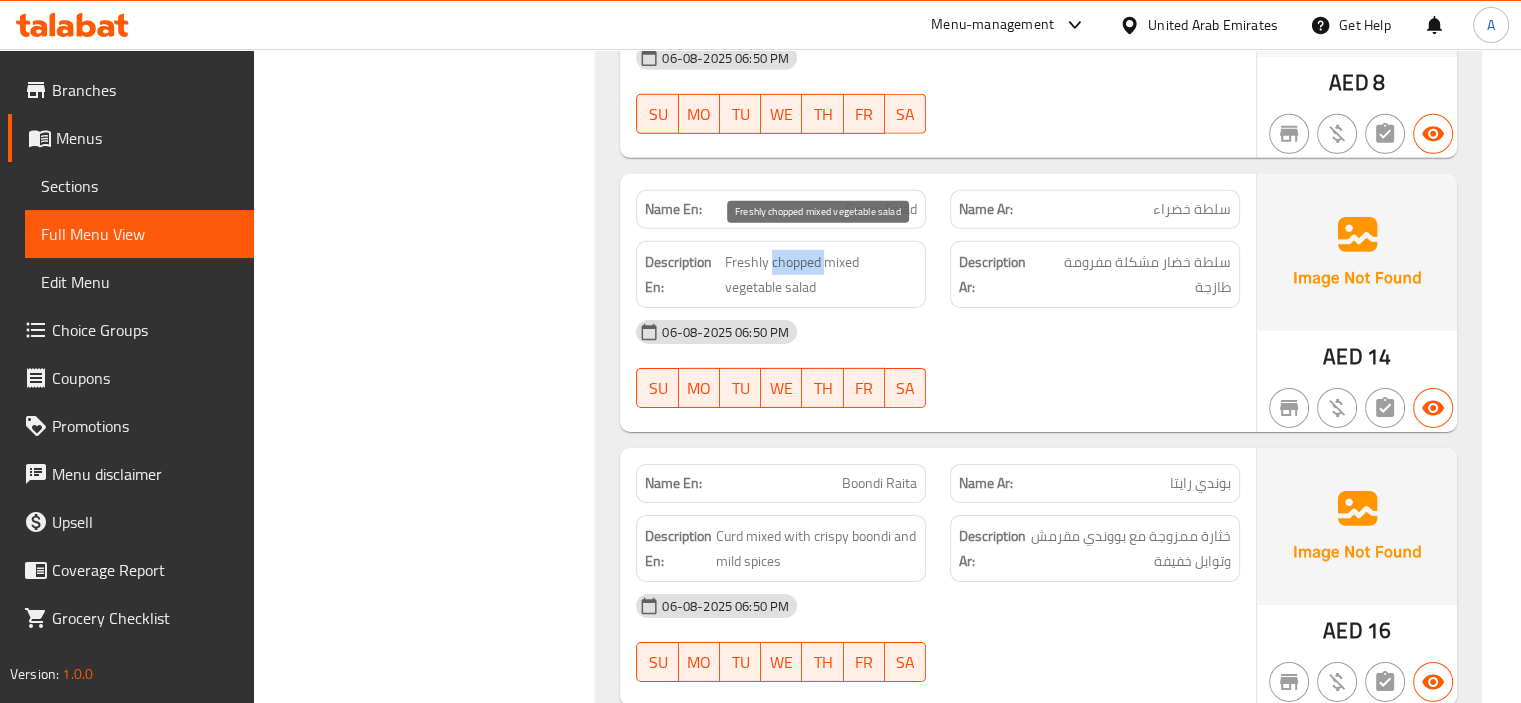 click on "Freshly chopped mixed vegetable salad" at bounding box center [821, 274] 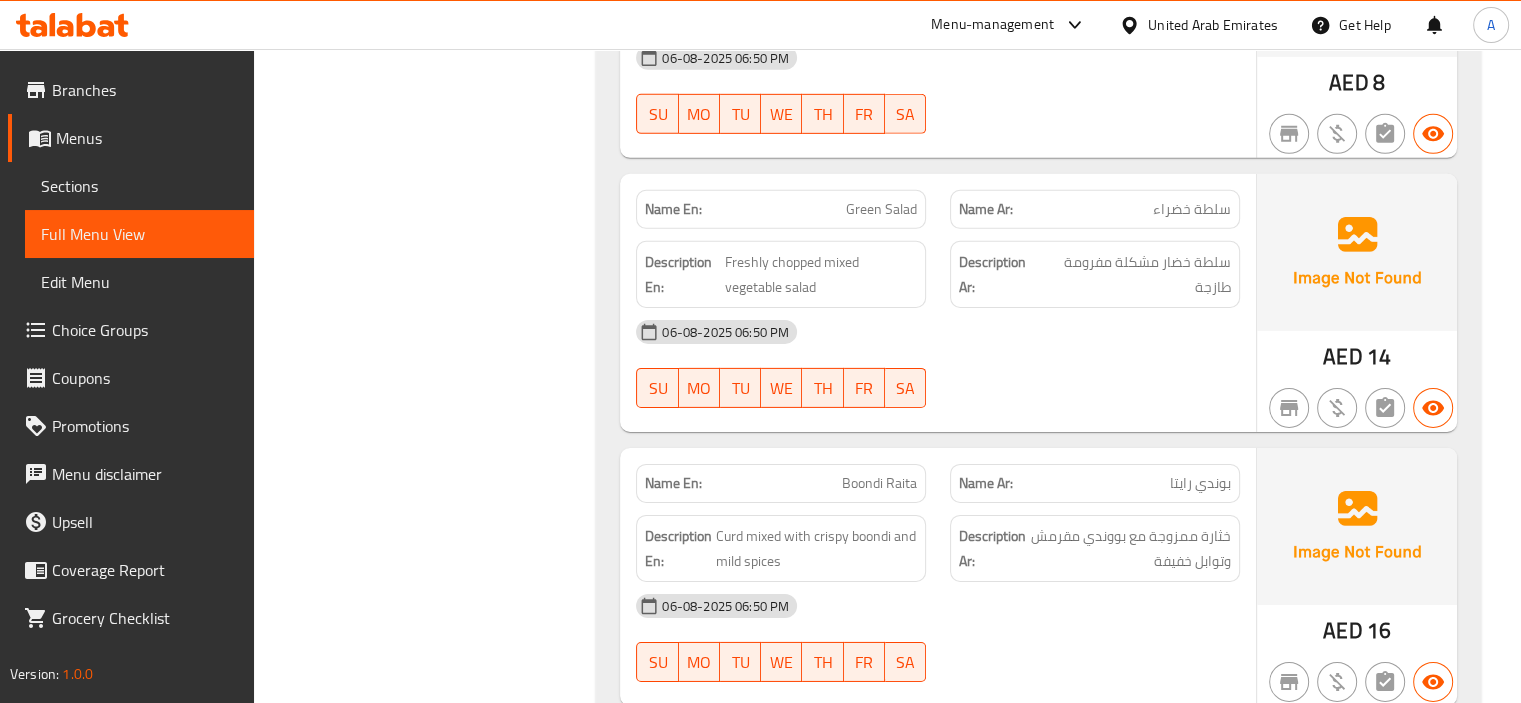 click on "Name En: Plain Papad (2 pcs) Name Ar: بابد سادة (2 قطعة) Description En: Crisp roasted plain papad – 2 pieces Description Ar: بابد سادة مقرمش مشوي 2 قطعة 06-08-2025 06:50 PM SU MO TU WE TH FR SA AED 8 Name En: Green Salad Name Ar: سلطة خضراء Description En: Freshly chopped mixed vegetable salad Description Ar: سلطة خضار مشكلة مفرومة طازجة 06-08-2025 06:50 PM SU MO TU WE TH FR SA AED 14 Name En: Boondi Raita Name Ar: بوندي رايتا Description En: Curd mixed with crispy boondi and mild spices Description Ar: خثارة‎ ممزوجة مع بووندي مقرمش وتوابل خفيفة 06-08-2025 06:50 PM SU MO TU WE TH FR SA AED 16 Name En: Masala Papad (2 pcs) Name Ar: ماسالا باباد (2 قطعة) Description En: Masala-topped roasted papad – 2 pieces Description Ar: بابد محمص مغطى بماسالا 2 قطعة 06-08-2025 06:50 PM SU MO TU WE TH FR SA AED 12 Name En: Mix Raita Name Ar: رايتا مشكلة SU MO TU" at bounding box center (1038, -4789) 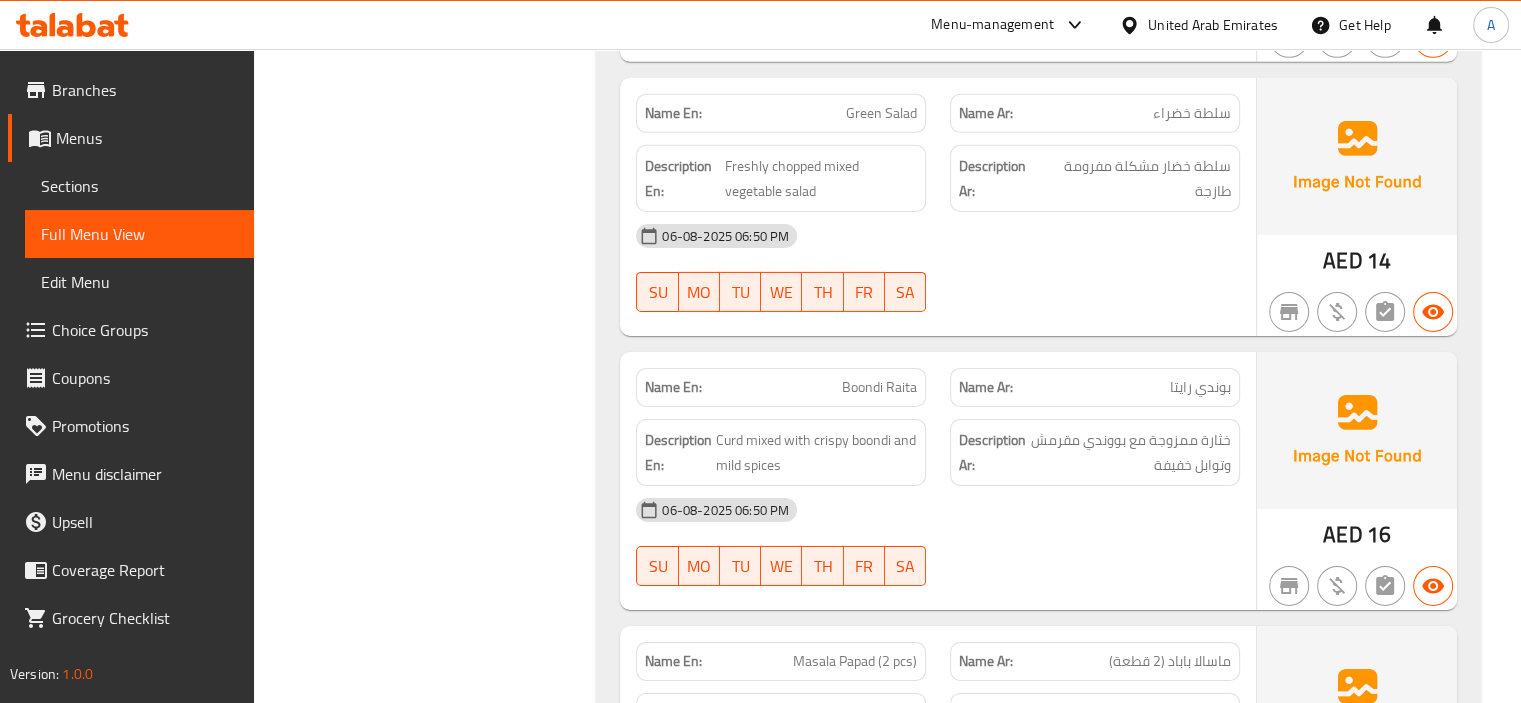 scroll, scrollTop: 6588, scrollLeft: 0, axis: vertical 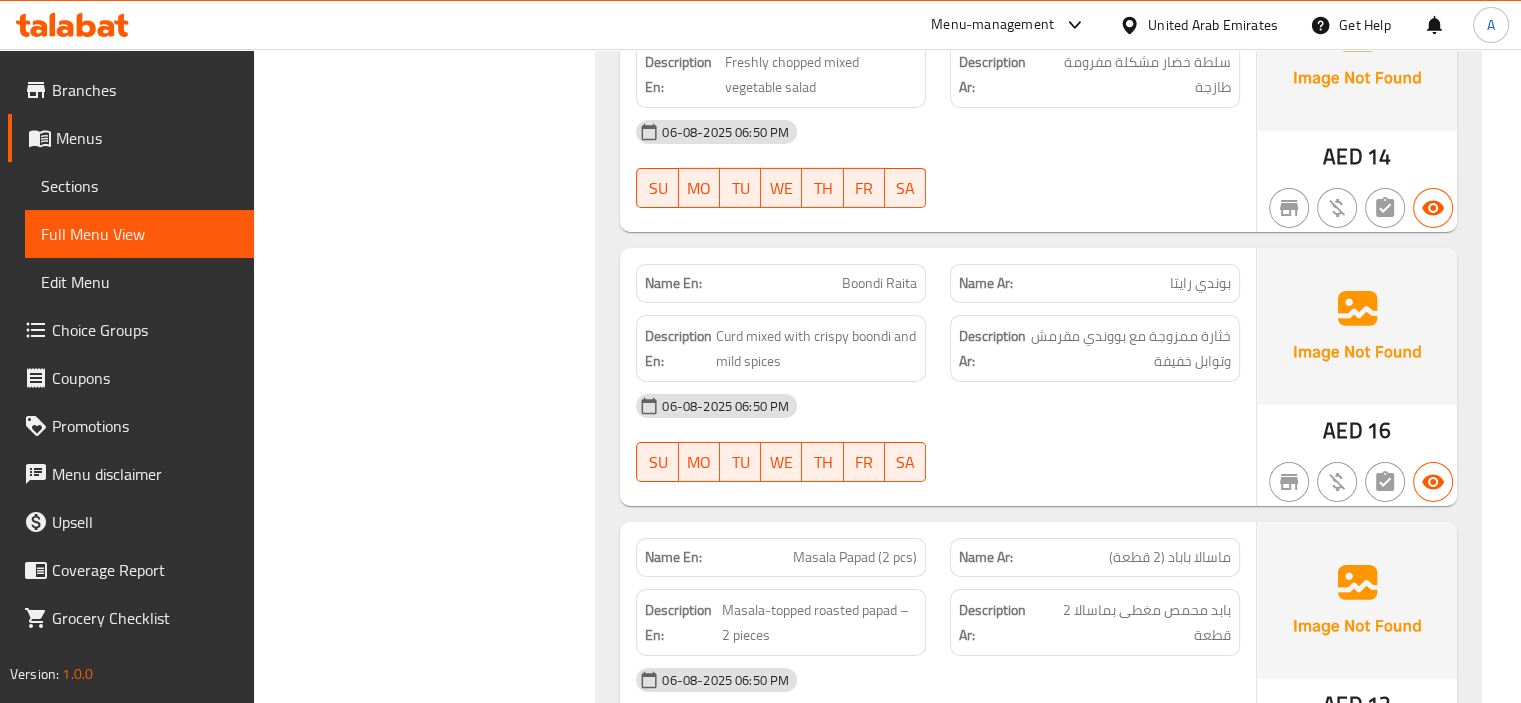 click on "Filter Branches Branches Popular filters Free items Branch specific items Has choices Upsell items Availability filters Available Not available View filters Collapse sections Collapse categories Collapse Choices" at bounding box center [433, -391] 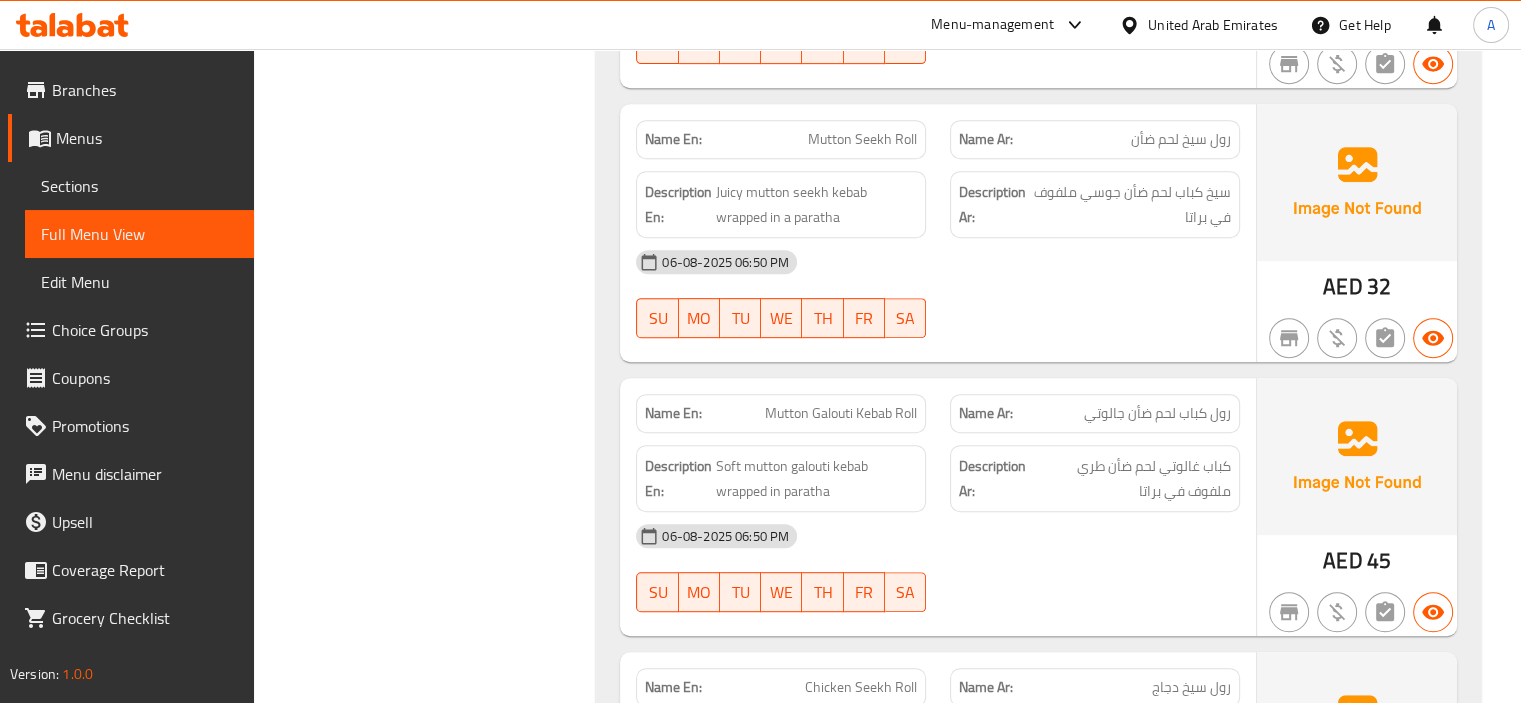 scroll, scrollTop: 8688, scrollLeft: 0, axis: vertical 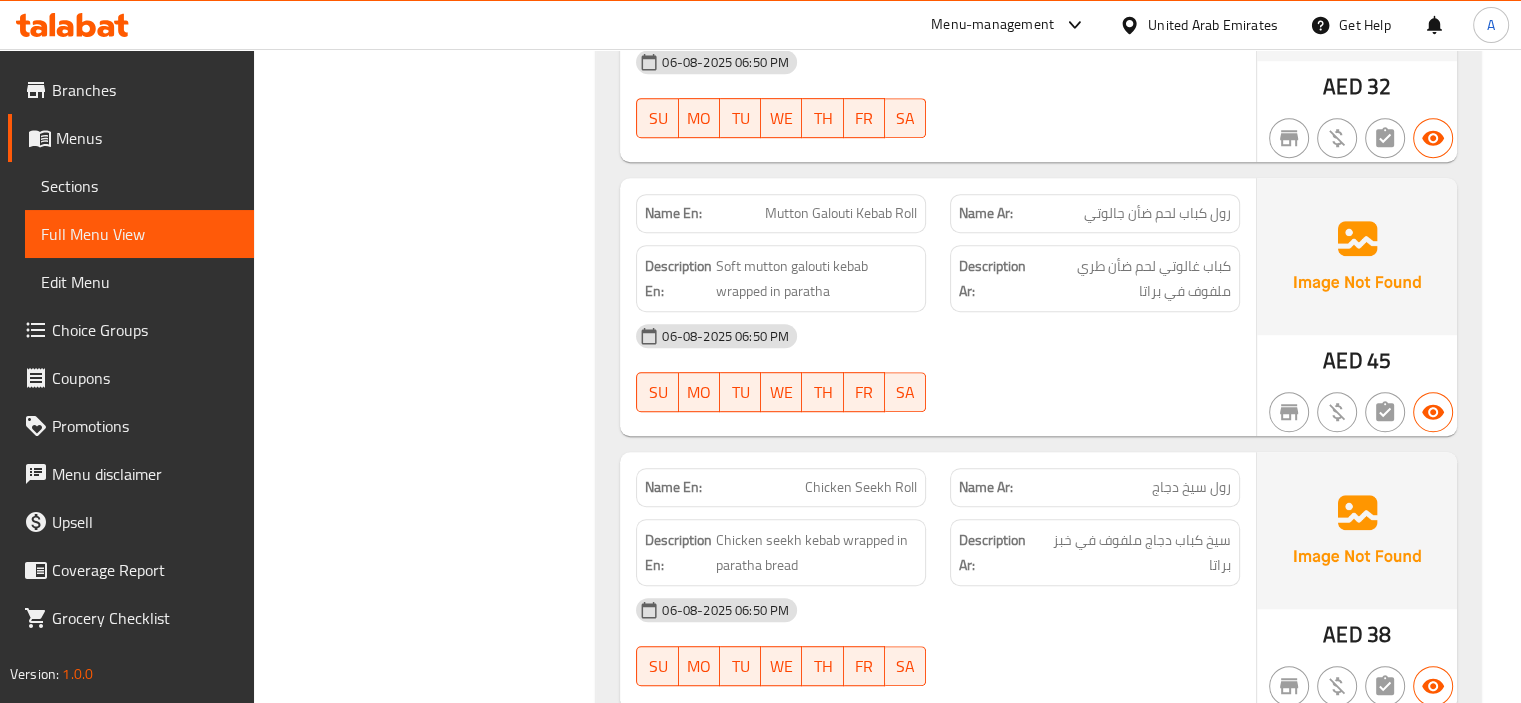 click on "Mutton Galouti Kebab Roll" at bounding box center [798, -4847] 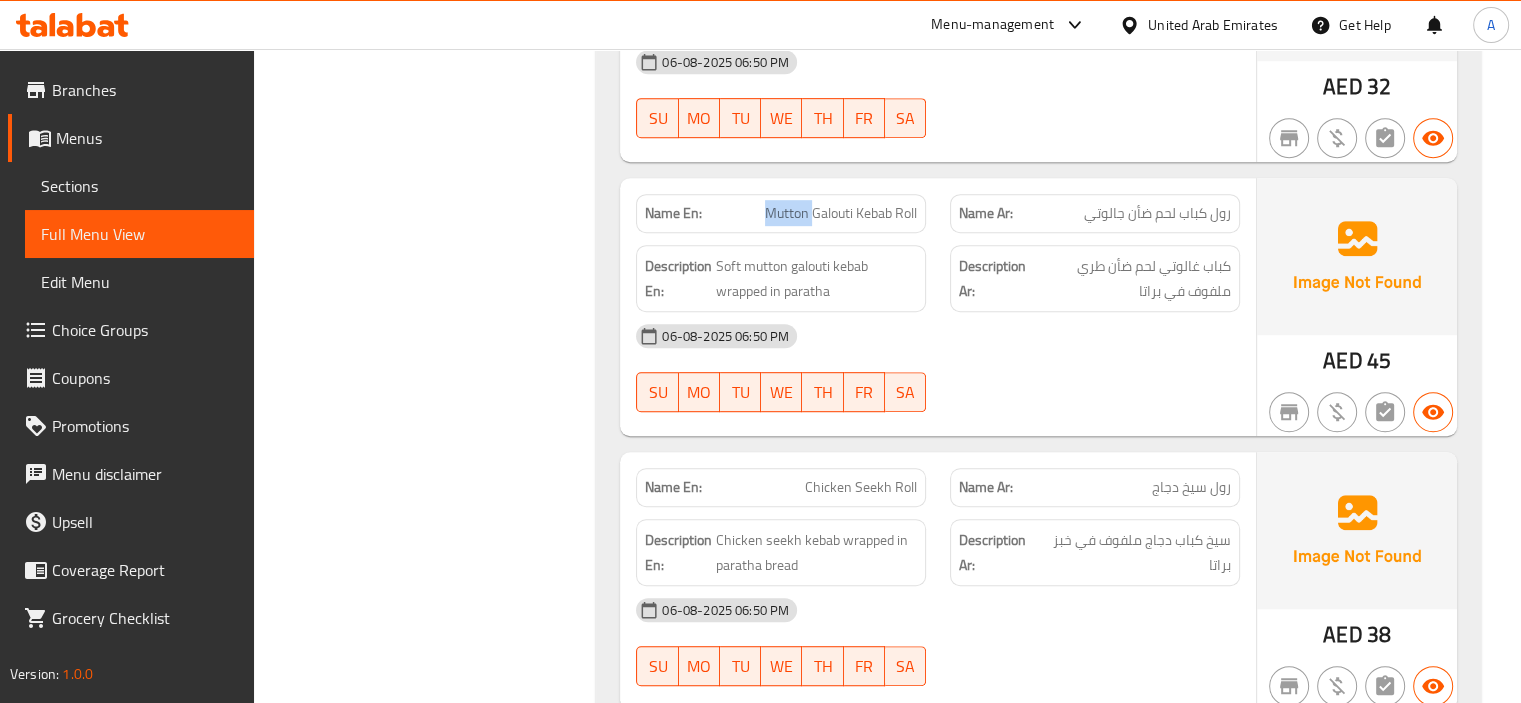 click on "Mutton Galouti Kebab Roll" at bounding box center (798, -4847) 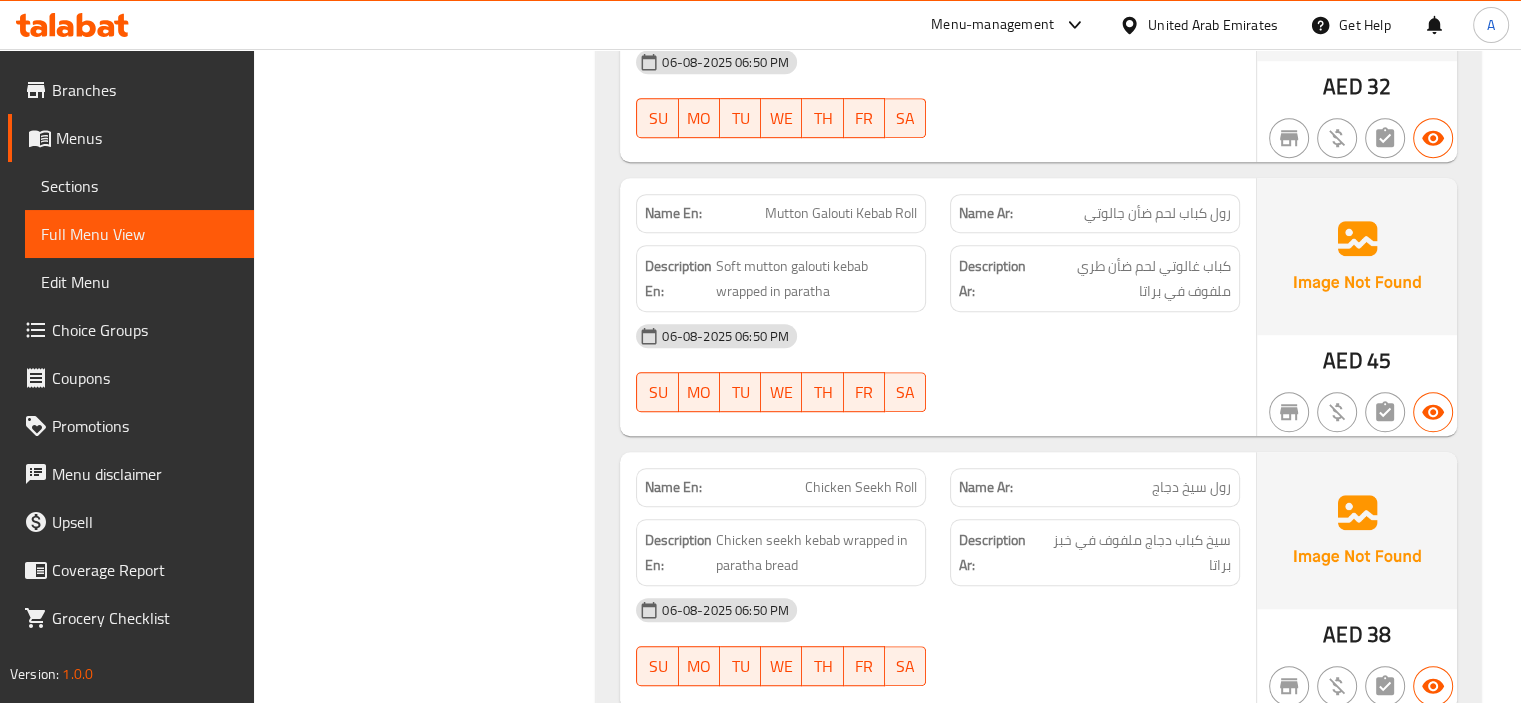 click on "Filter Branches Branches Popular filters Free items Branch specific items Has choices Upsell items Availability filters Available Not available View filters Collapse sections Collapse categories Collapse Choices" at bounding box center [433, -2491] 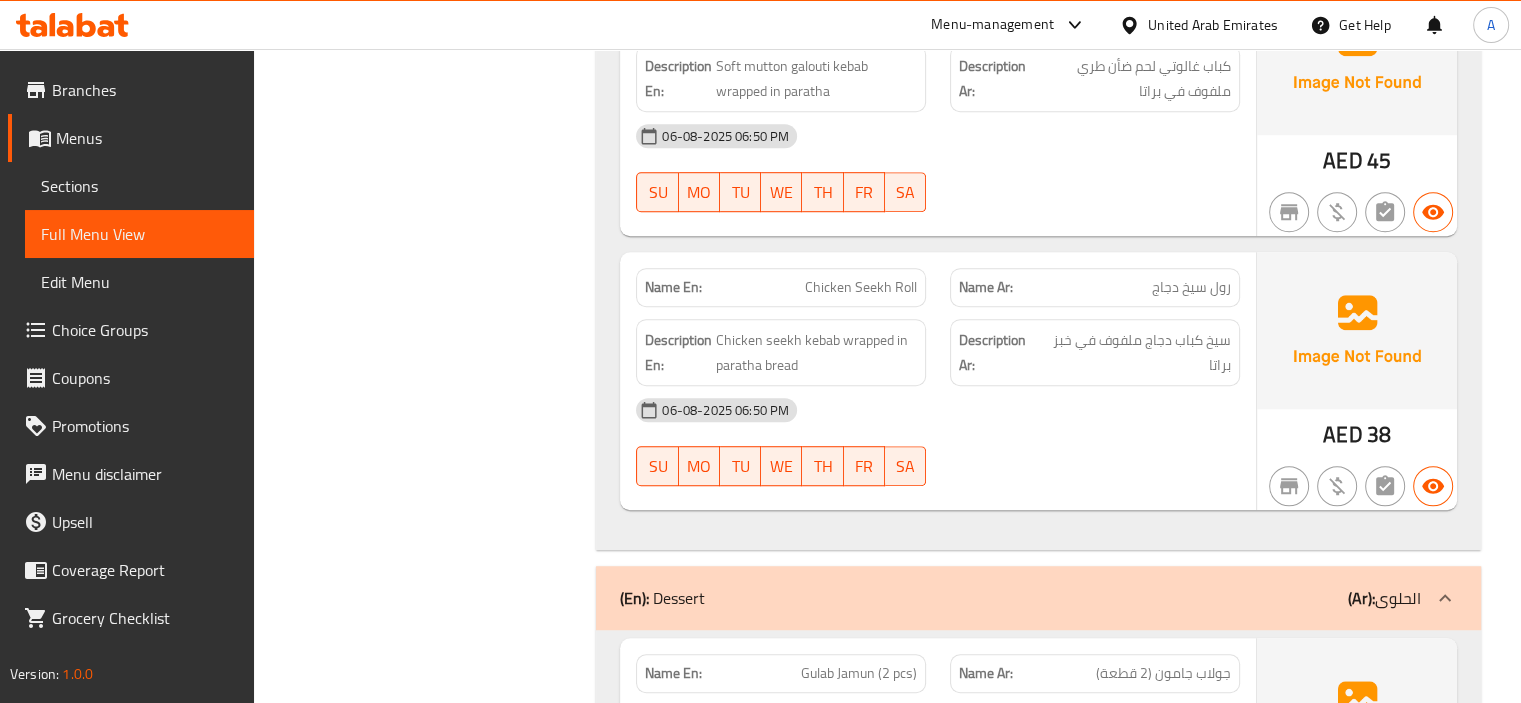 scroll, scrollTop: 9288, scrollLeft: 0, axis: vertical 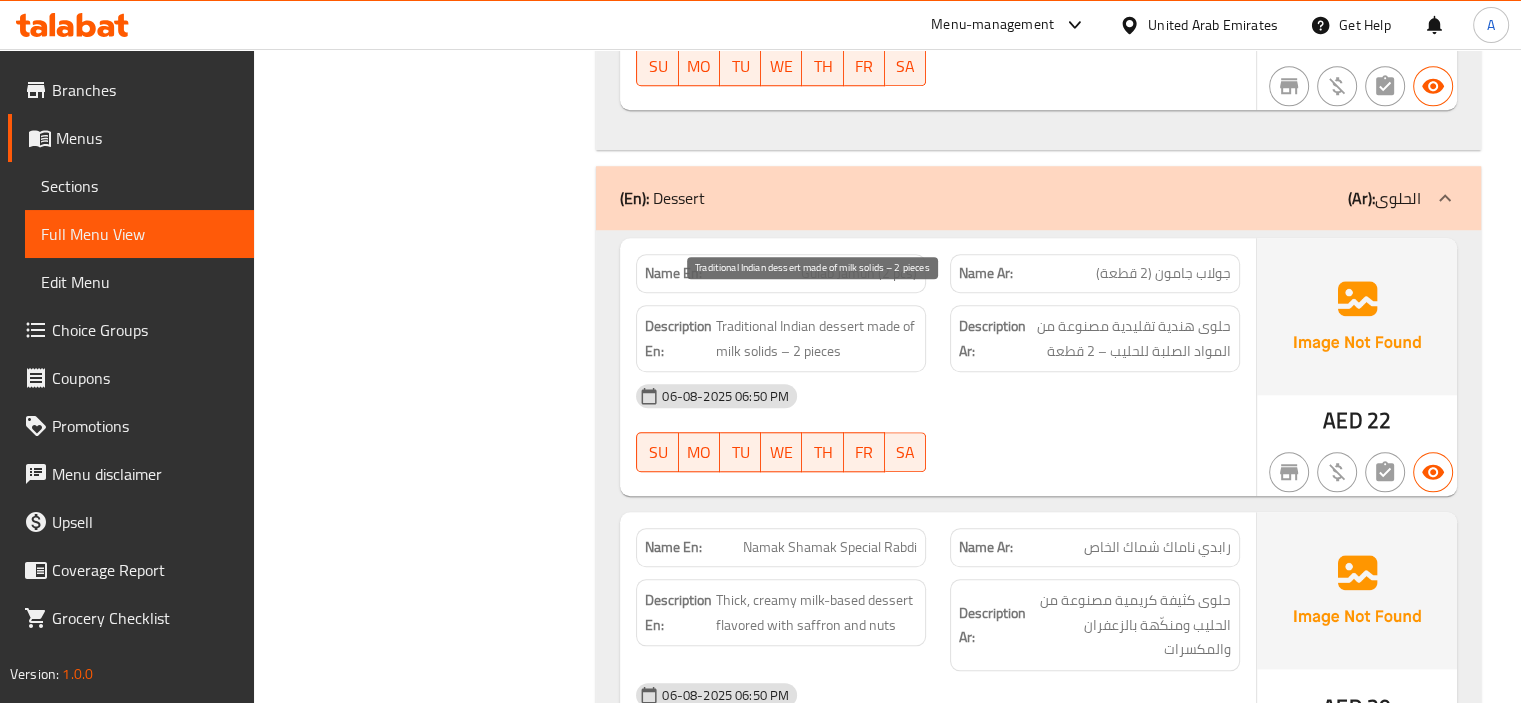 click on "Traditional Indian dessert made of milk solids – 2 pieces" at bounding box center [816, 338] 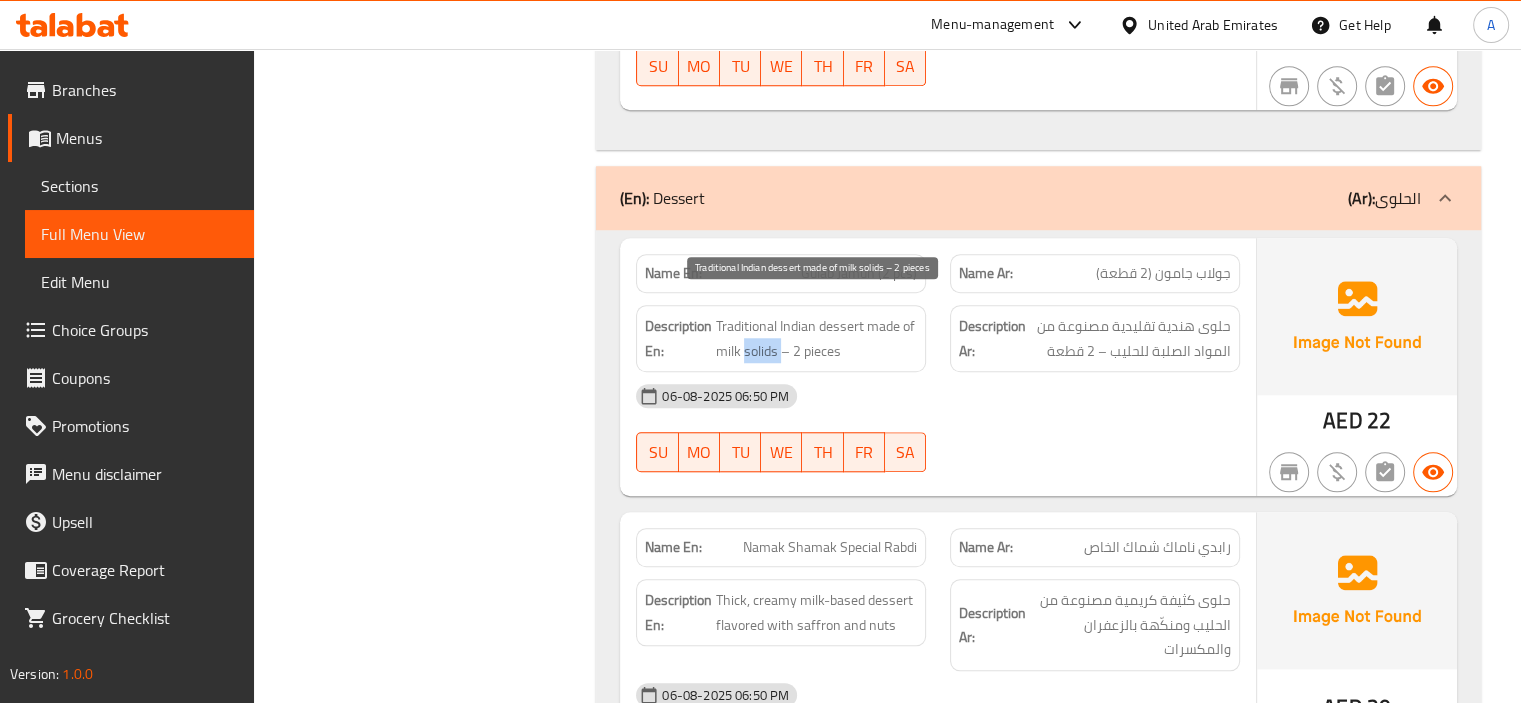 click on "Traditional Indian dessert made of milk solids – 2 pieces" at bounding box center (816, 338) 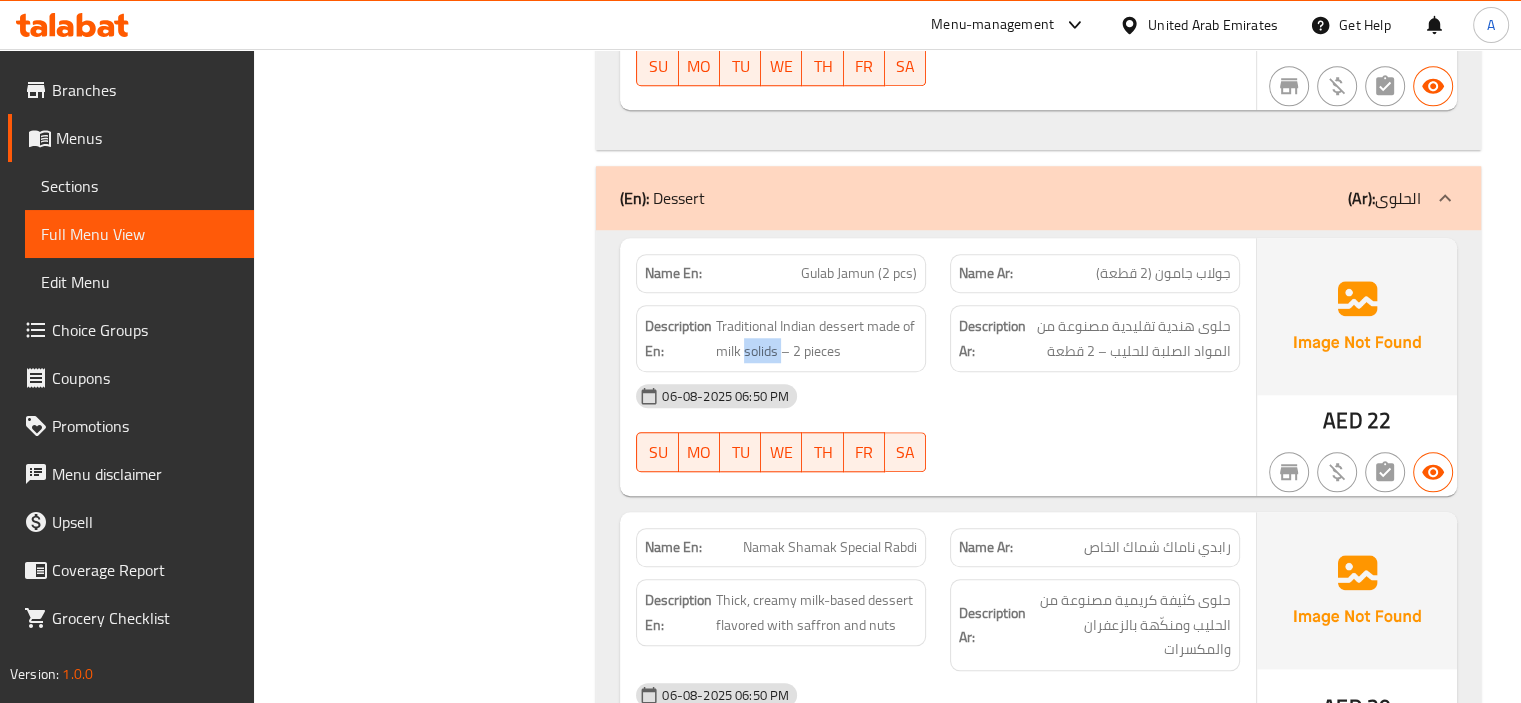 copy on "solids" 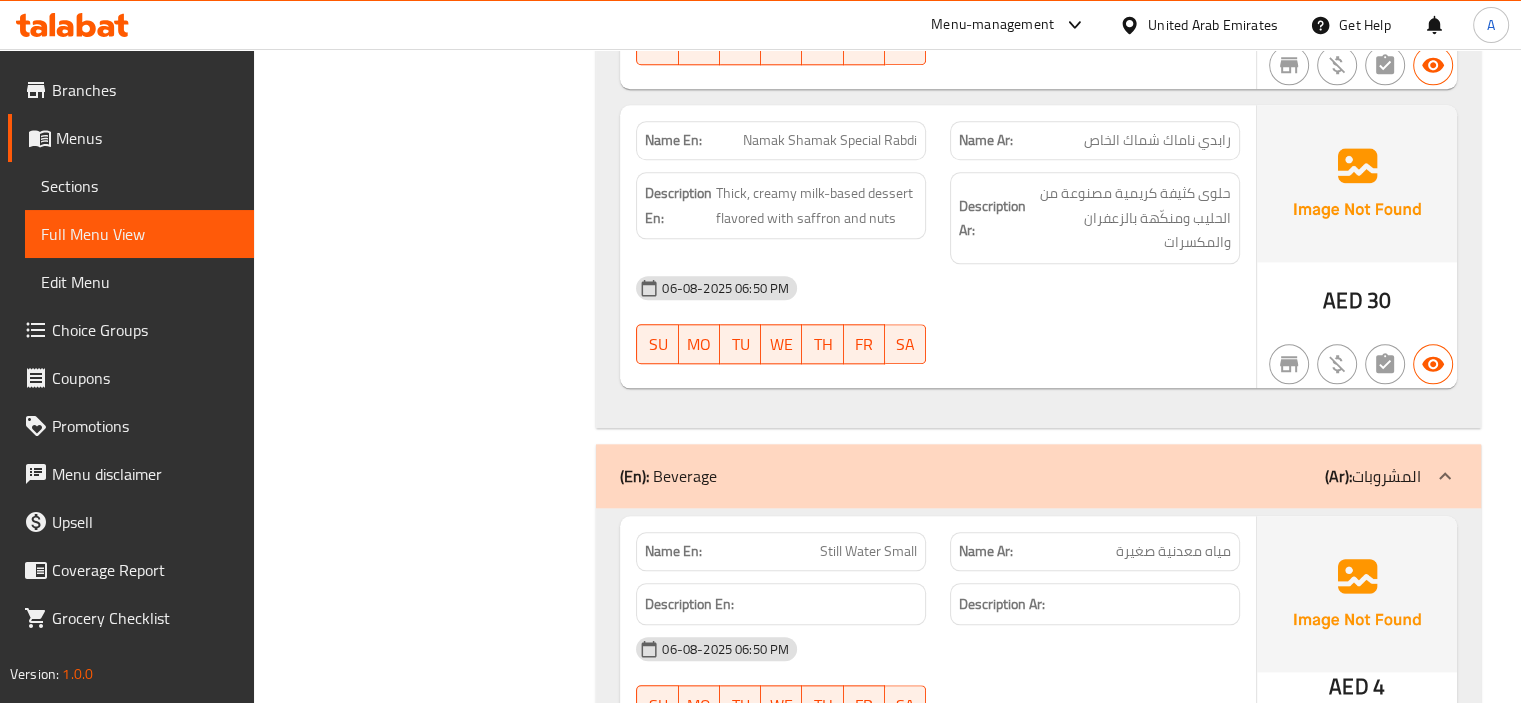 scroll, scrollTop: 9888, scrollLeft: 0, axis: vertical 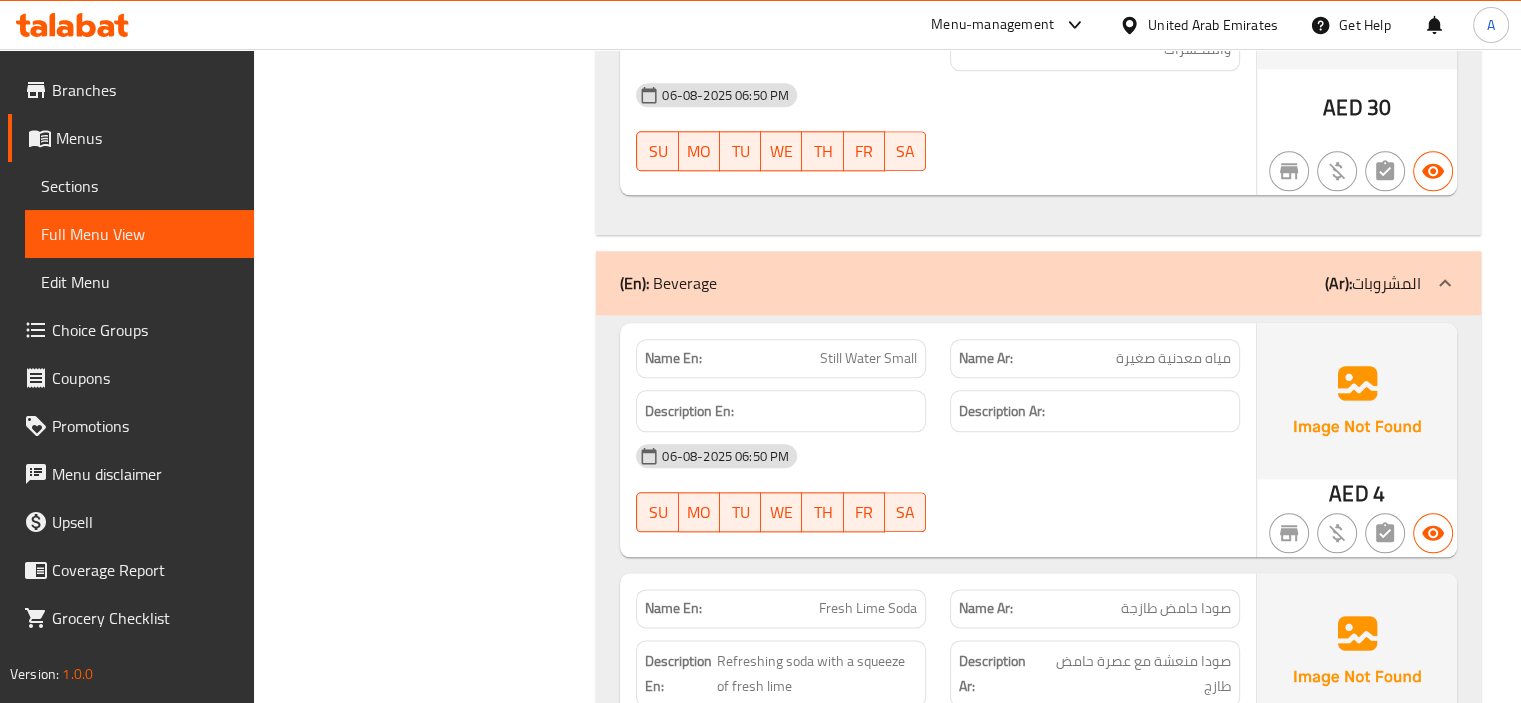 click on "Filter Branches Branches Popular filters Free items Branch specific items Has choices Upsell items Availability filters Available Not available View filters Collapse sections Collapse categories Collapse Choices" at bounding box center [433, -3691] 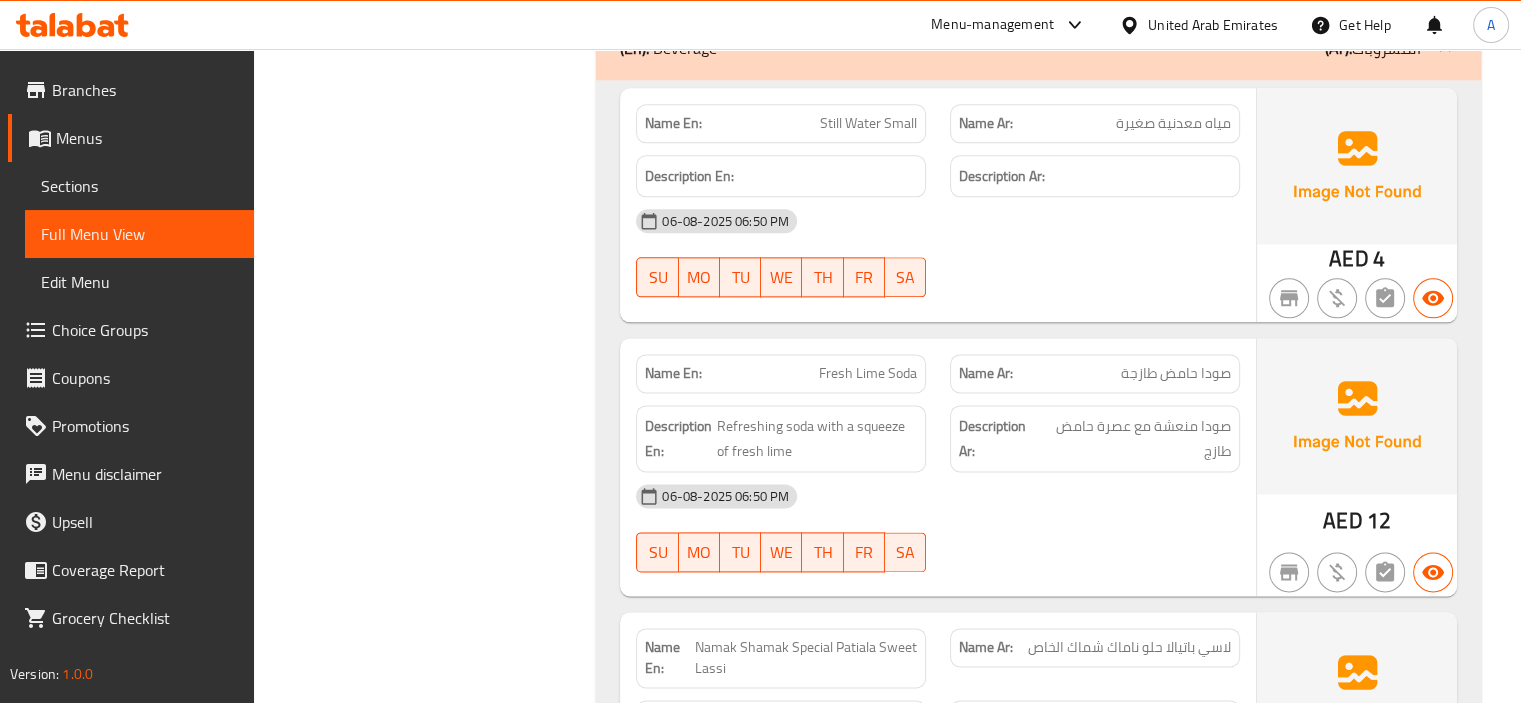 scroll, scrollTop: 10088, scrollLeft: 0, axis: vertical 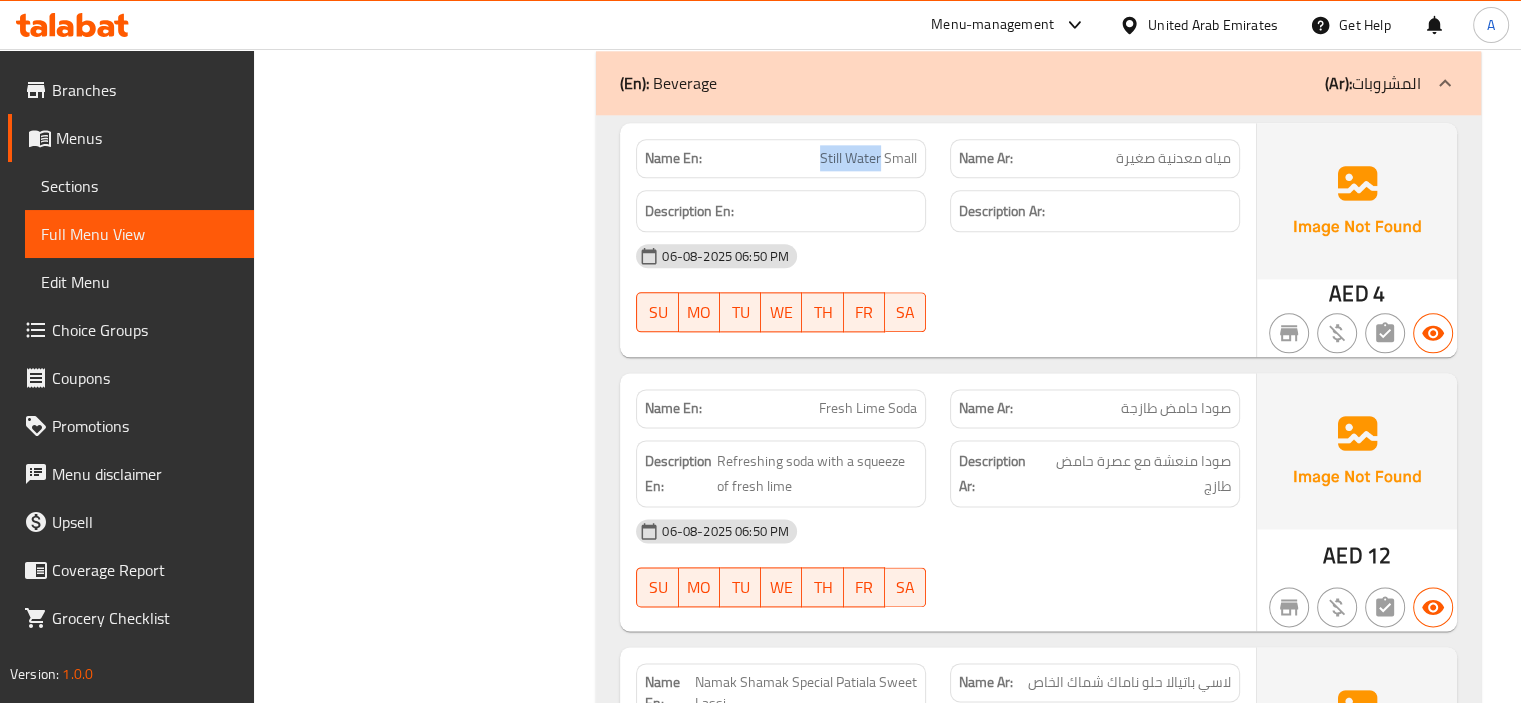drag, startPoint x: 812, startPoint y: 131, endPoint x: 880, endPoint y: 146, distance: 69.63476 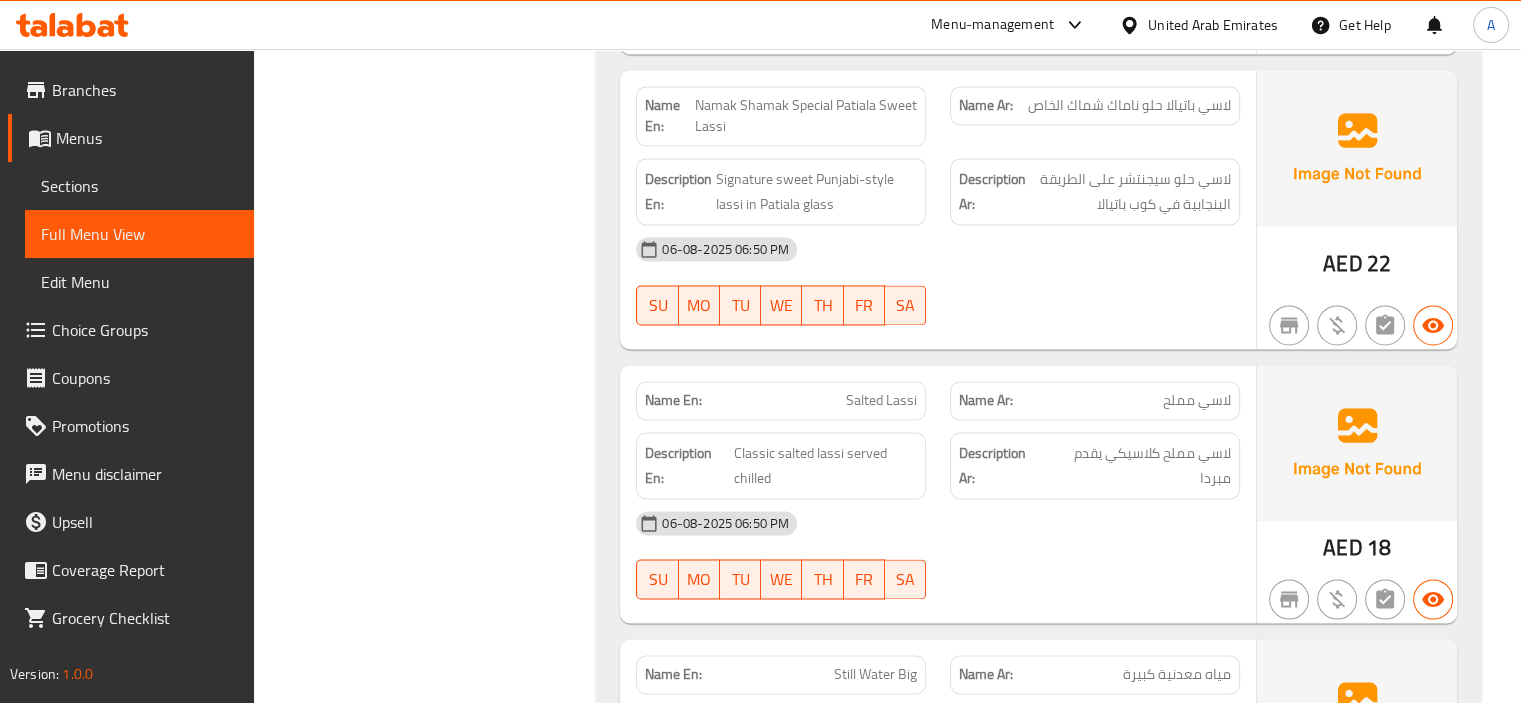 scroll, scrollTop: 10688, scrollLeft: 0, axis: vertical 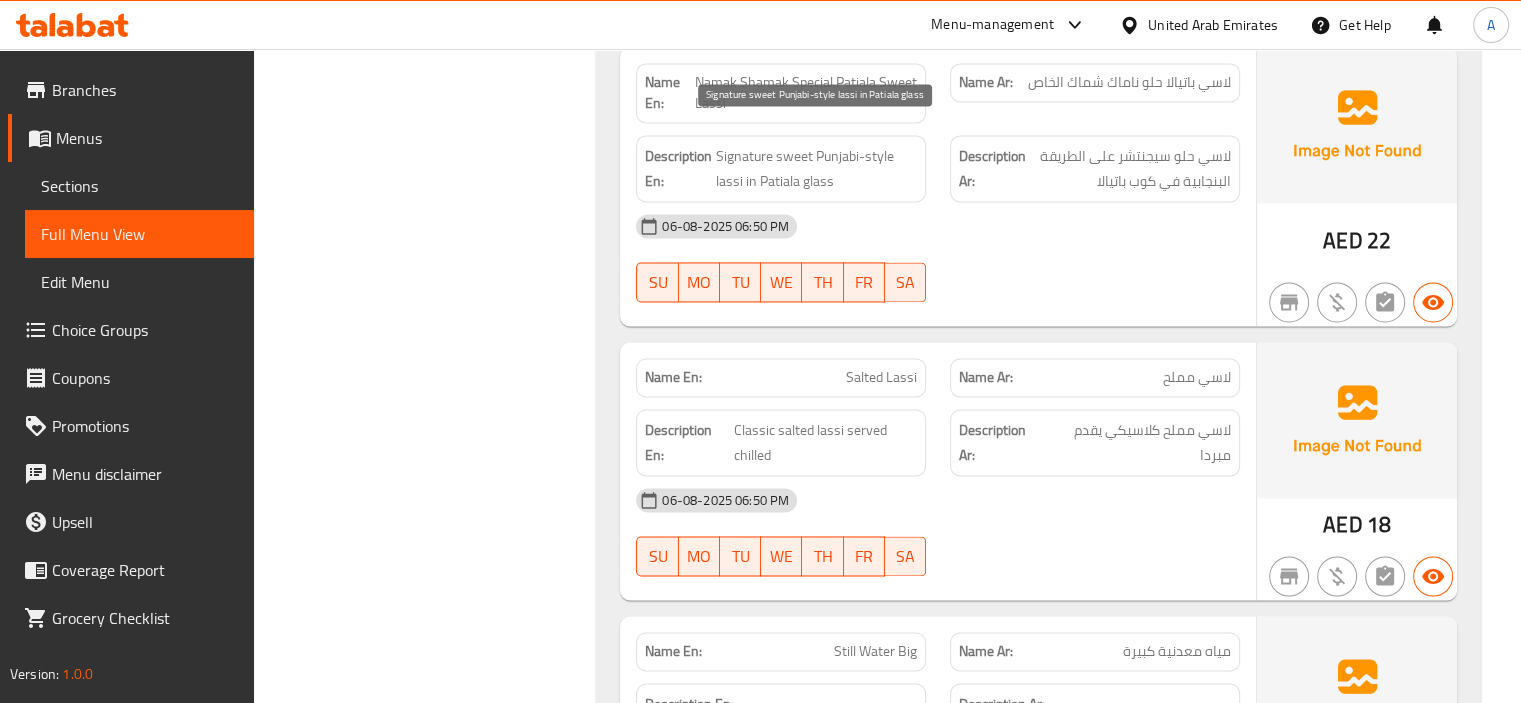 click on "Signature sweet Punjabi-style lassi in Patiala glass" at bounding box center (816, 168) 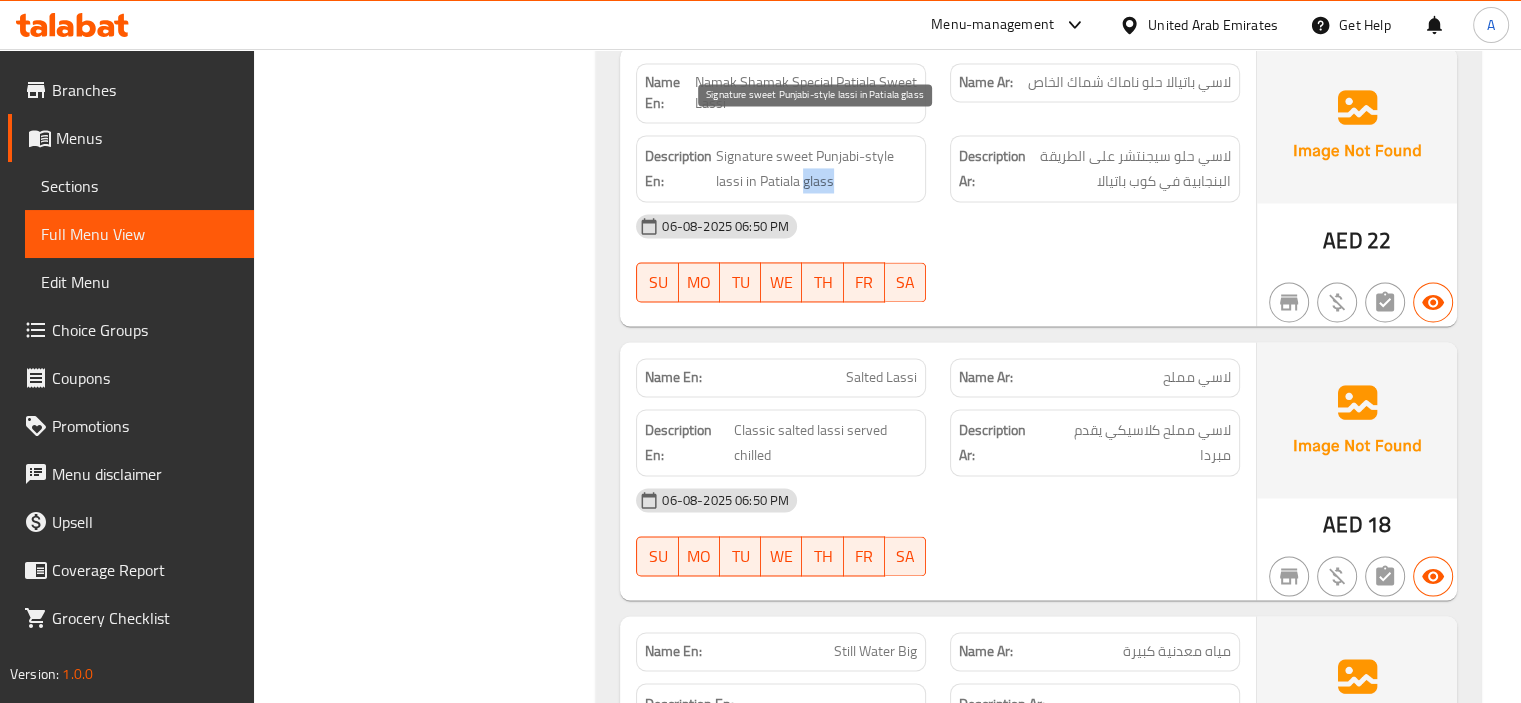 click on "Signature sweet Punjabi-style lassi in Patiala glass" at bounding box center (816, 168) 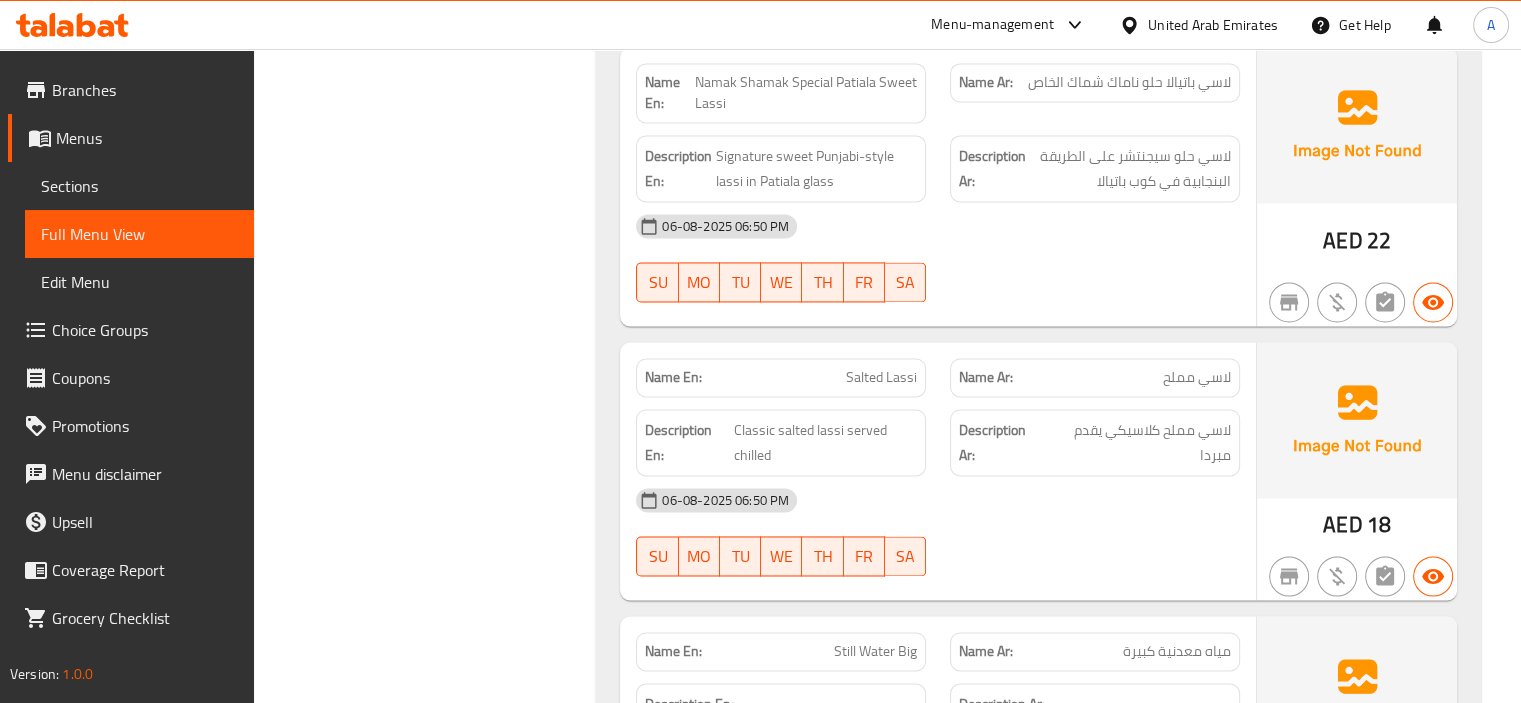 click on "Filter Branches Branches Popular filters Free items Branch specific items Has choices Upsell items Availability filters Available Not available View filters Collapse sections Collapse categories Collapse Choices" at bounding box center (433, -4490) 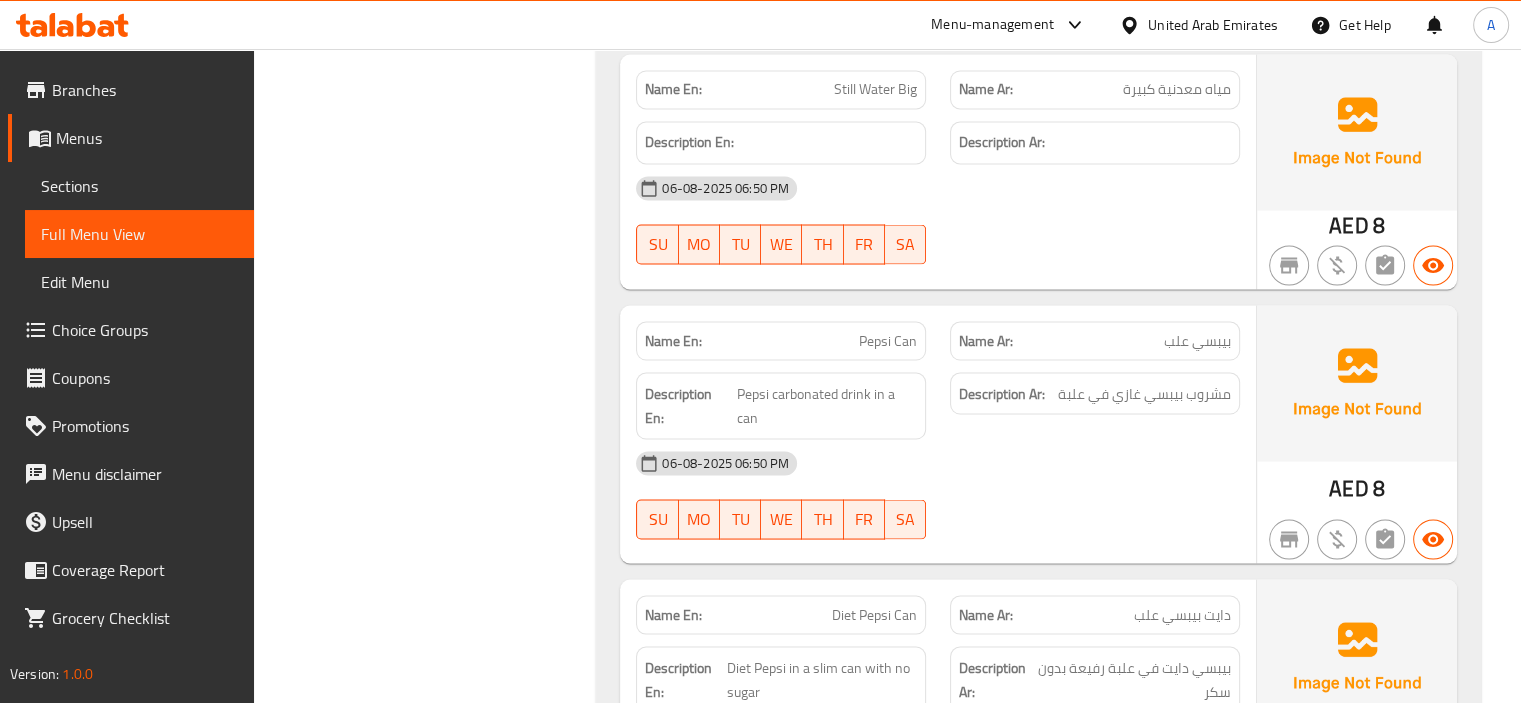 scroll, scrollTop: 11288, scrollLeft: 0, axis: vertical 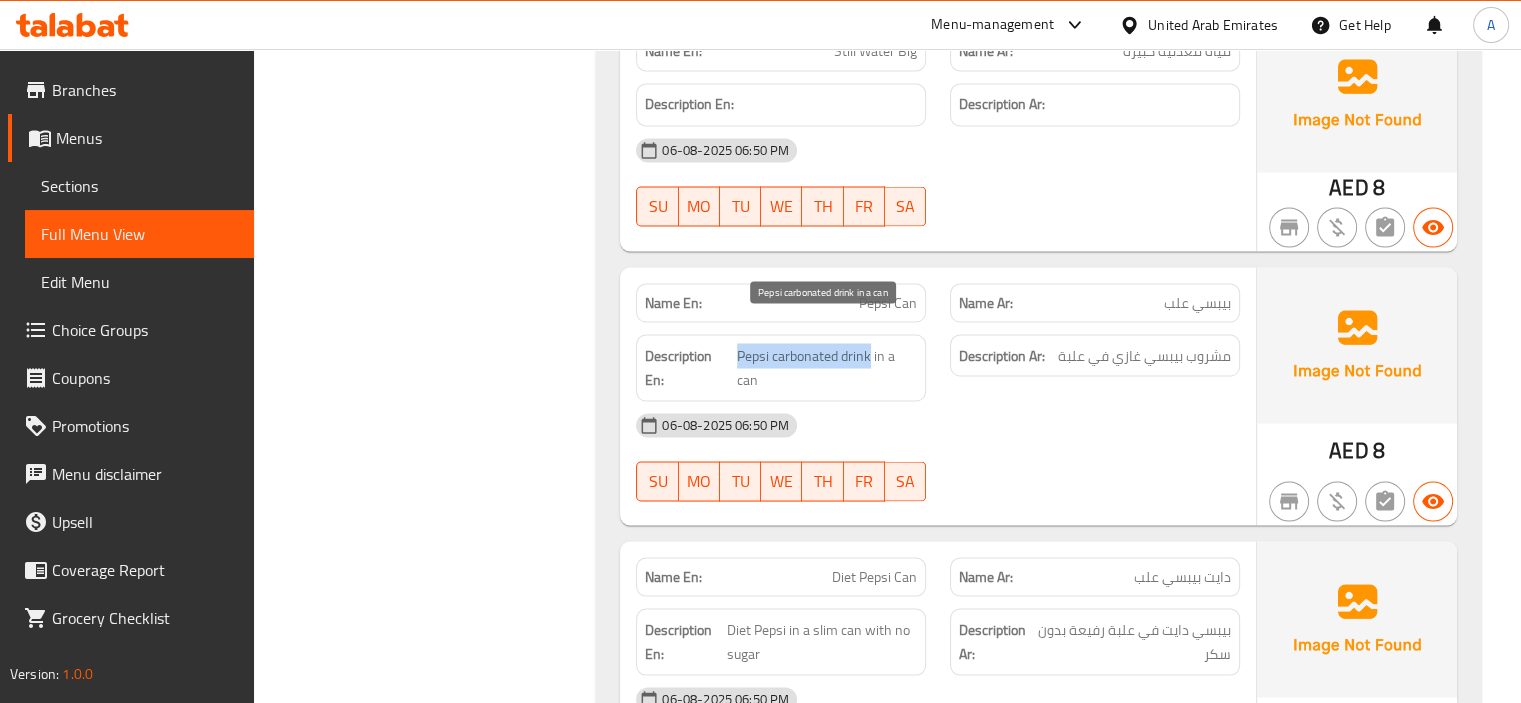 drag, startPoint x: 738, startPoint y: 324, endPoint x: 872, endPoint y: 319, distance: 134.09325 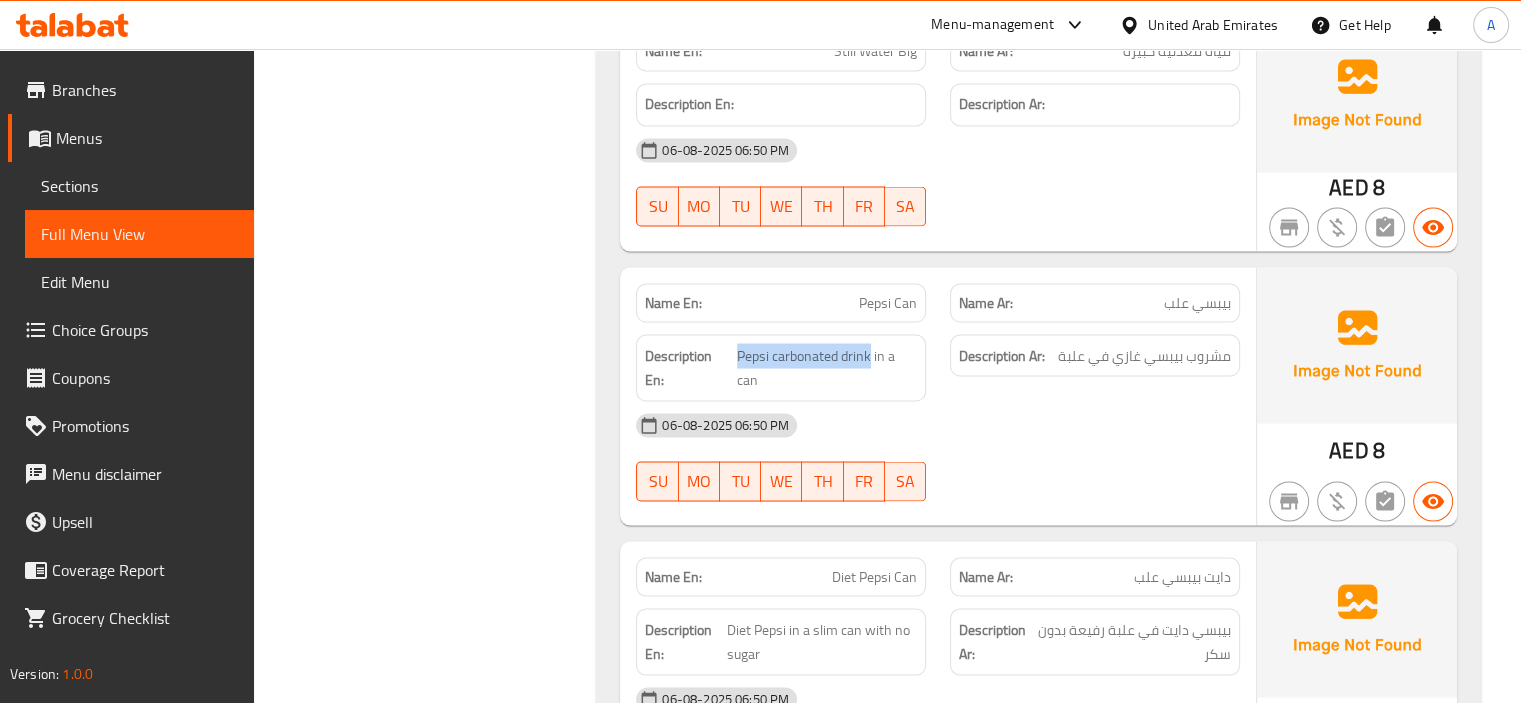 click on "Filter Branches Branches Popular filters Free items Branch specific items Has choices Upsell items Availability filters Available Not available View filters Collapse sections Collapse categories Collapse Choices" at bounding box center (433, -5090) 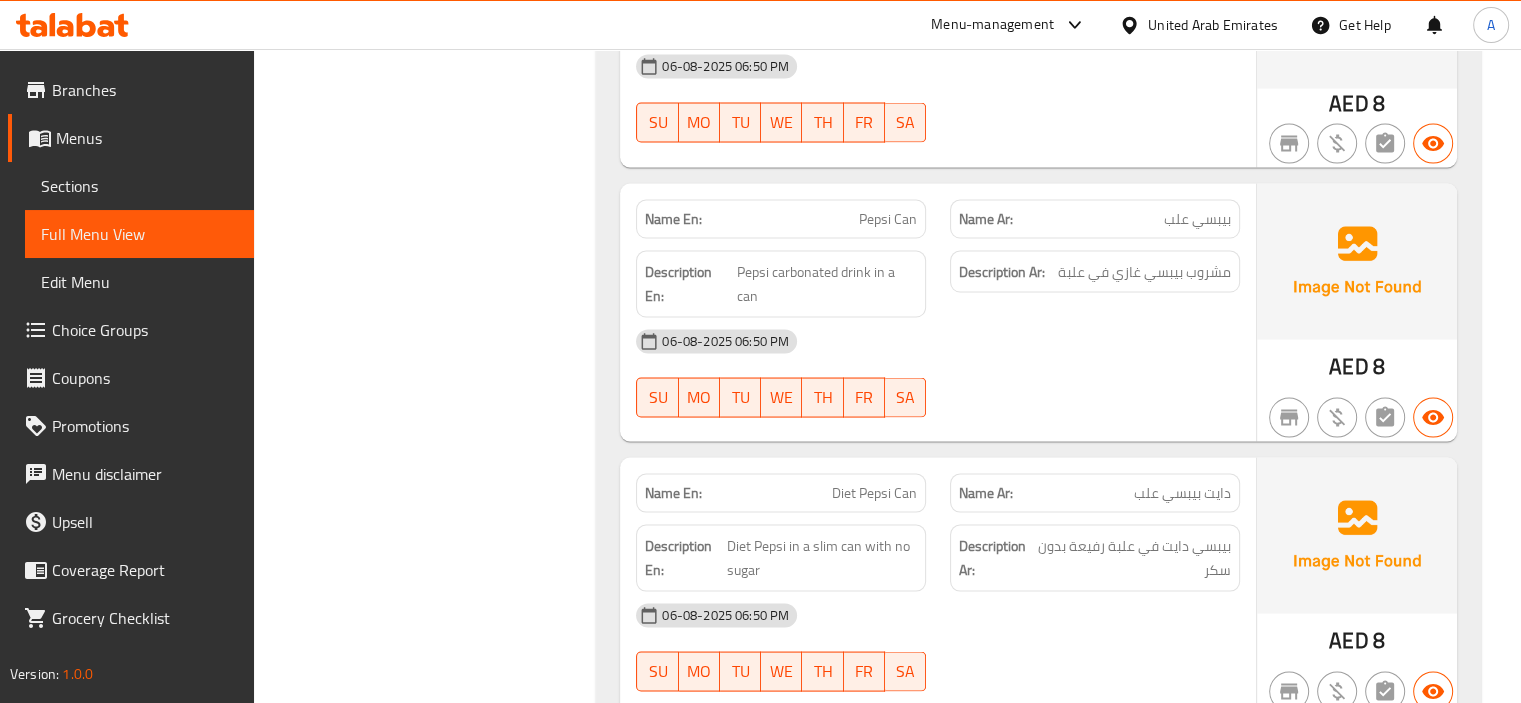 scroll, scrollTop: 11436, scrollLeft: 0, axis: vertical 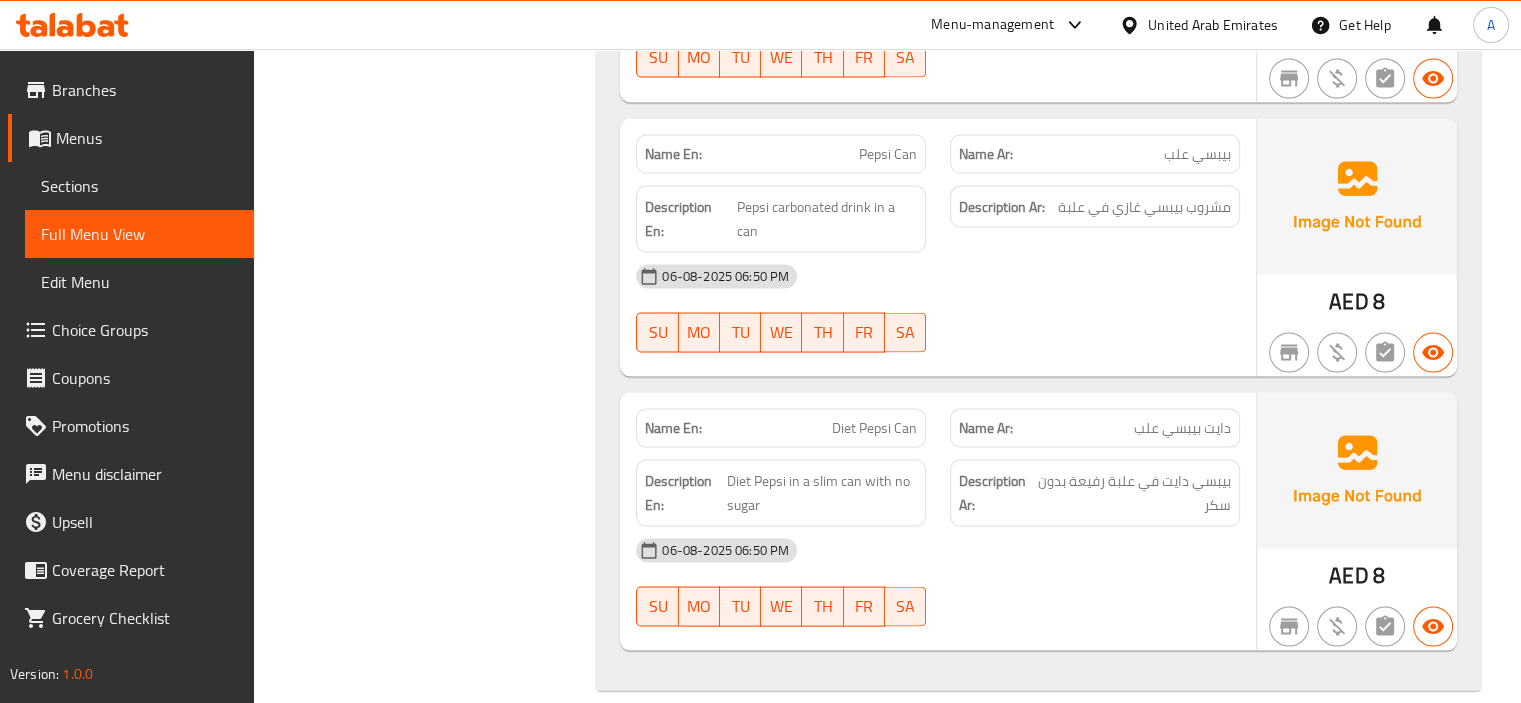 click on "Filter Branches Branches Popular filters Free items Branch specific items Has choices Upsell items Availability filters Available Not available View filters Collapse sections Collapse categories Collapse Choices" at bounding box center [433, -5238] 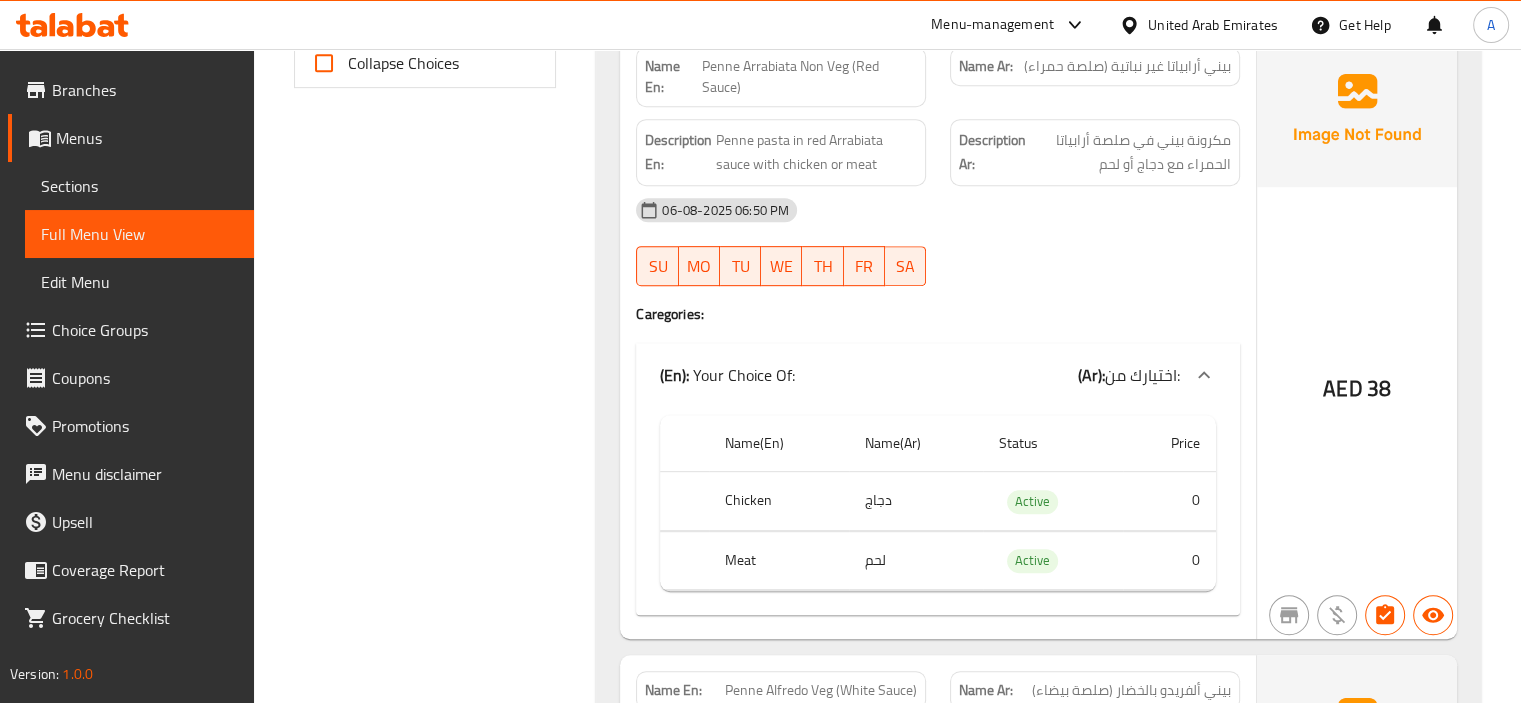 scroll, scrollTop: 0, scrollLeft: 0, axis: both 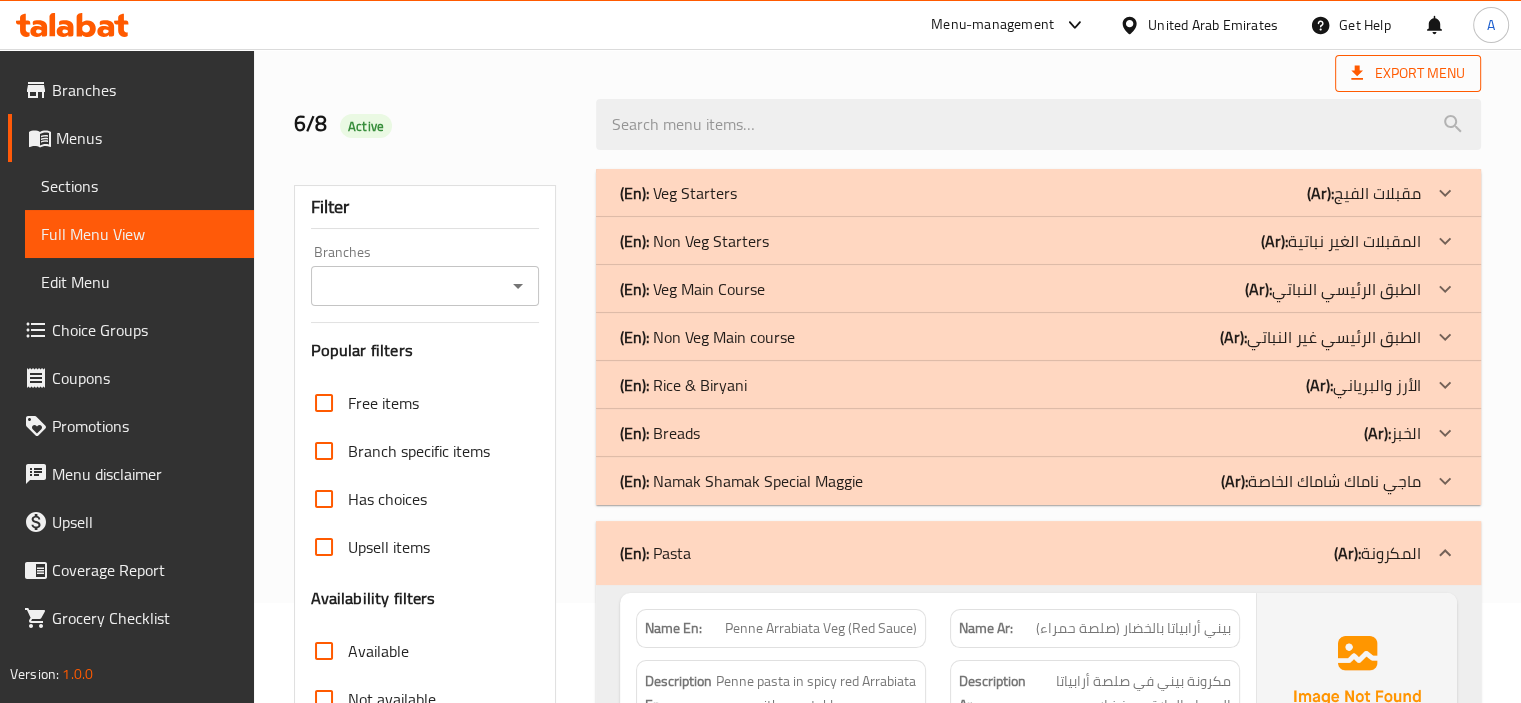 click on "Export Menu" at bounding box center [1408, 73] 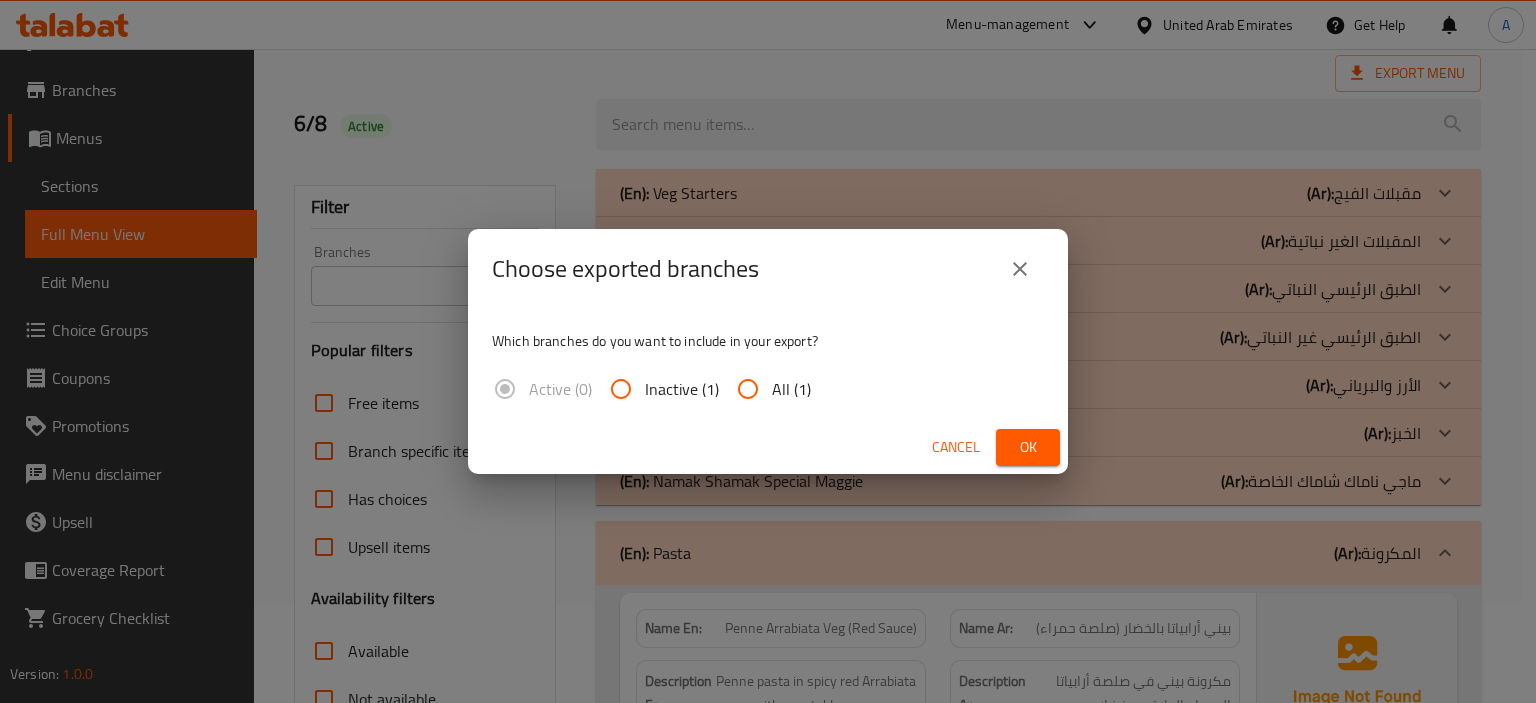 click on "All (1)" at bounding box center [791, 389] 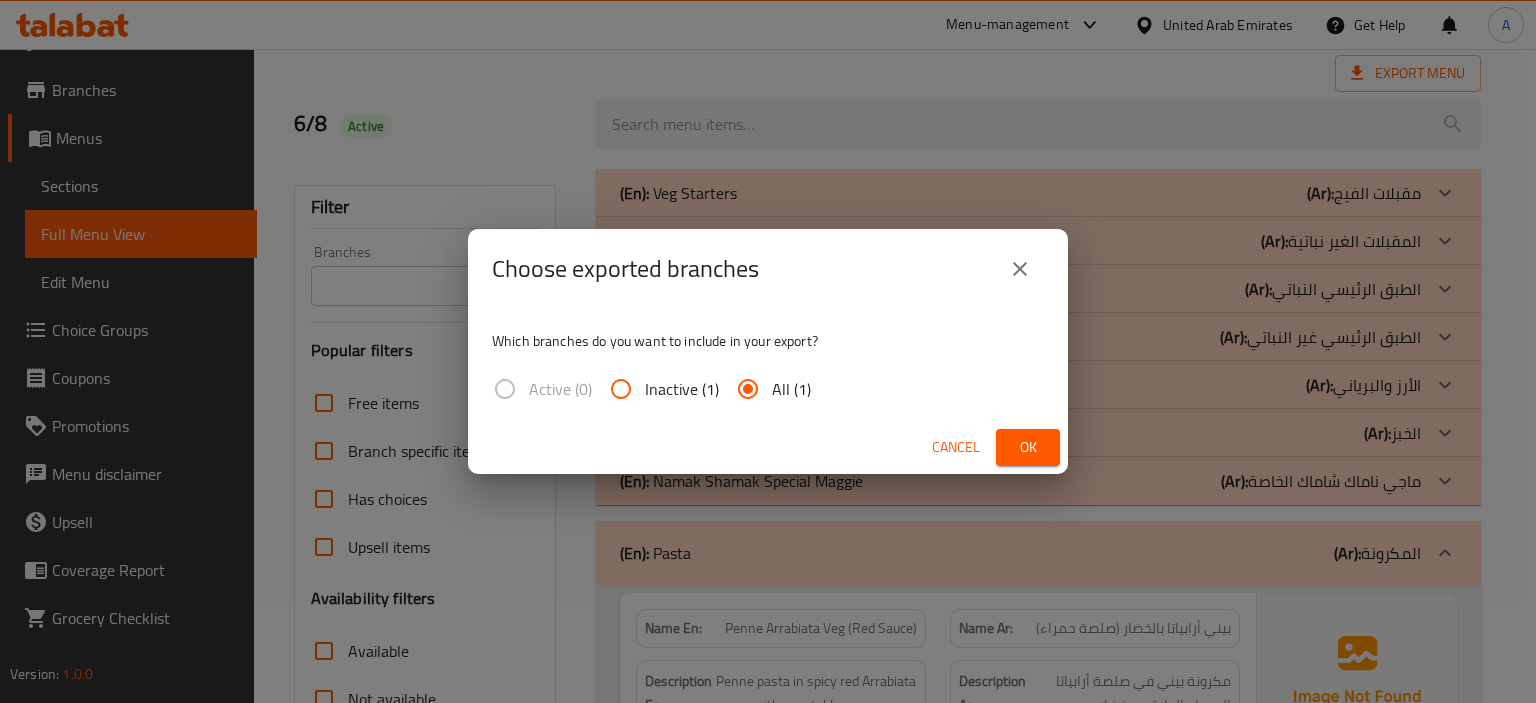 click on "Ok" at bounding box center (1028, 447) 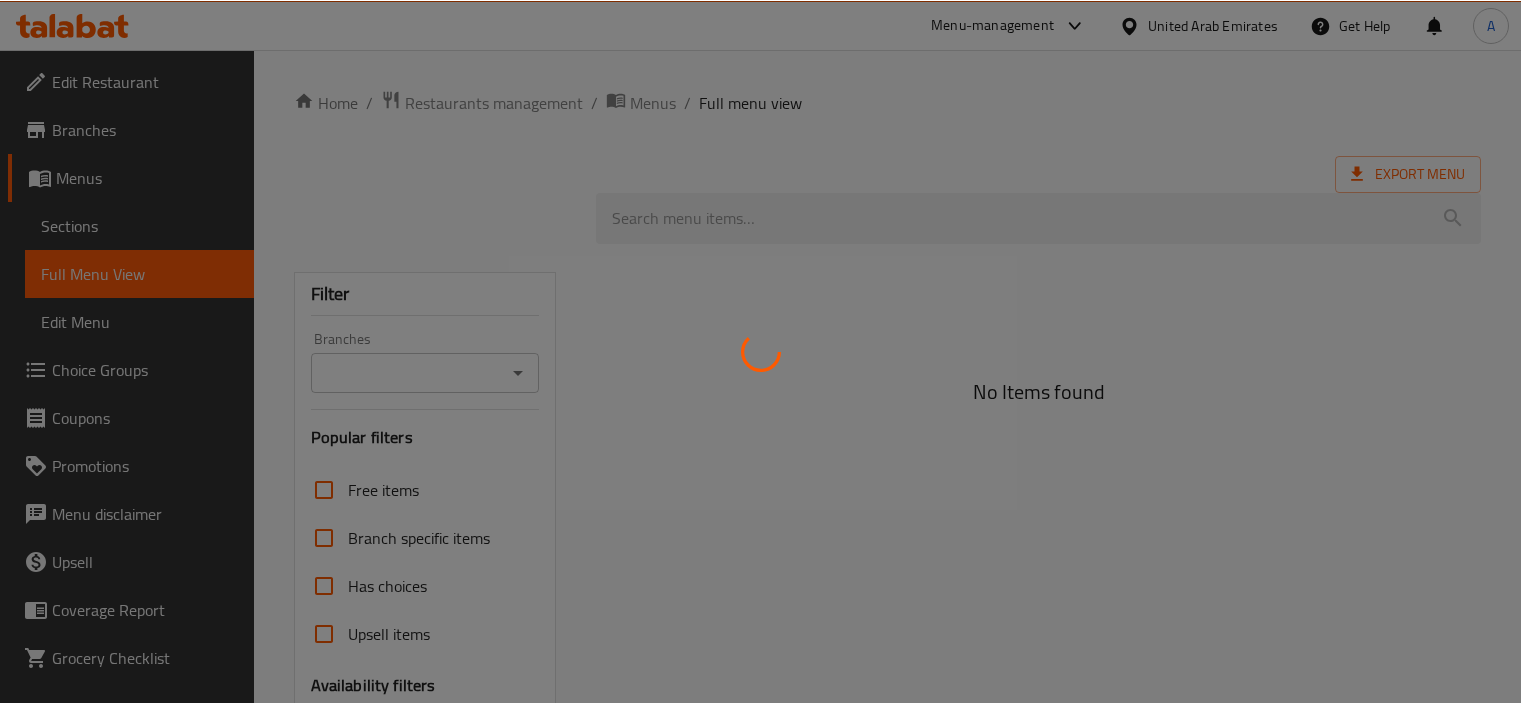scroll, scrollTop: 0, scrollLeft: 0, axis: both 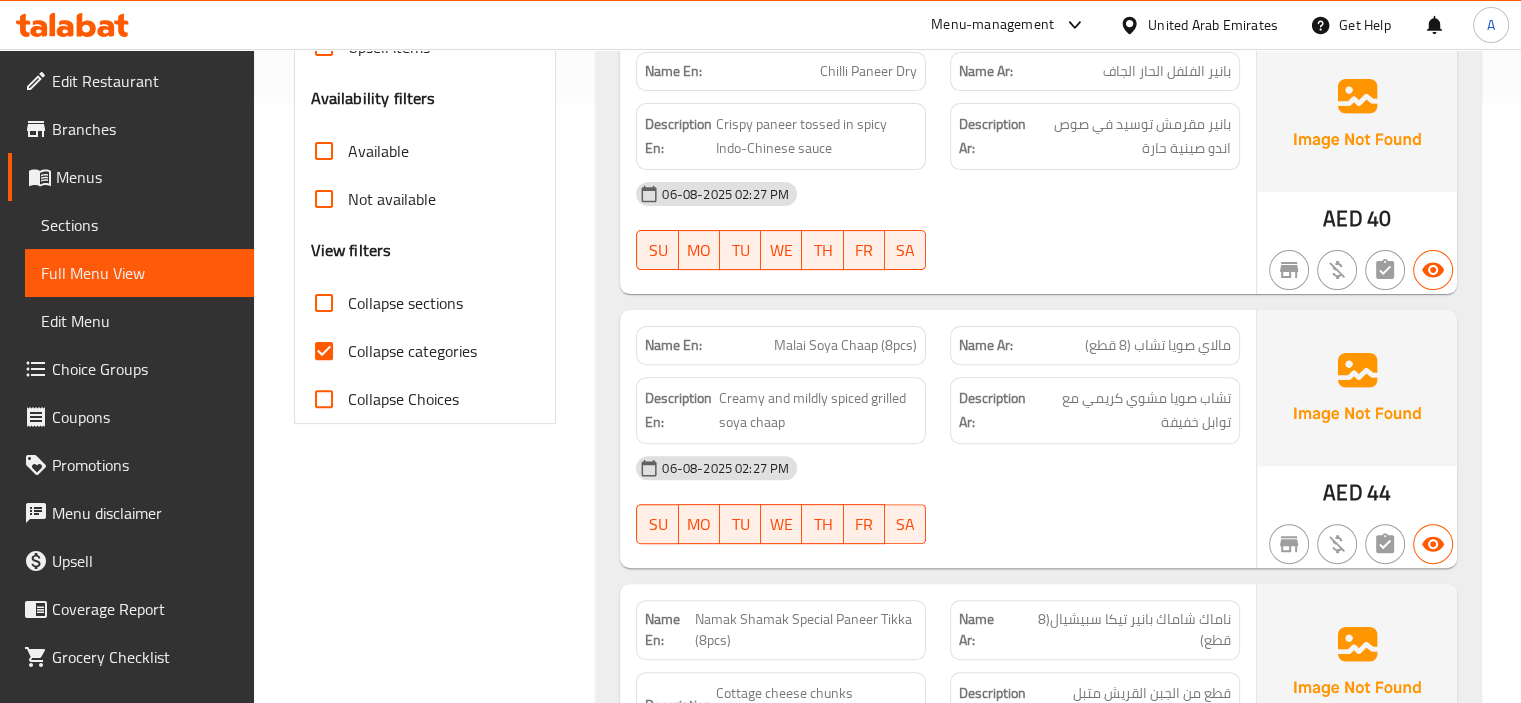 click on "Collapse categories" at bounding box center [412, 351] 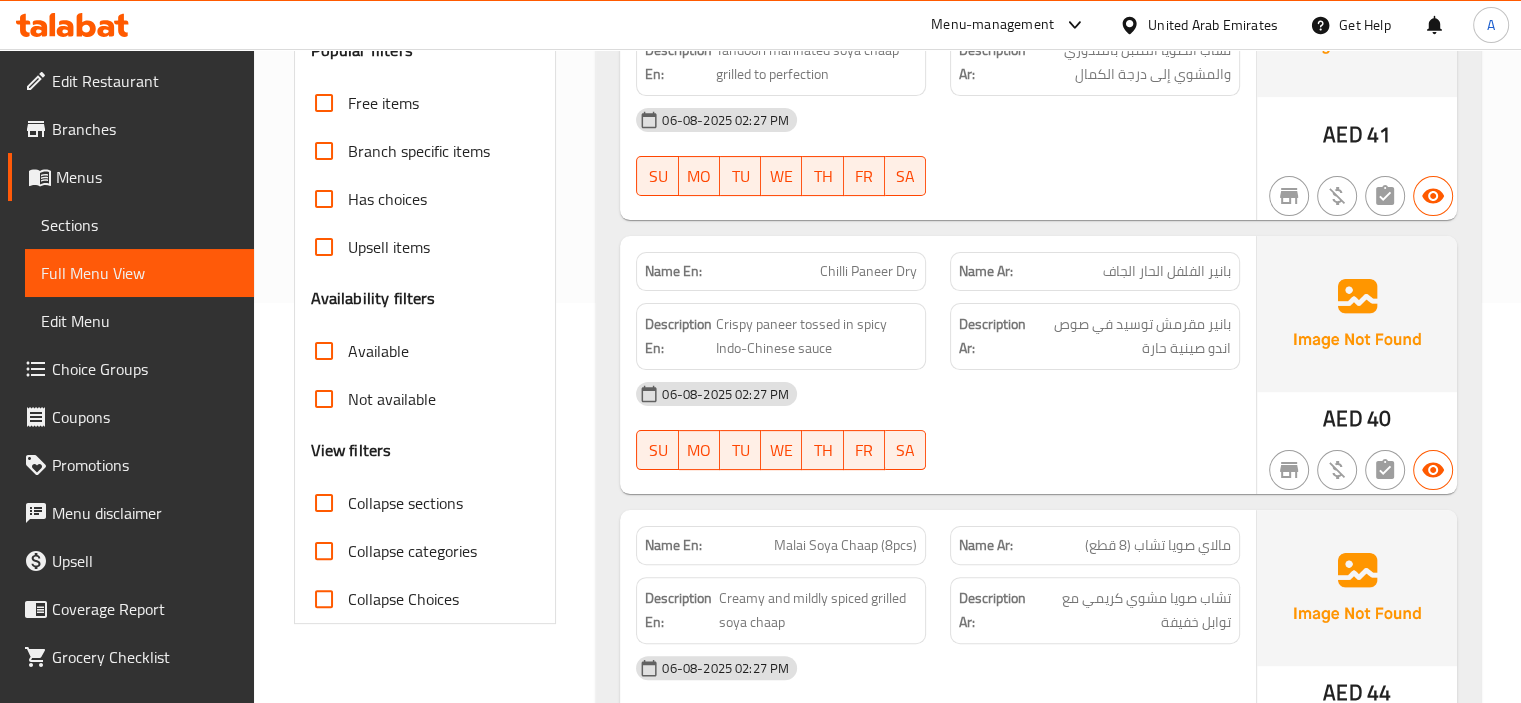 scroll, scrollTop: 0, scrollLeft: 0, axis: both 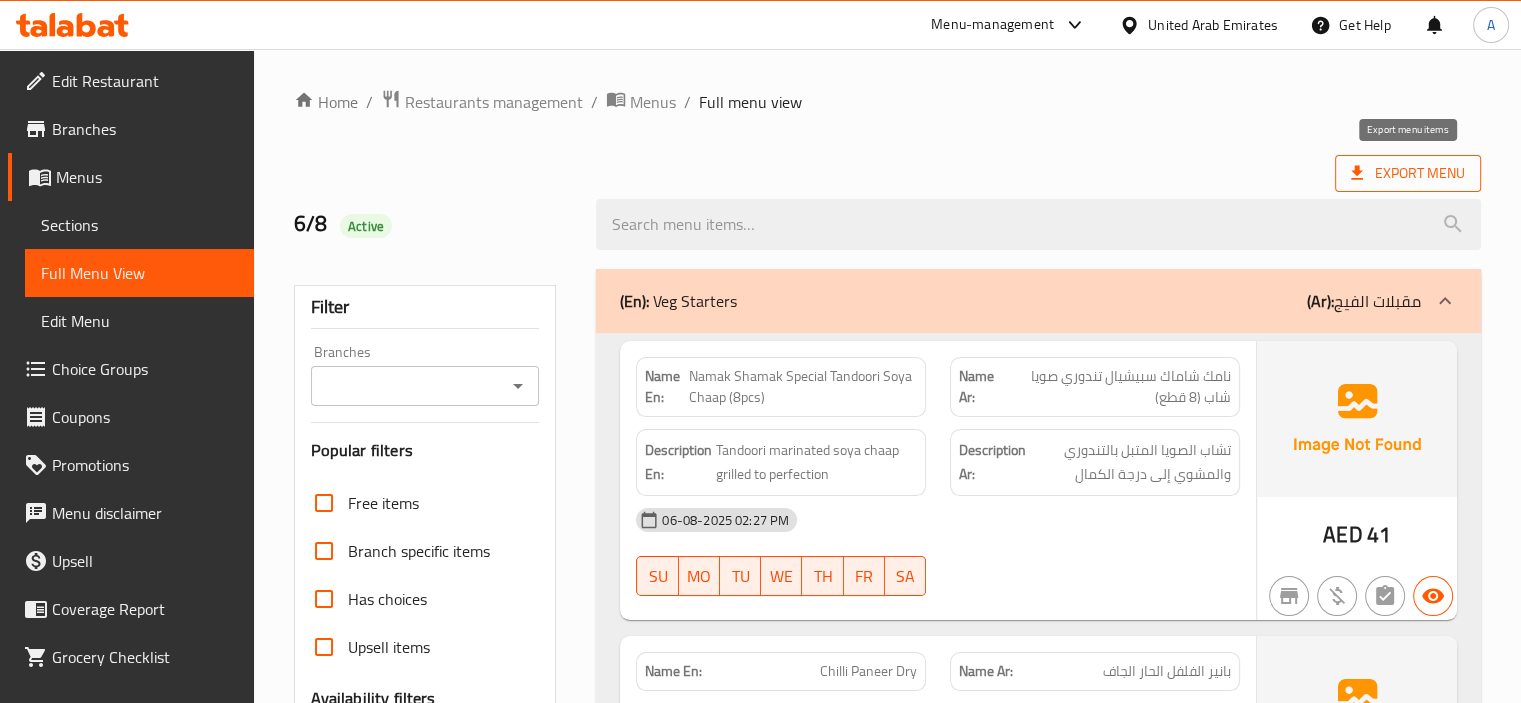 click on "Export Menu" at bounding box center (1408, 173) 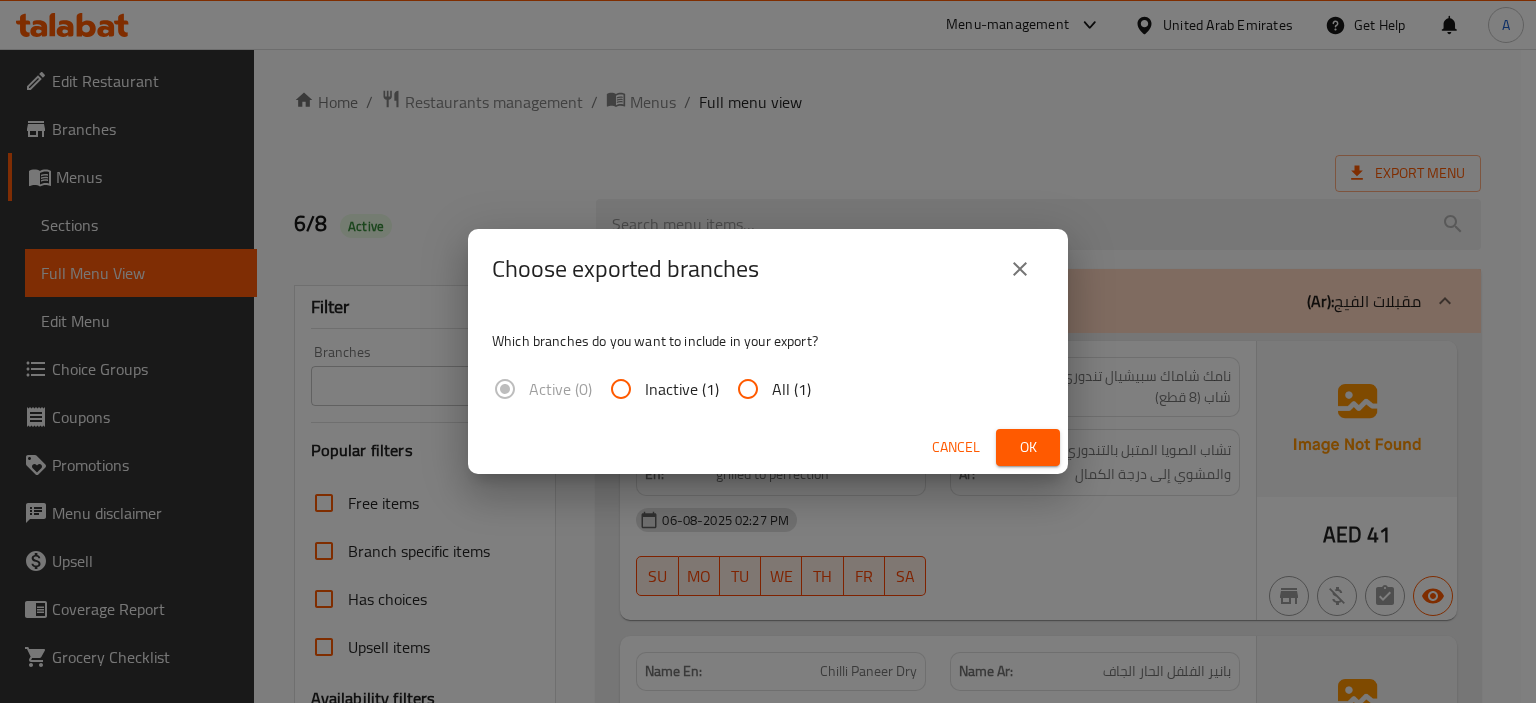 drag, startPoint x: 795, startPoint y: 383, endPoint x: 868, endPoint y: 379, distance: 73.109505 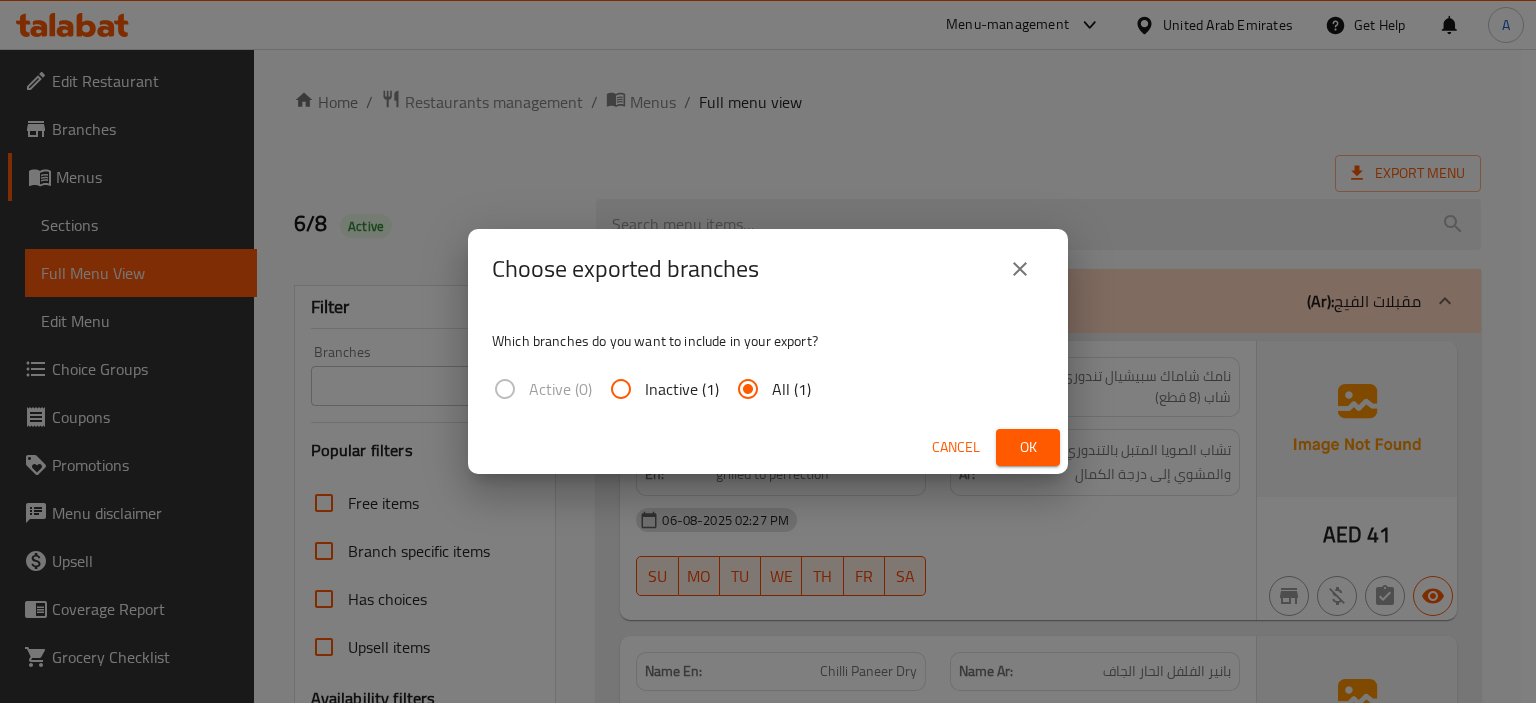 click on "Ok" at bounding box center (1028, 447) 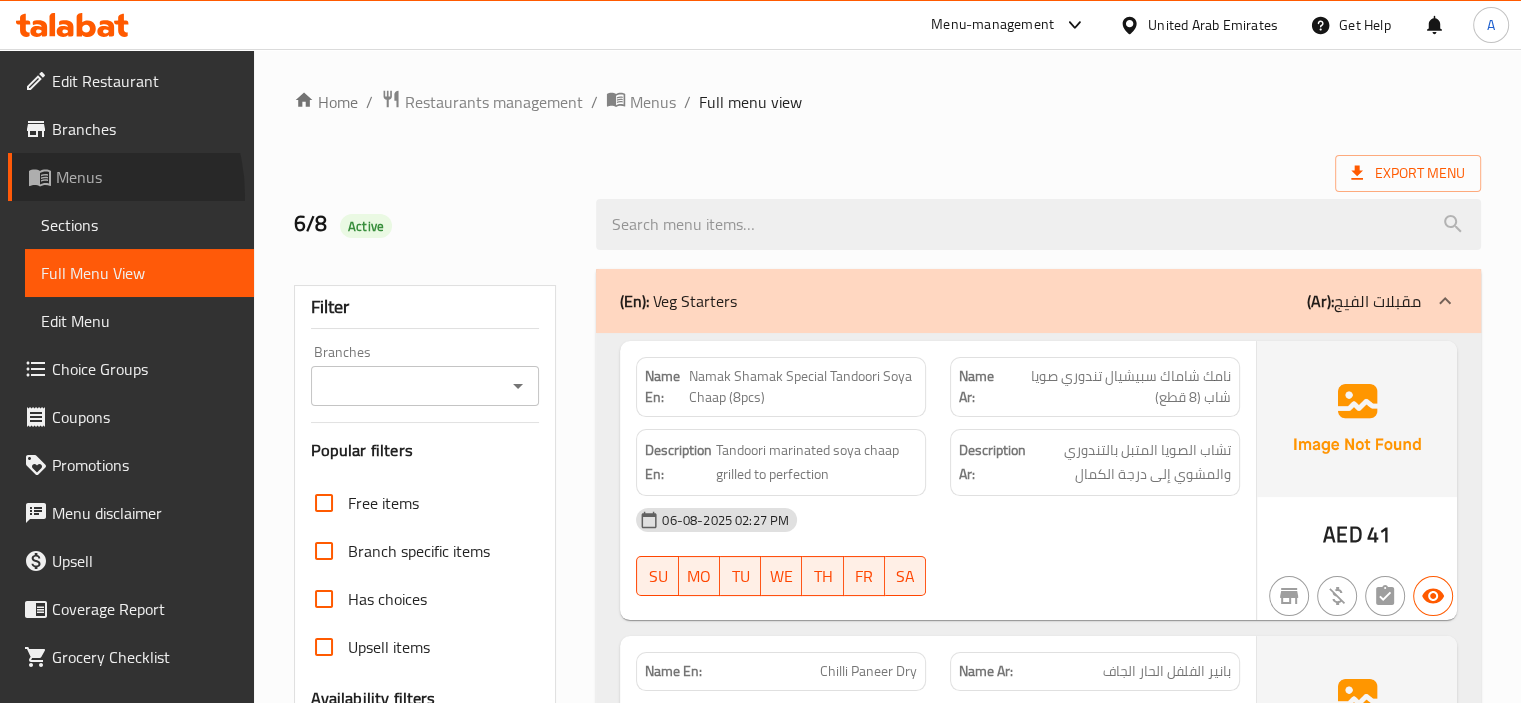 click on "Menus" at bounding box center [131, 177] 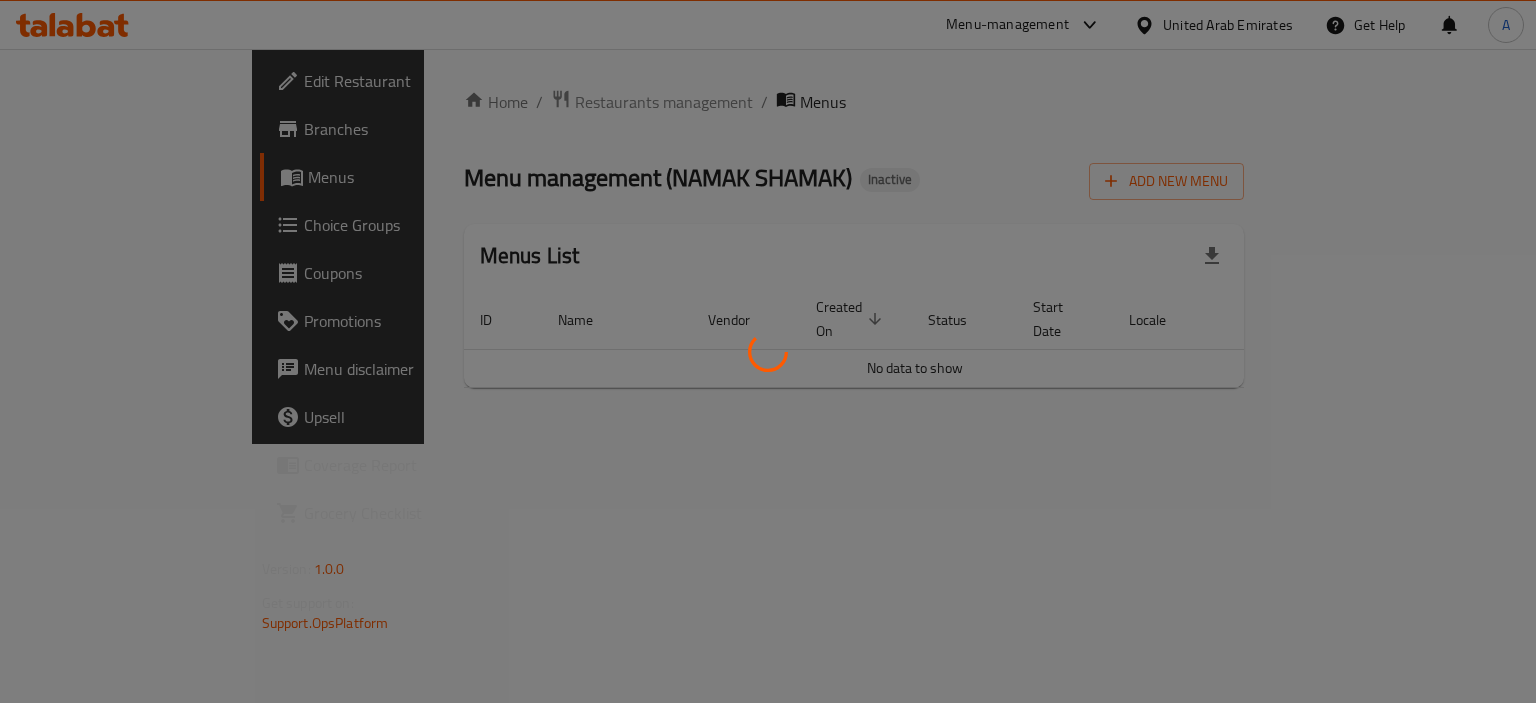 type 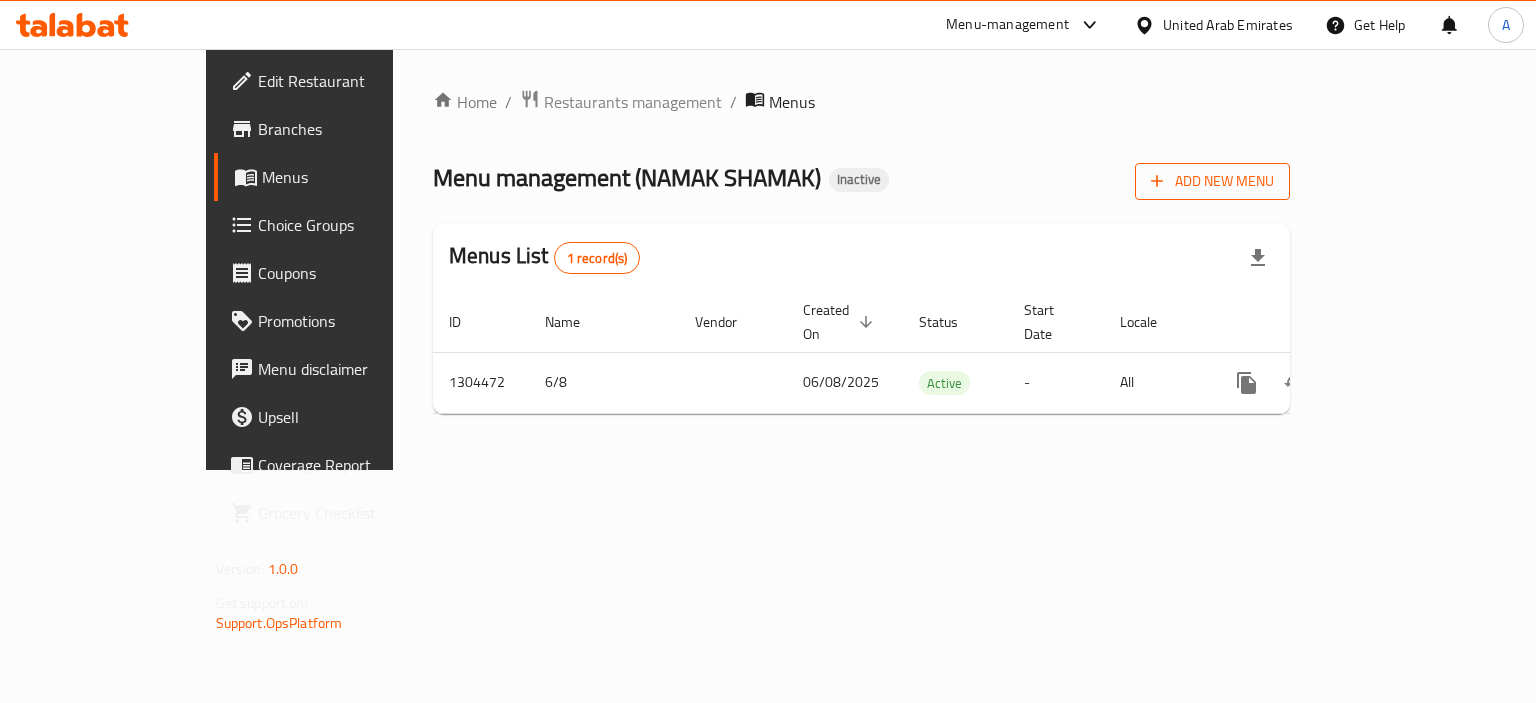 click on "Add New Menu" at bounding box center [1212, 181] 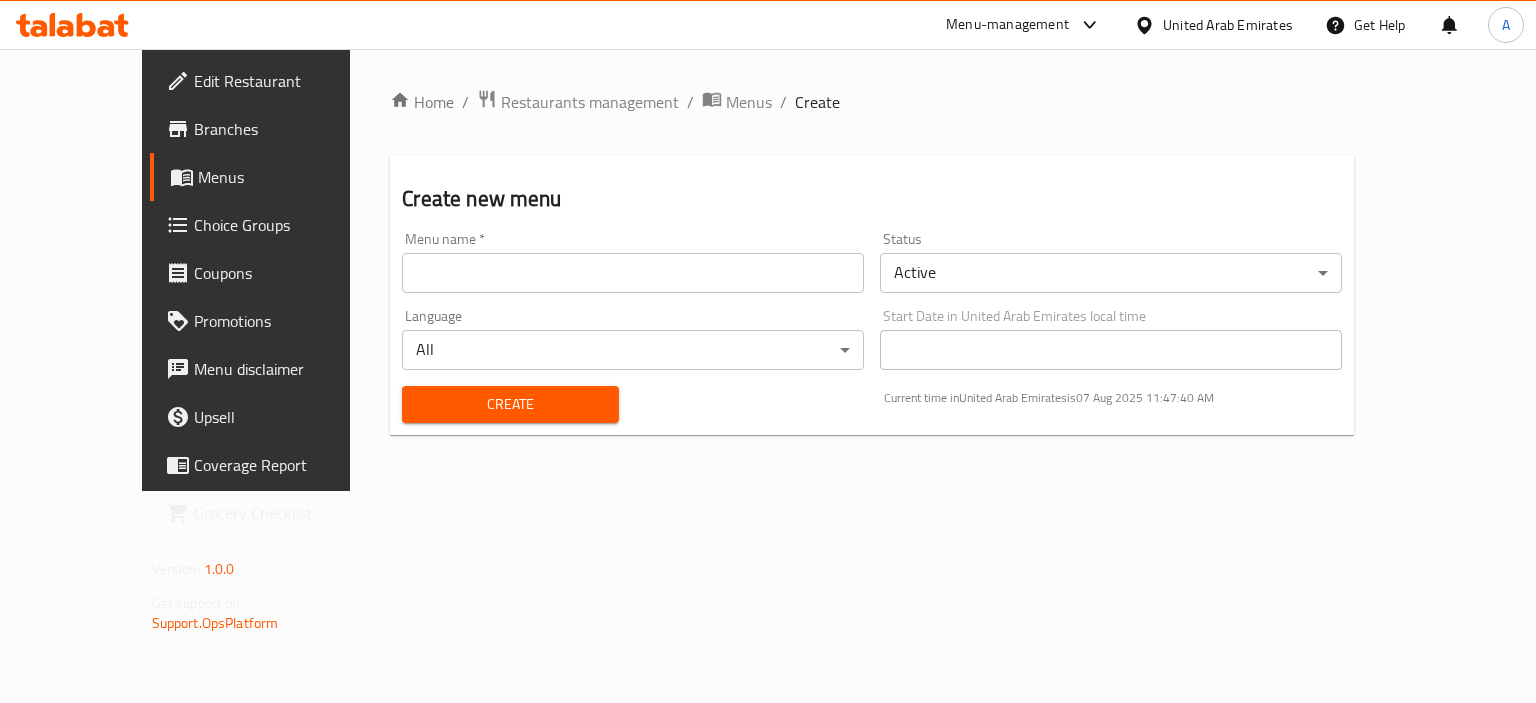click at bounding box center (633, 273) 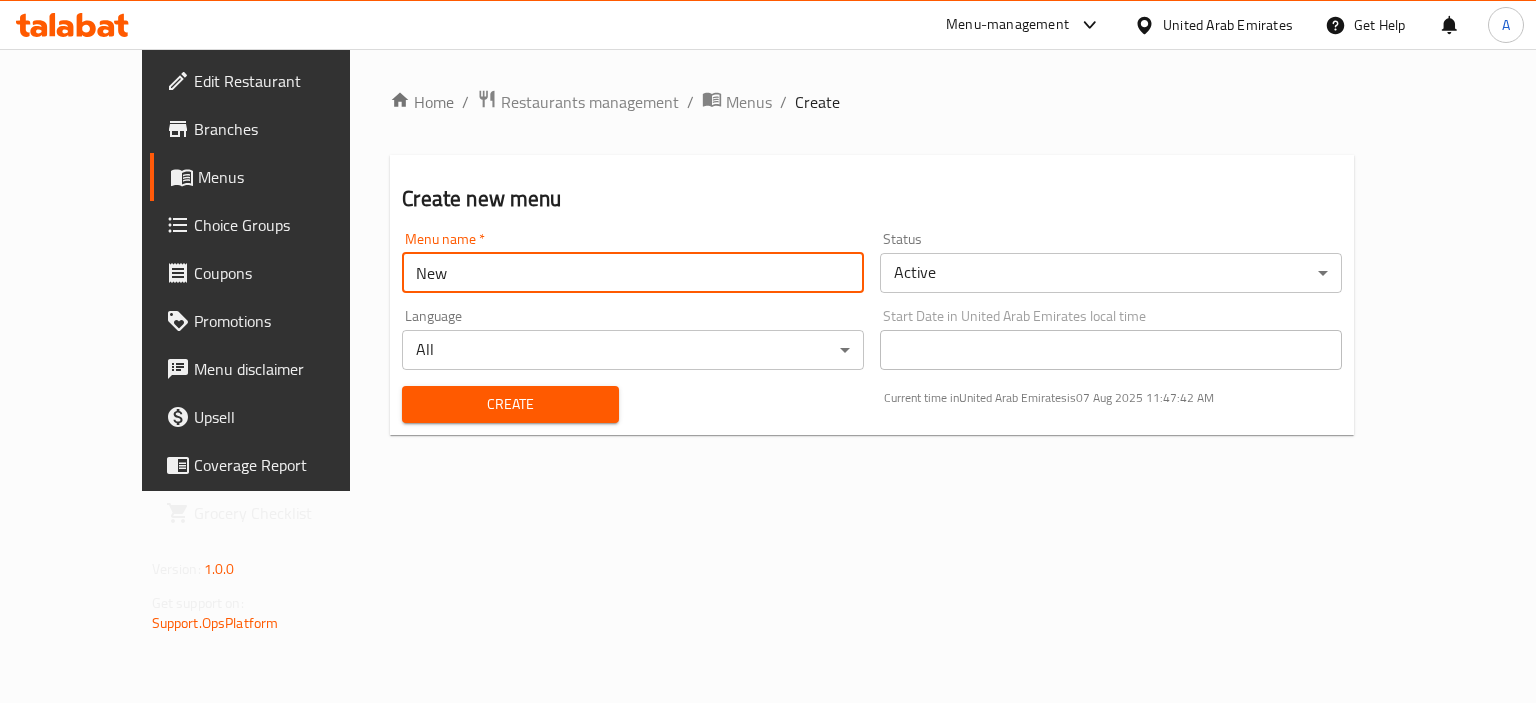 type on "New" 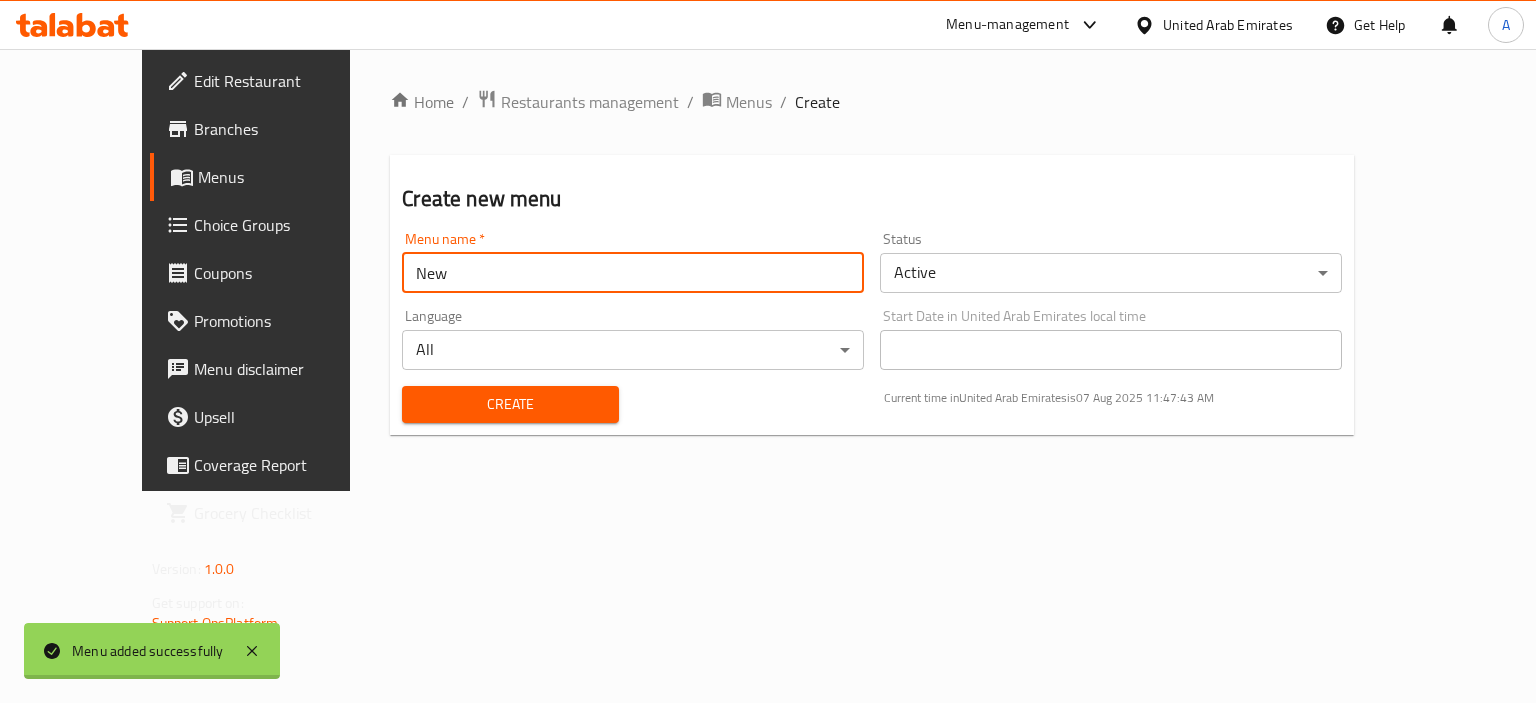 type 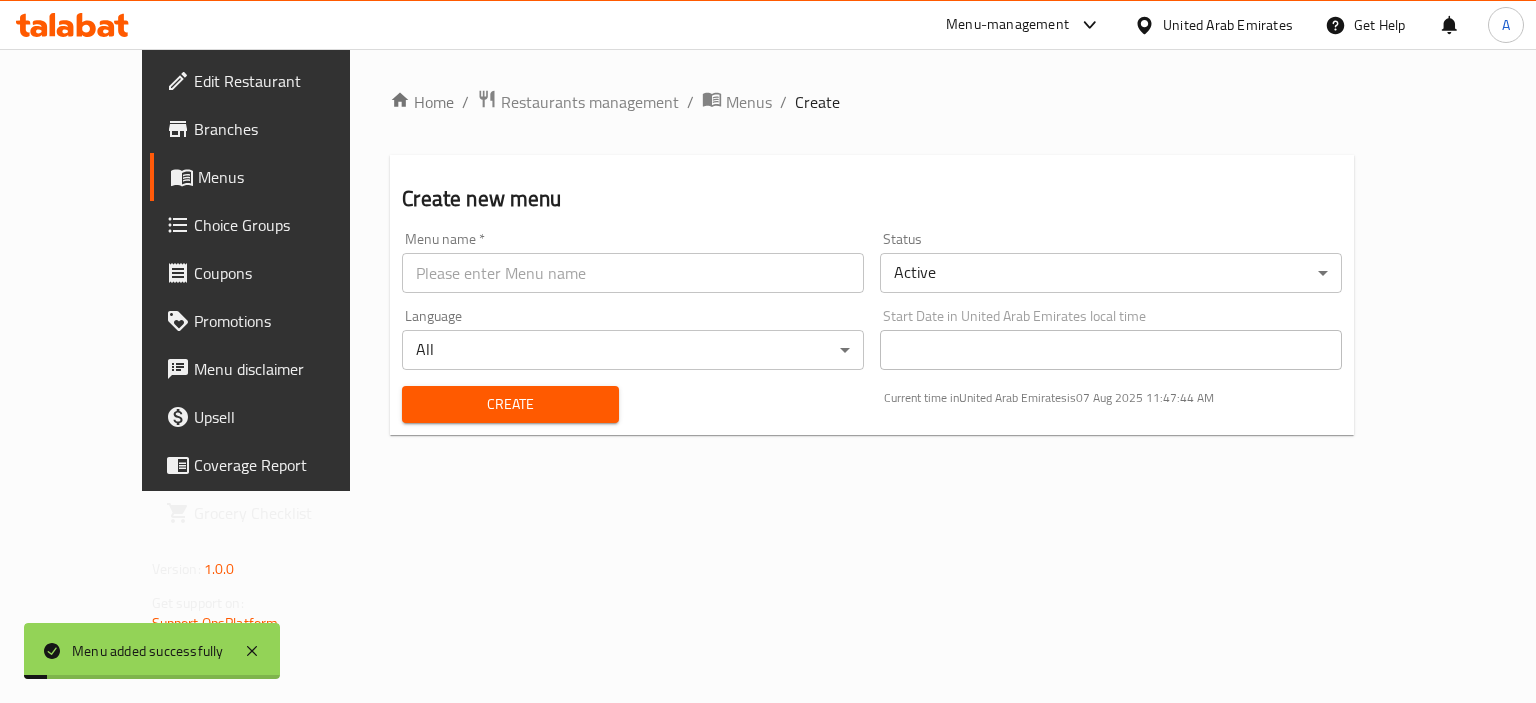 drag, startPoint x: 640, startPoint y: 107, endPoint x: 664, endPoint y: 133, distance: 35.383614 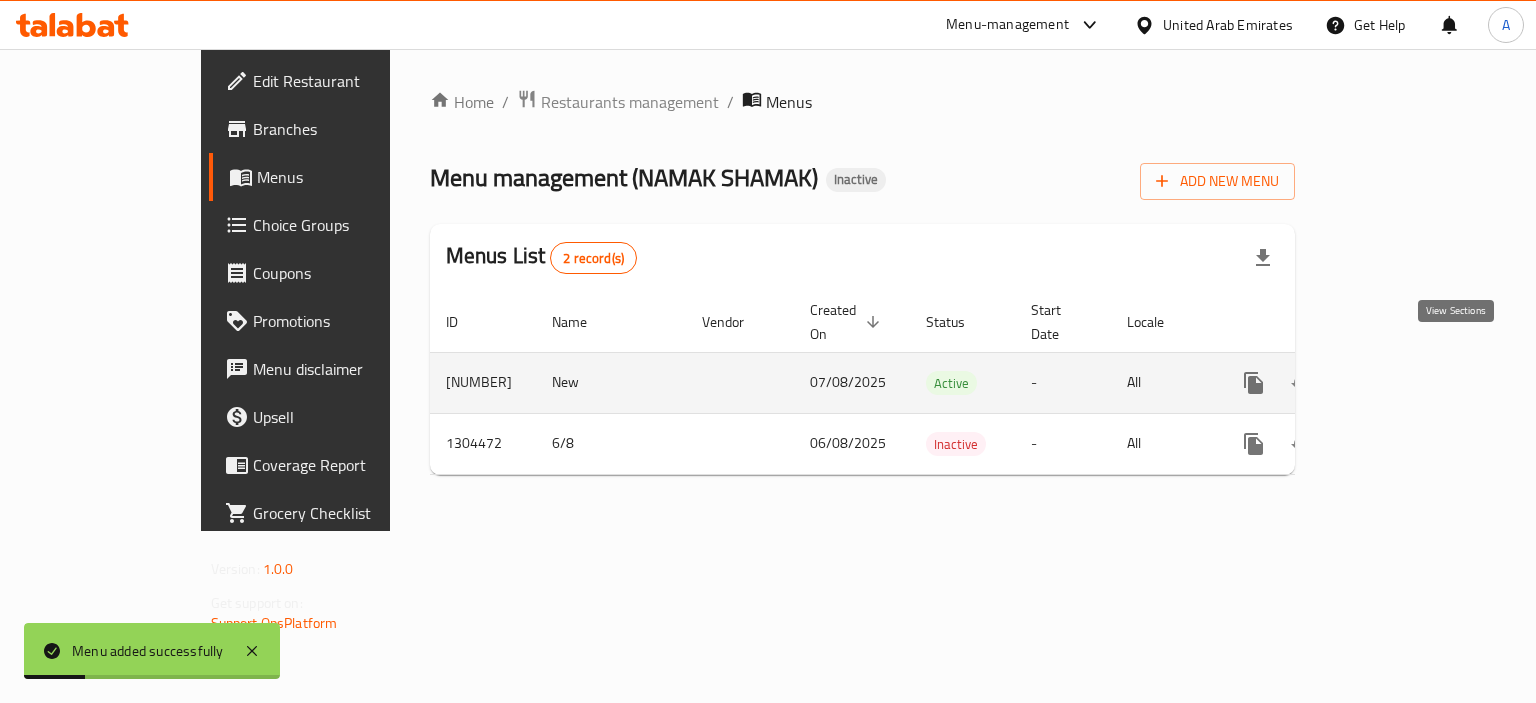 click 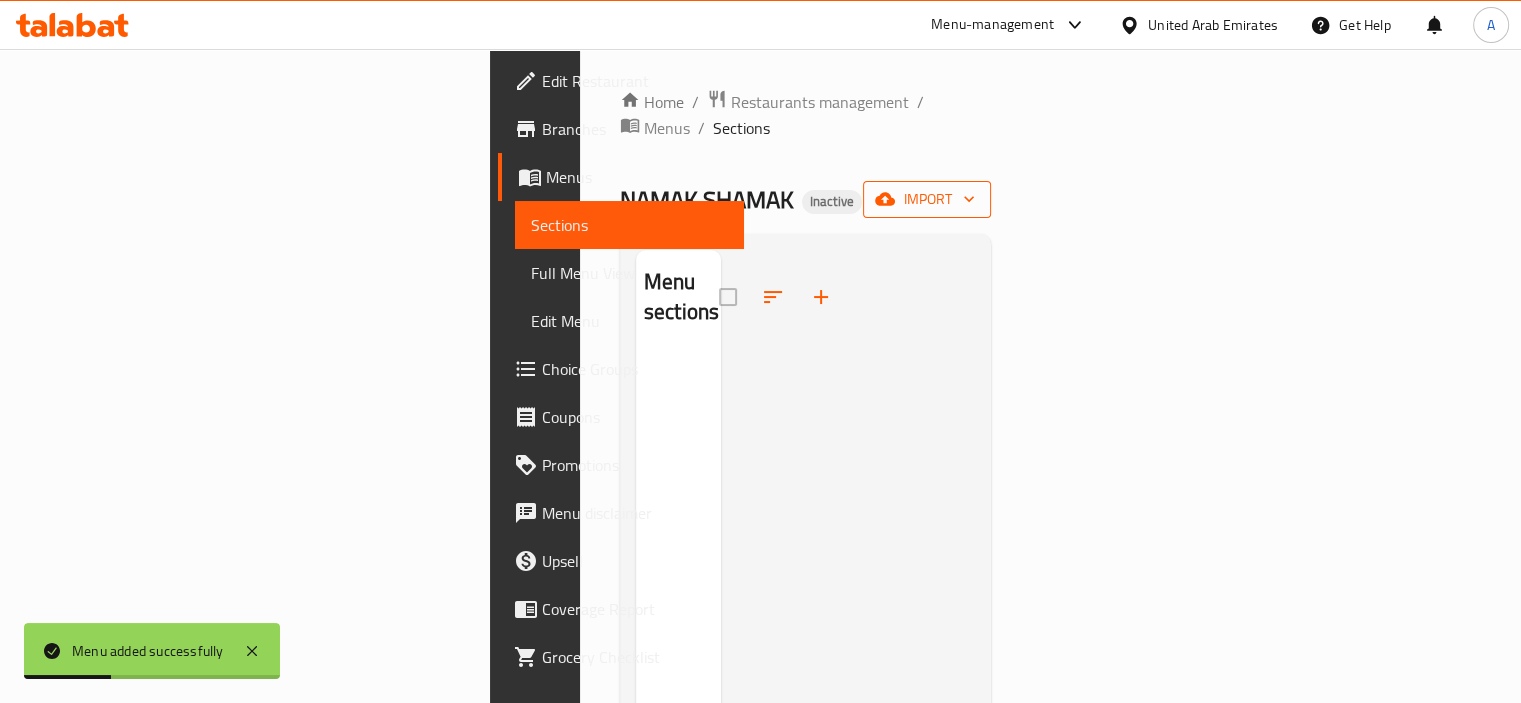 click on "import" at bounding box center (927, 199) 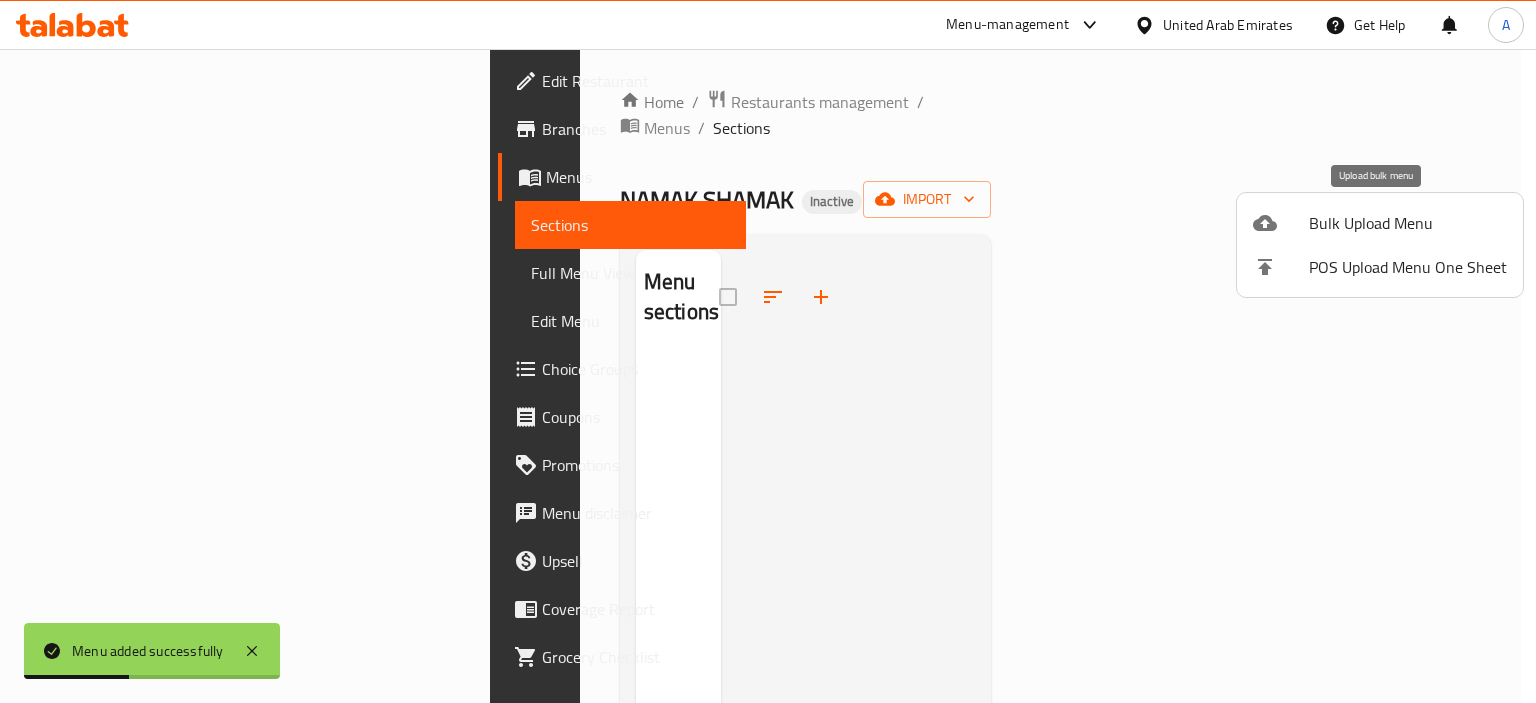 click on "Bulk Upload Menu" at bounding box center [1408, 223] 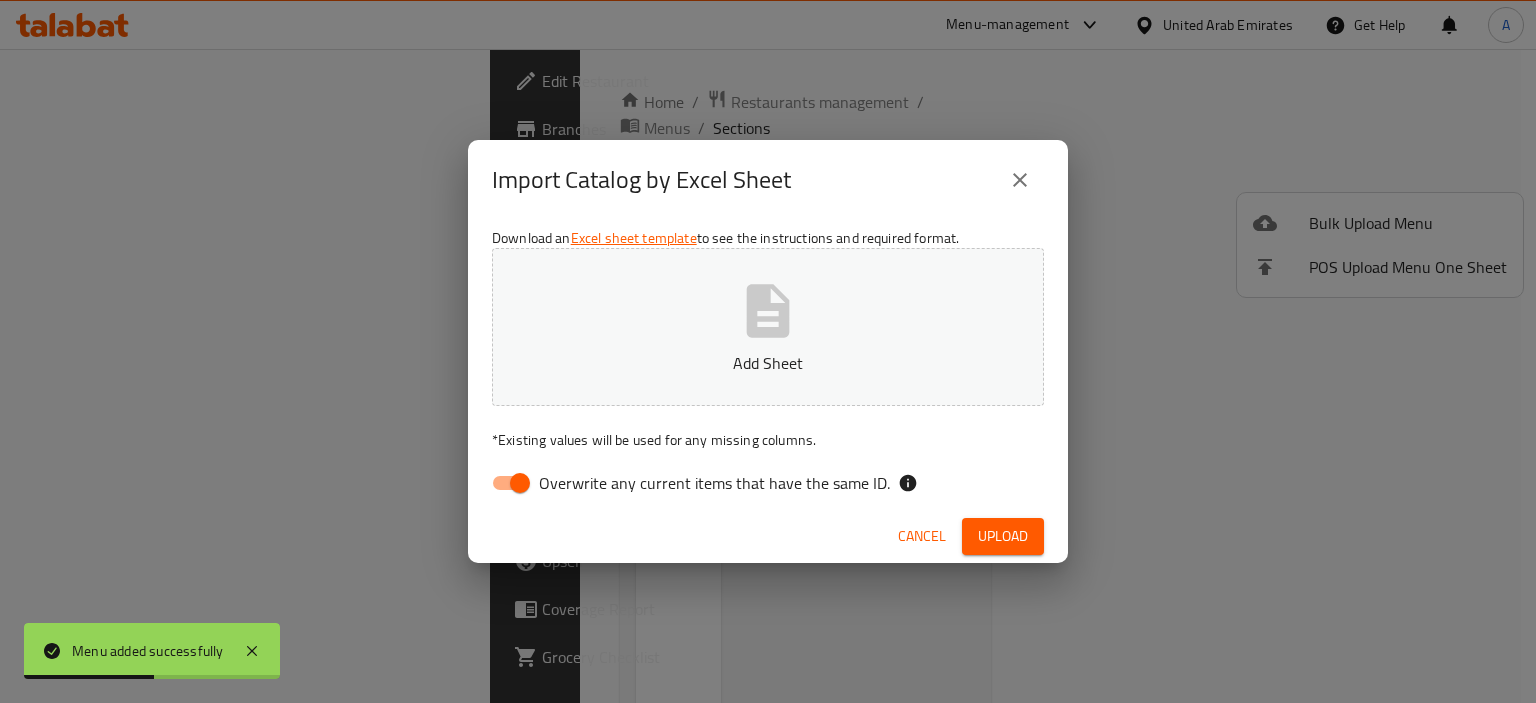 click on "Overwrite any current items that have the same ID." at bounding box center [714, 483] 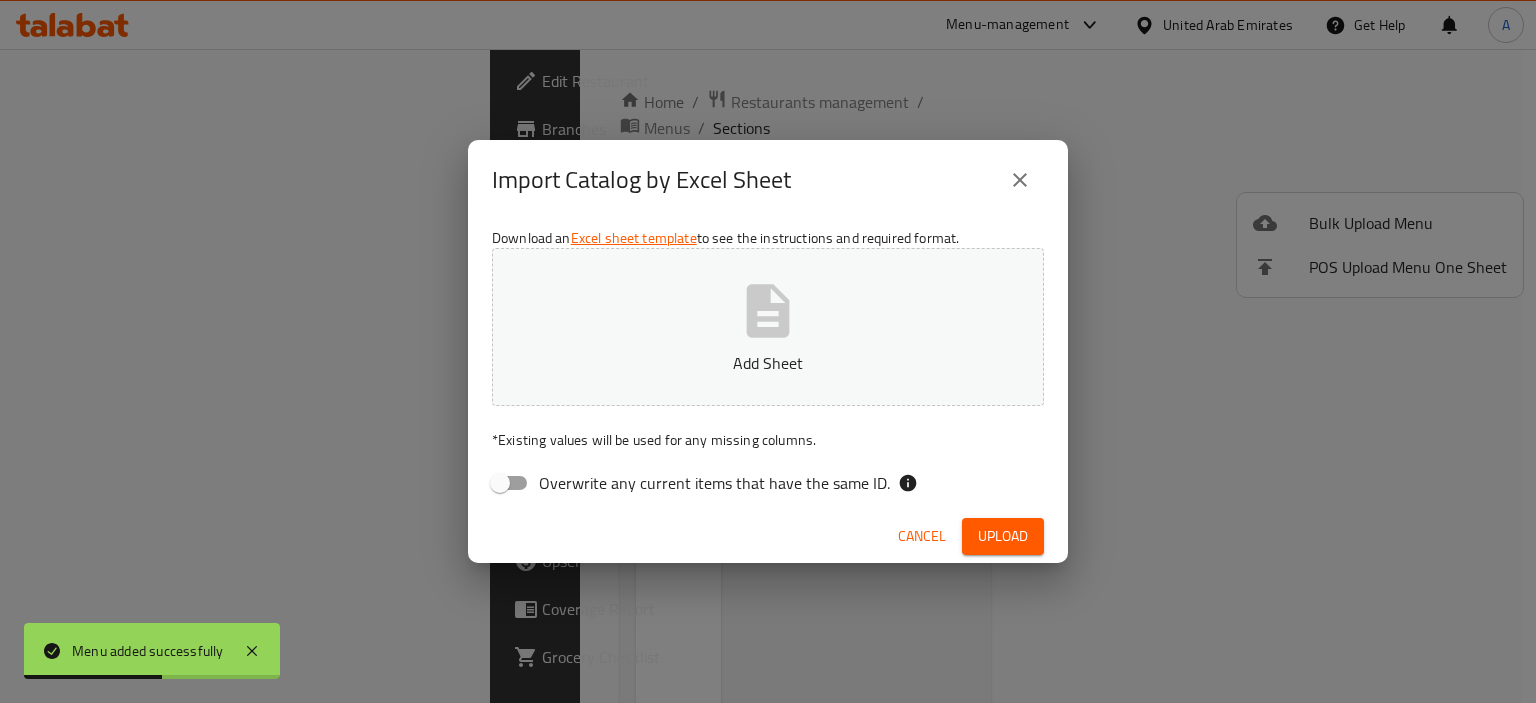 click 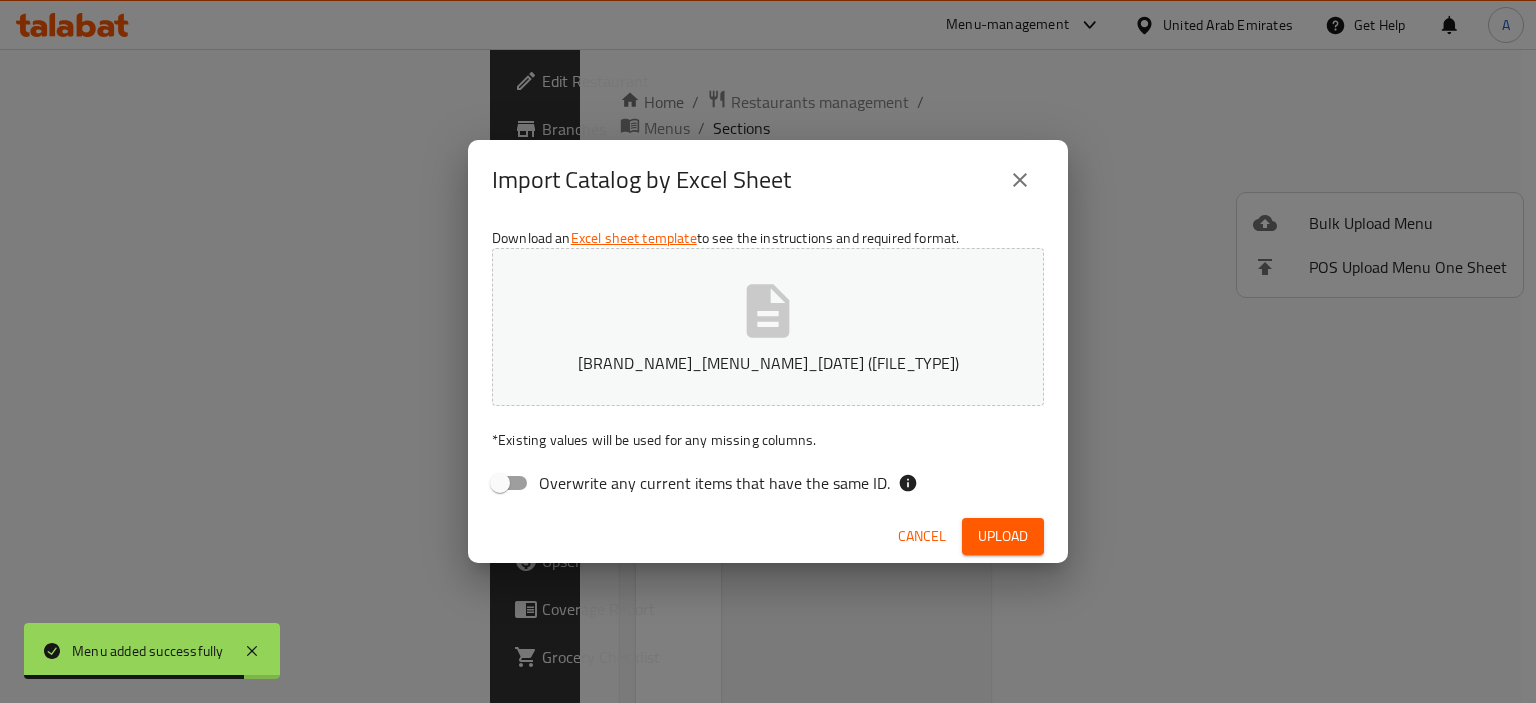 click on "Upload" at bounding box center [1003, 536] 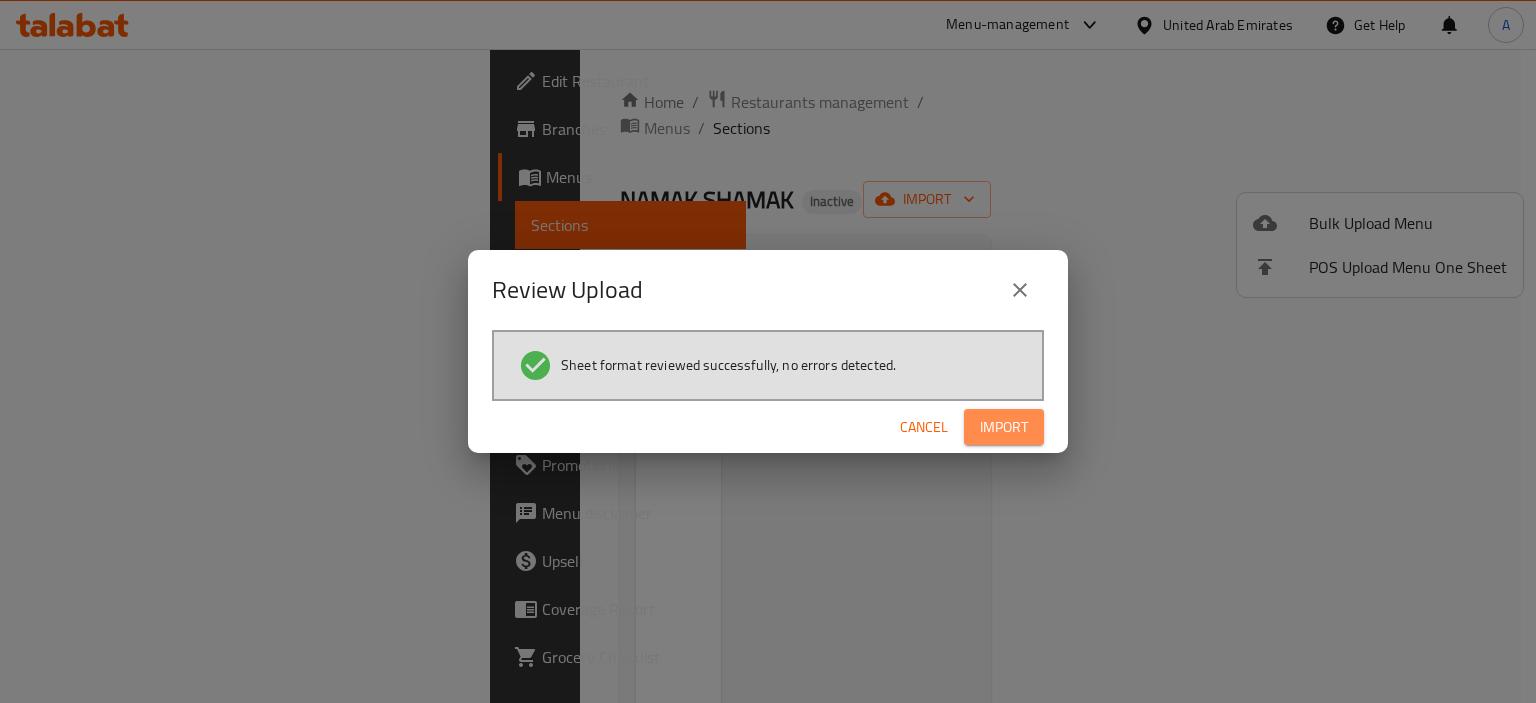 click on "Import" at bounding box center (1004, 427) 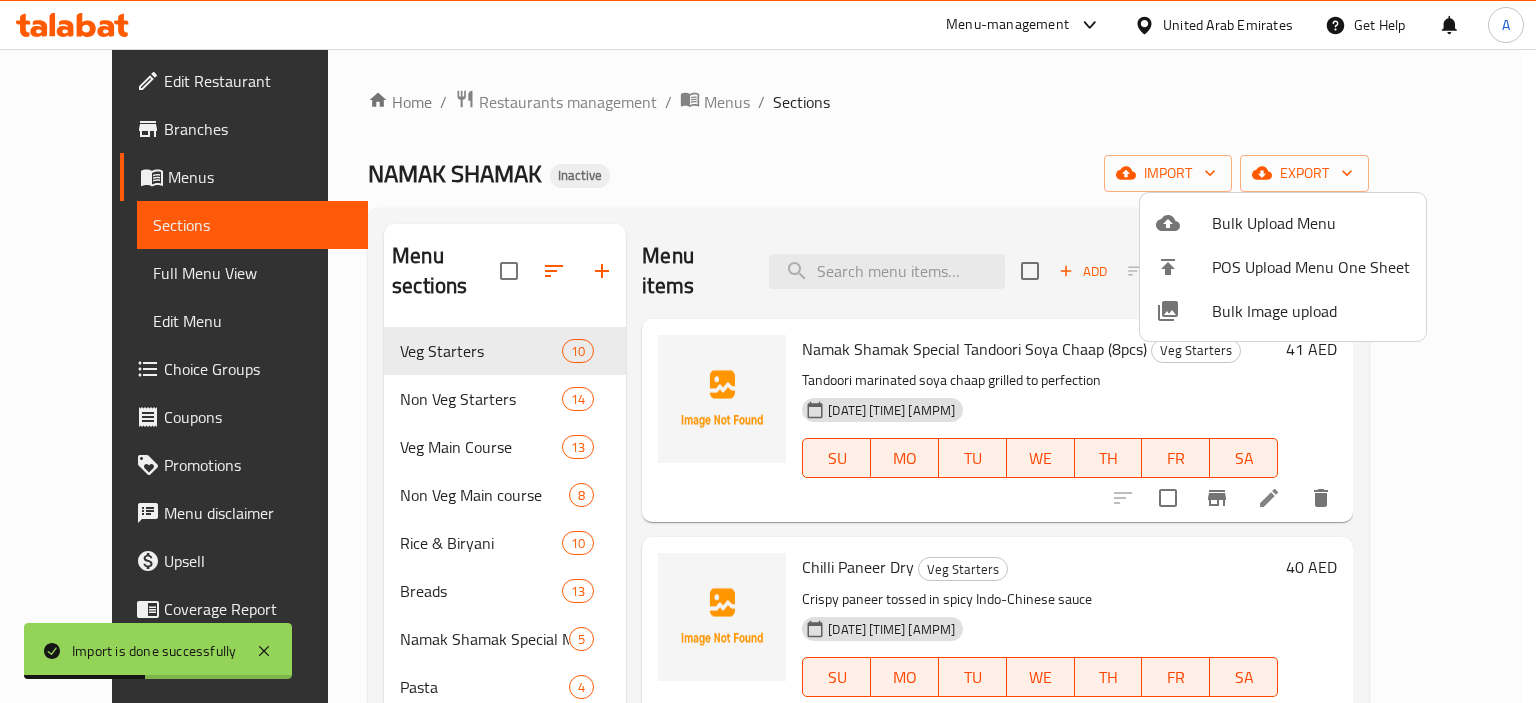 click at bounding box center (768, 351) 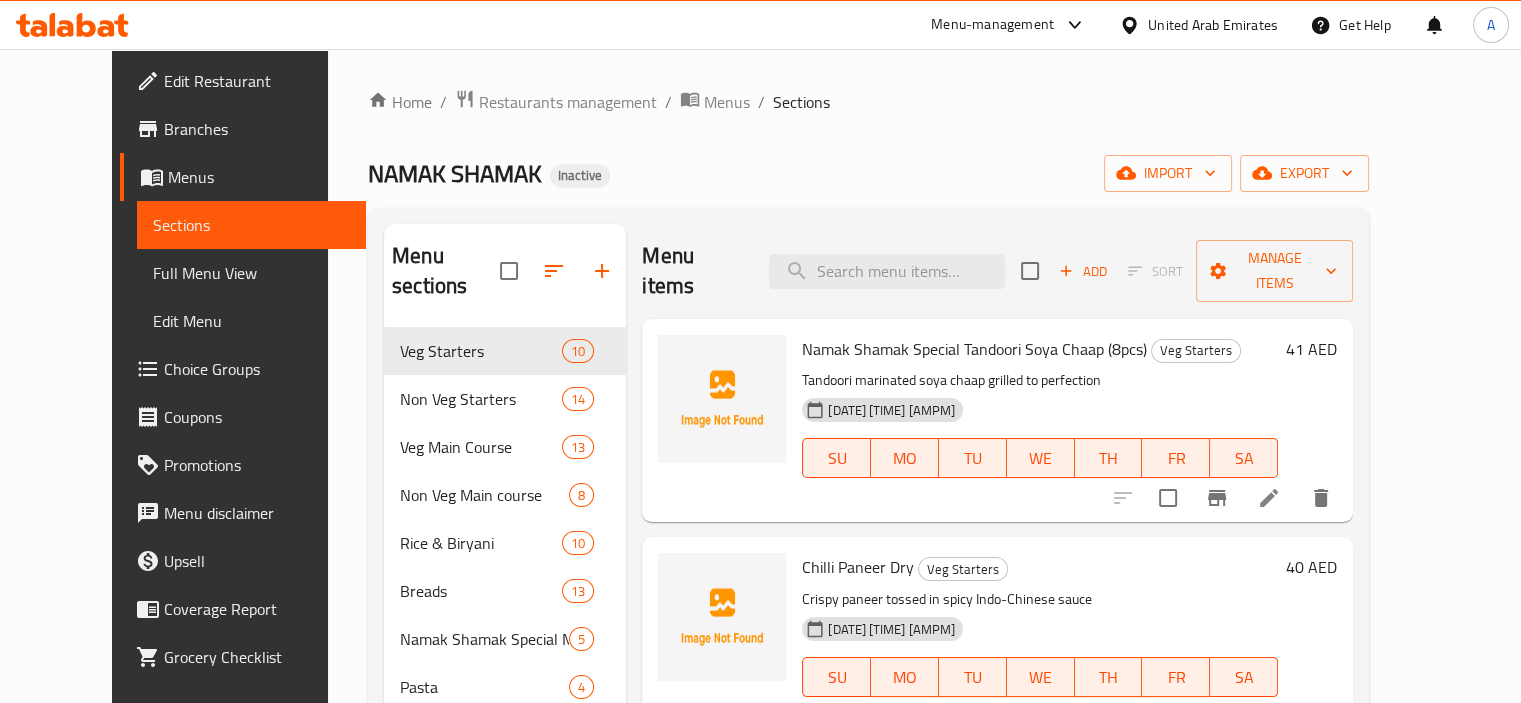 click on "Full Menu View" at bounding box center (251, 273) 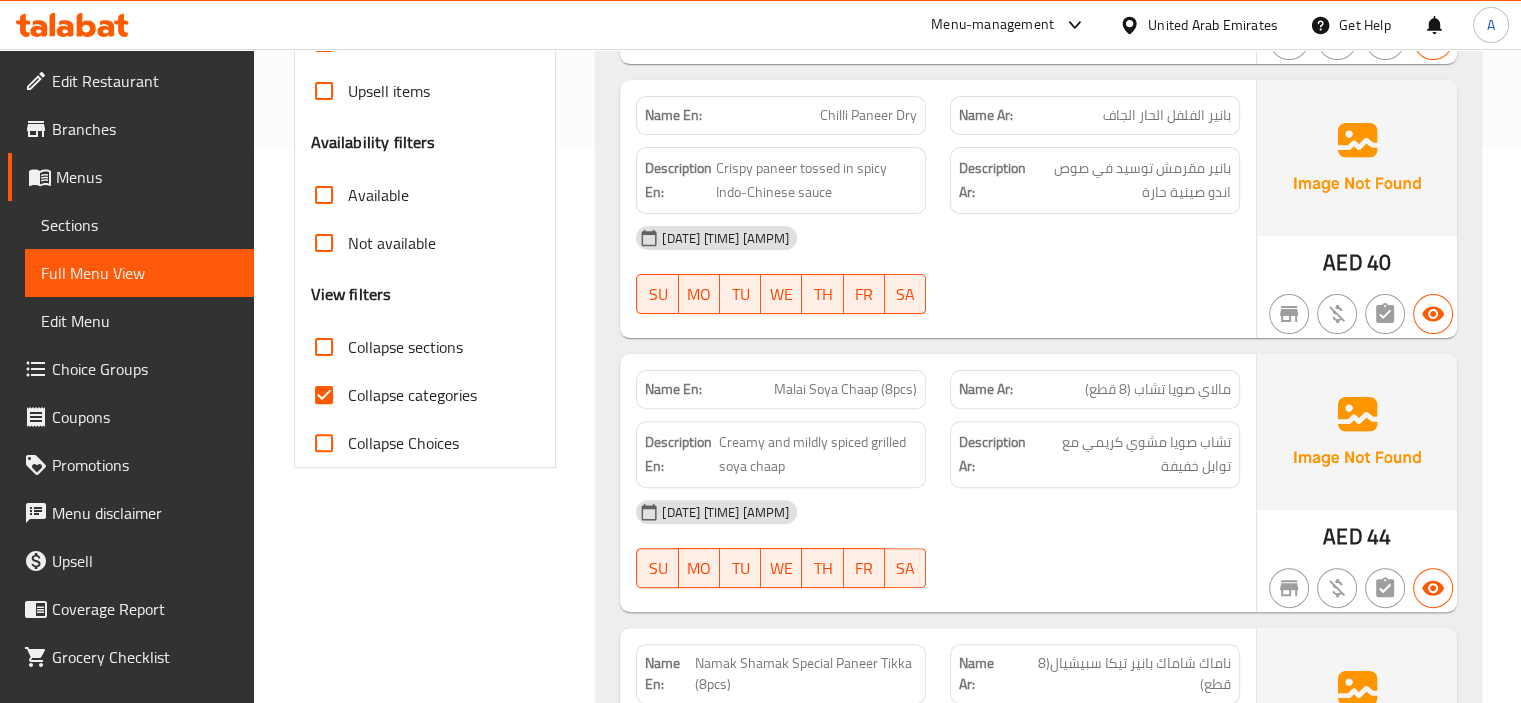scroll, scrollTop: 700, scrollLeft: 0, axis: vertical 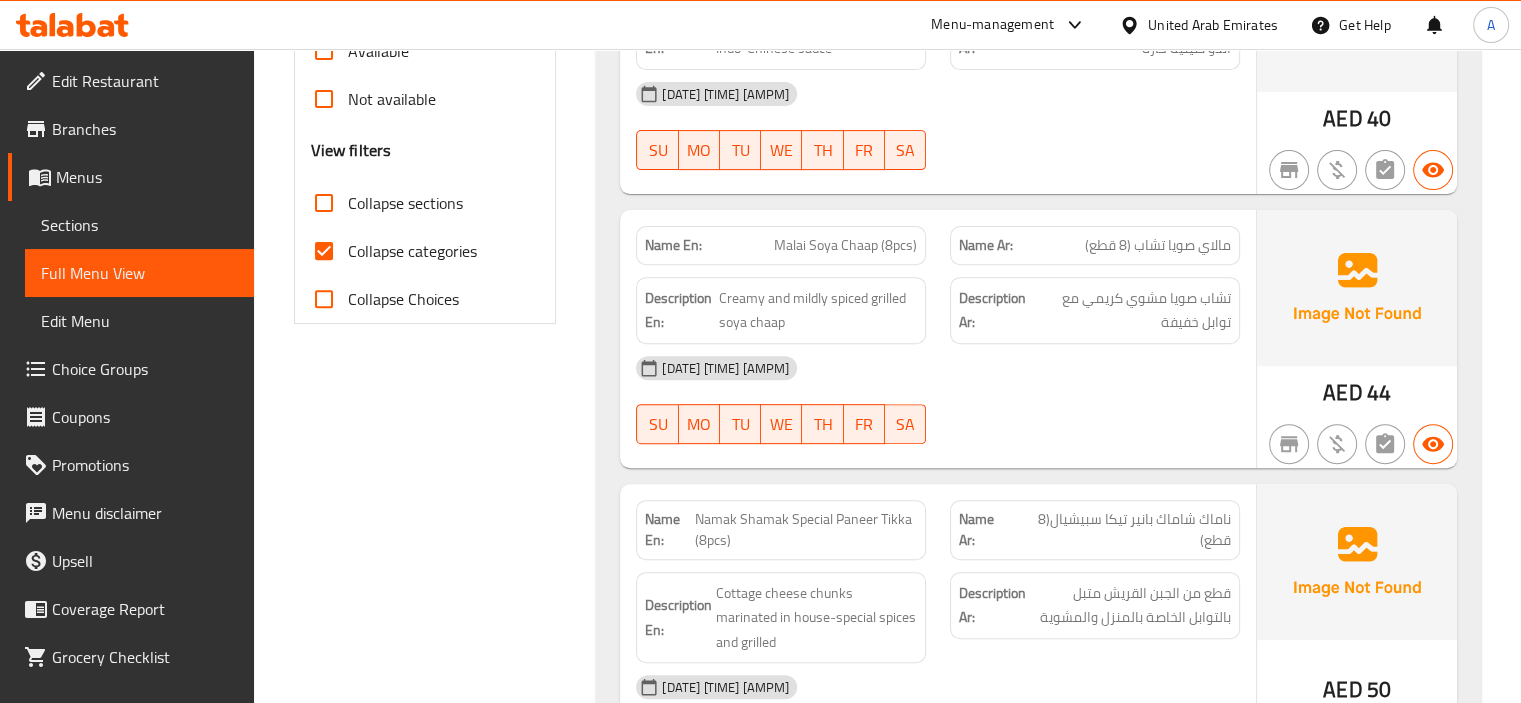 click on "Collapse sections" at bounding box center (405, 203) 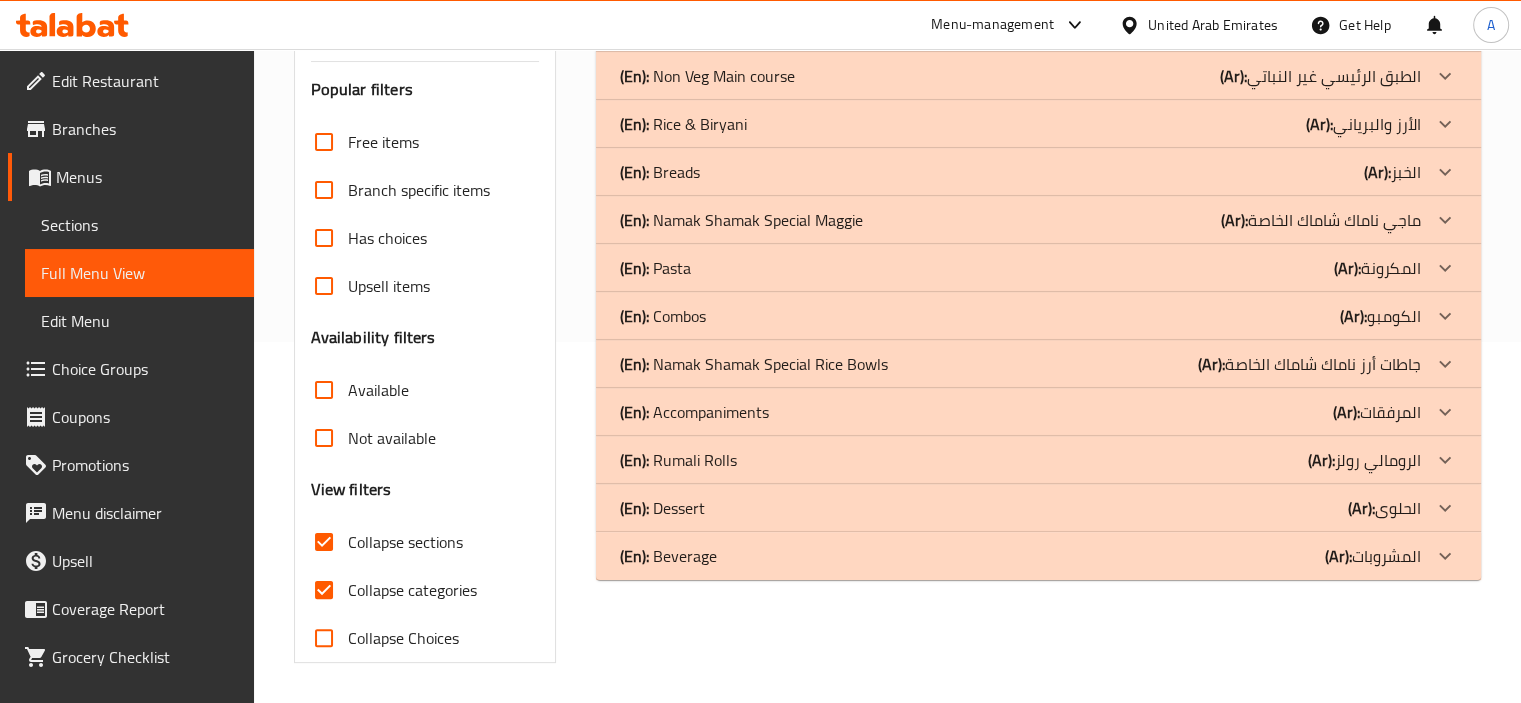 scroll, scrollTop: 360, scrollLeft: 0, axis: vertical 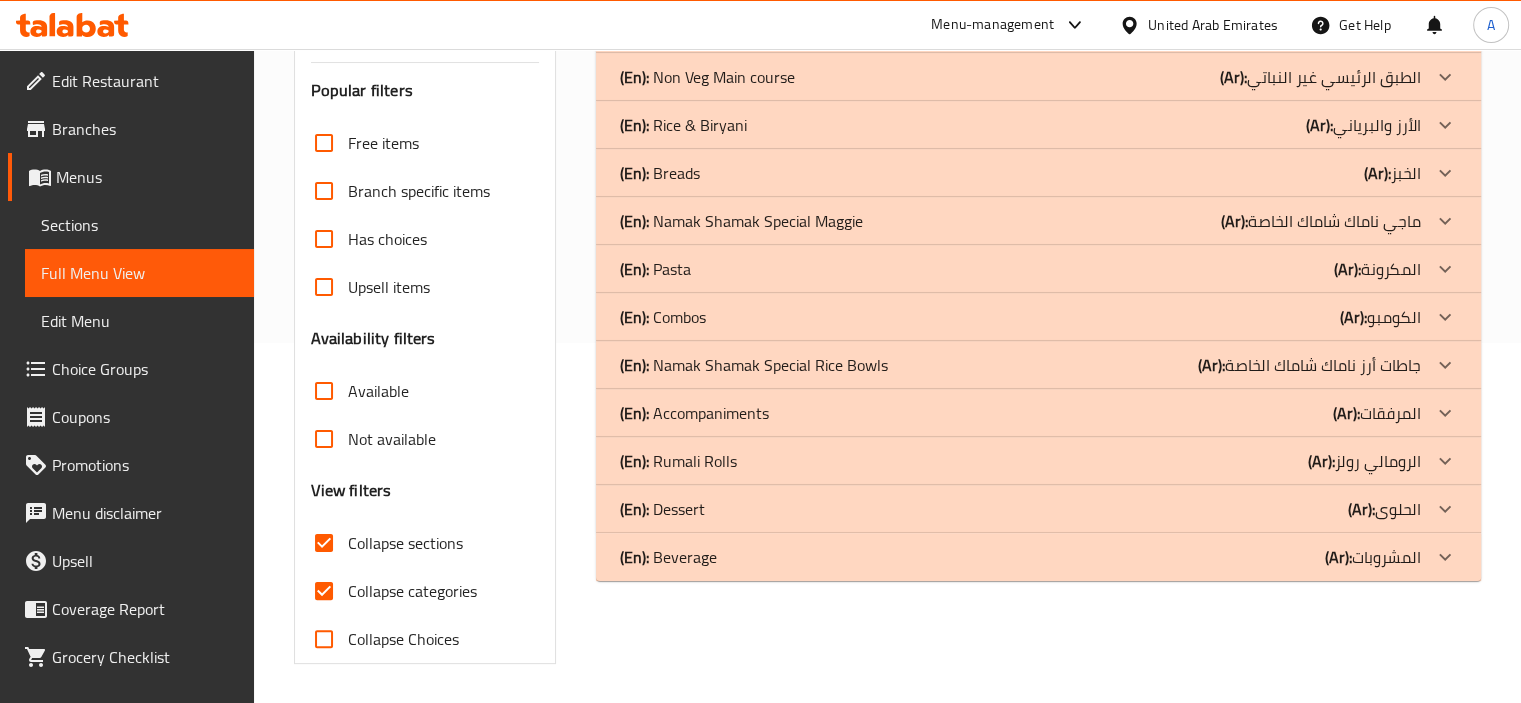 click on "(En):   Beverage (Ar): المشروبات" at bounding box center [1020, -67] 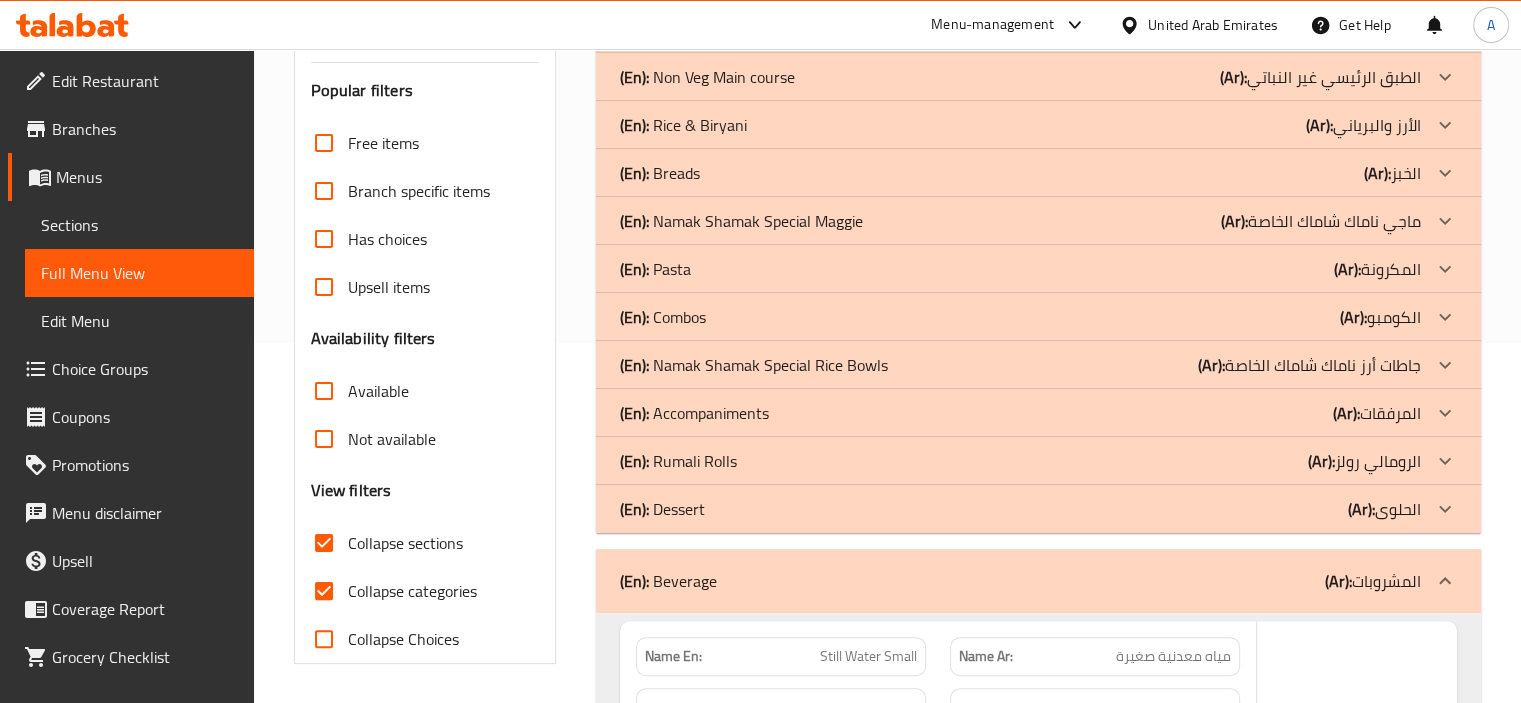 click on "(En):   Dessert (Ar): الحلوى" at bounding box center [1020, -67] 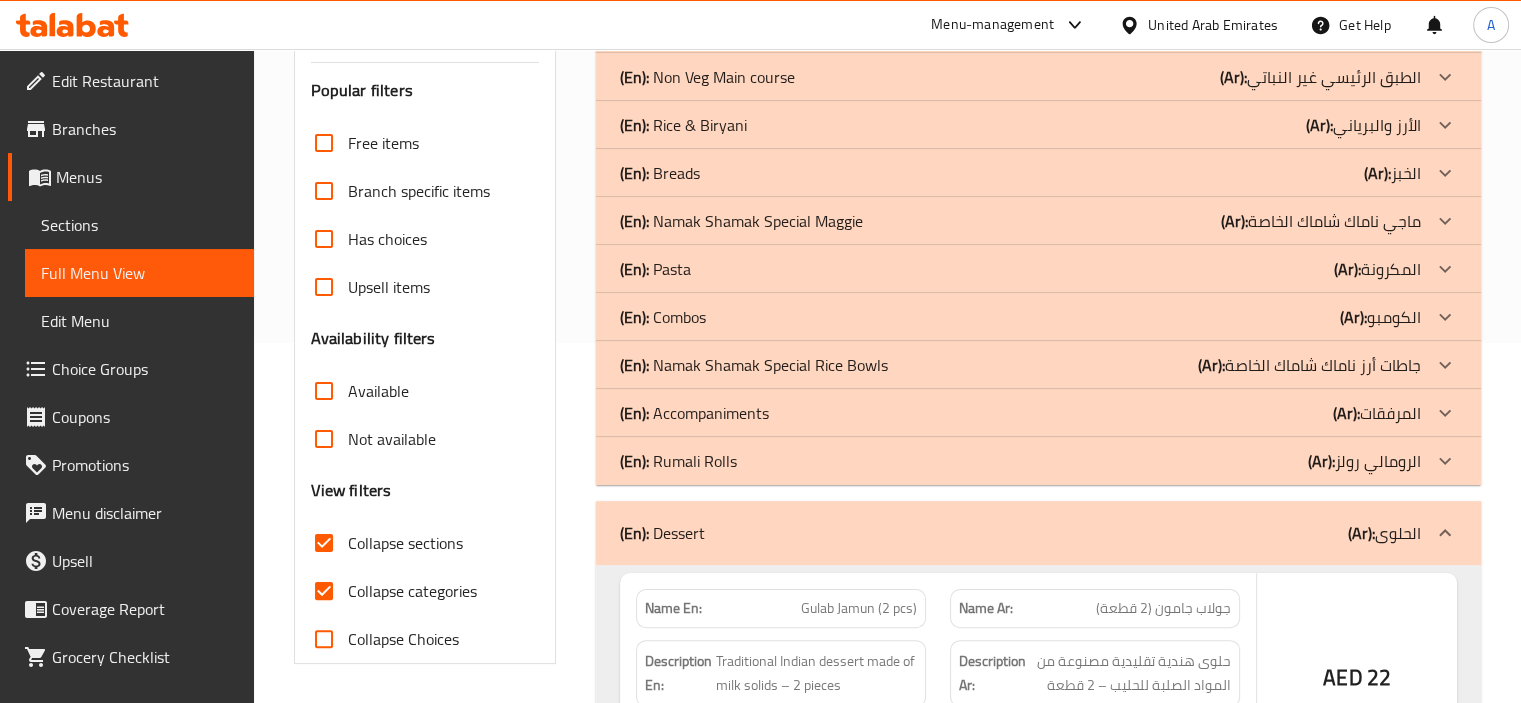 click on "(En):   Rumali Rolls (Ar): الرومالي رولز" at bounding box center (1020, -67) 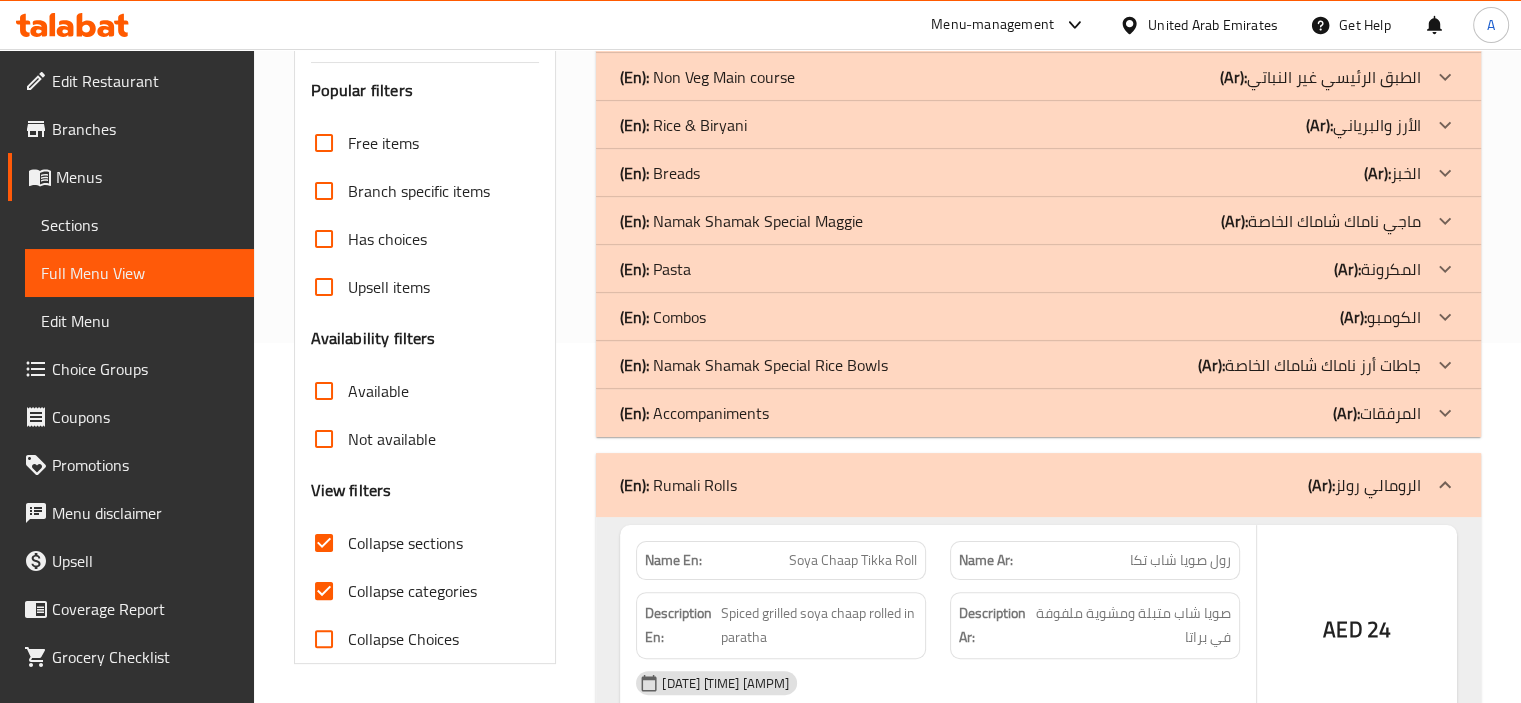 click on "(En):   Accompaniments (Ar): المرفقات" at bounding box center [1020, -67] 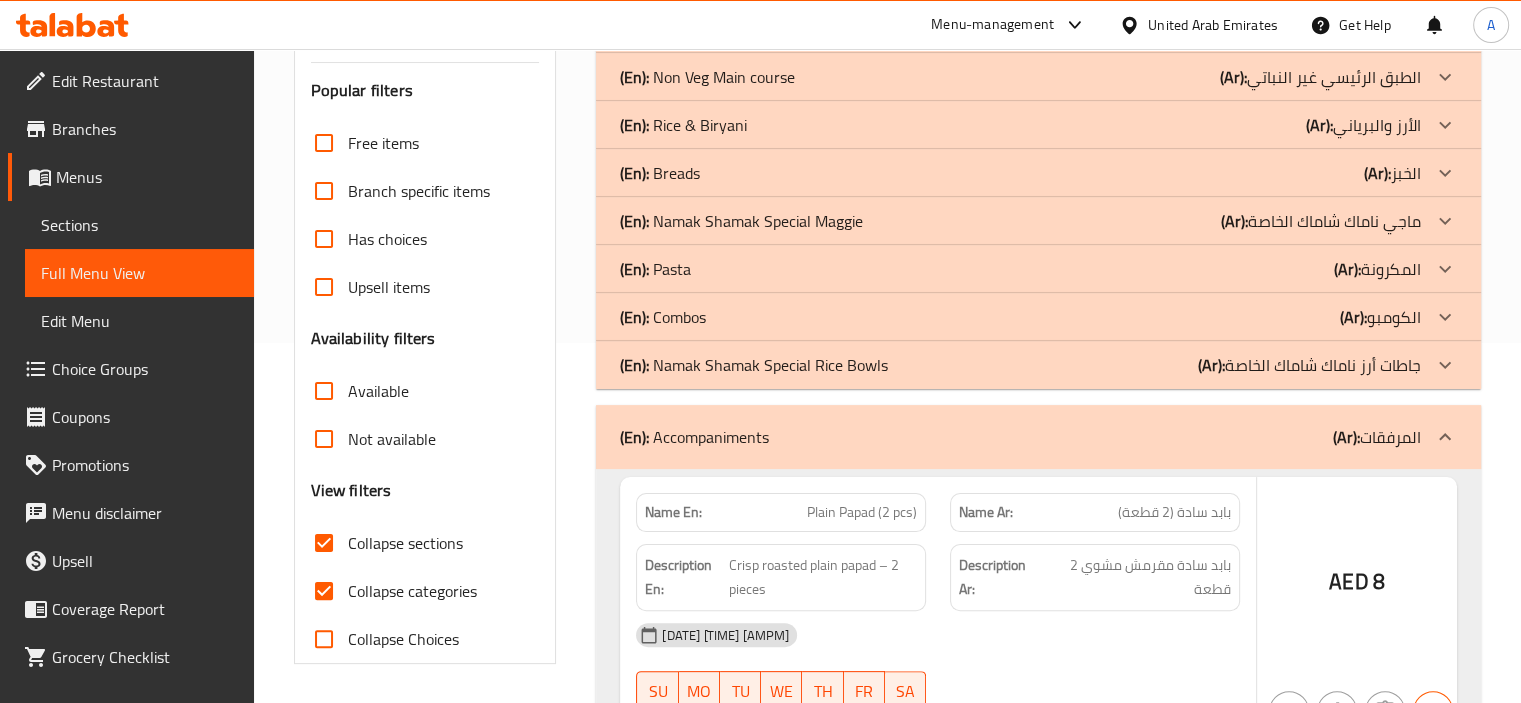 click on "(En):   Namak Shamak Special Rice Bowls" at bounding box center (678, -67) 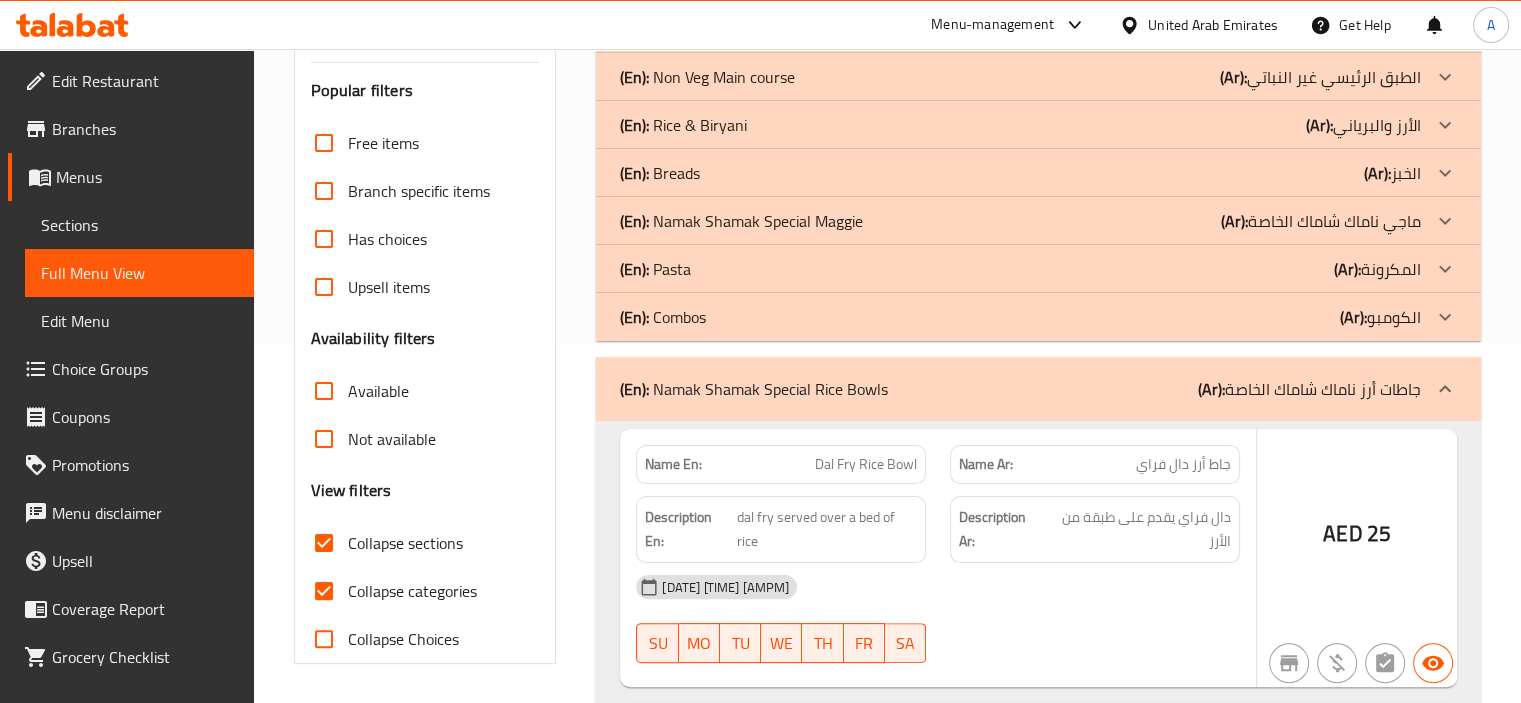 click on "(En):   Combos (Ar): الكومبو" at bounding box center [1020, -67] 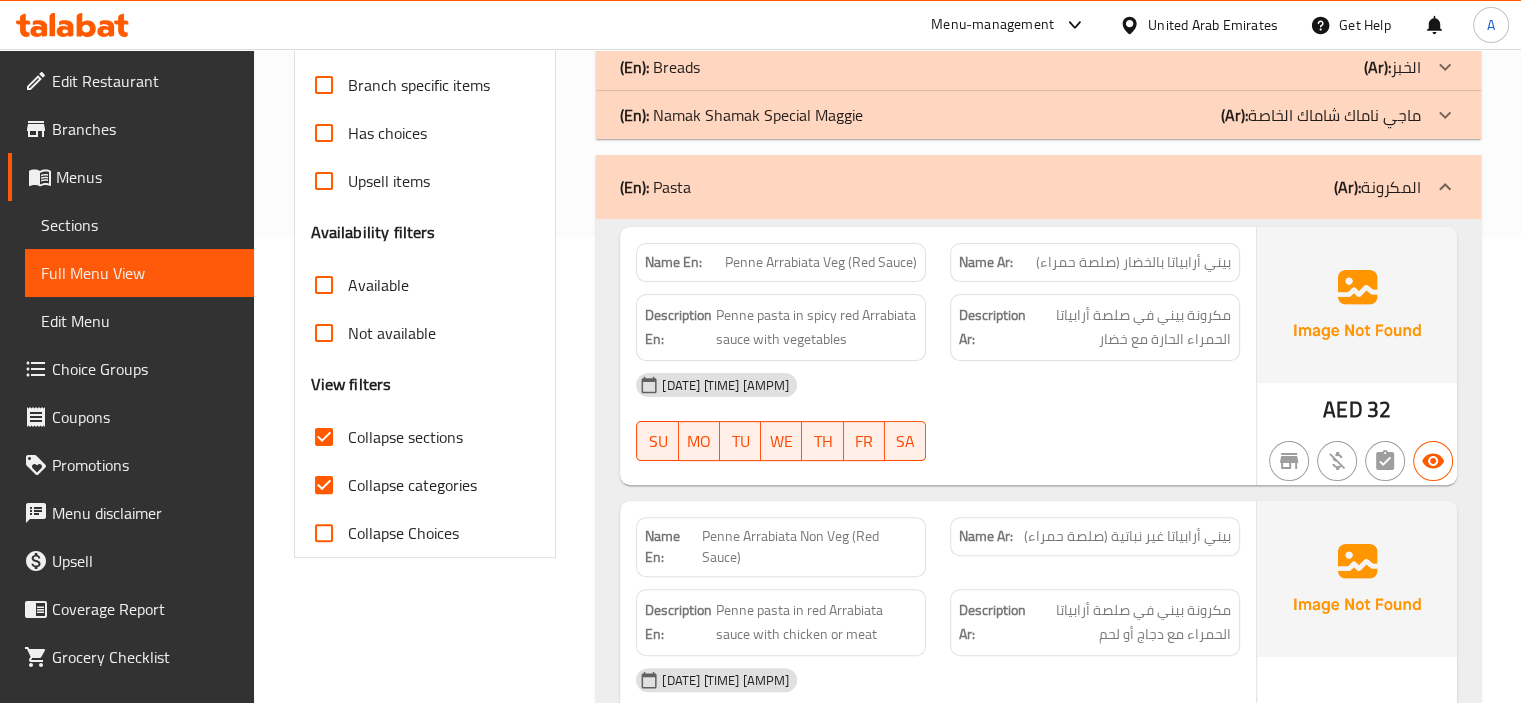 scroll, scrollTop: 500, scrollLeft: 0, axis: vertical 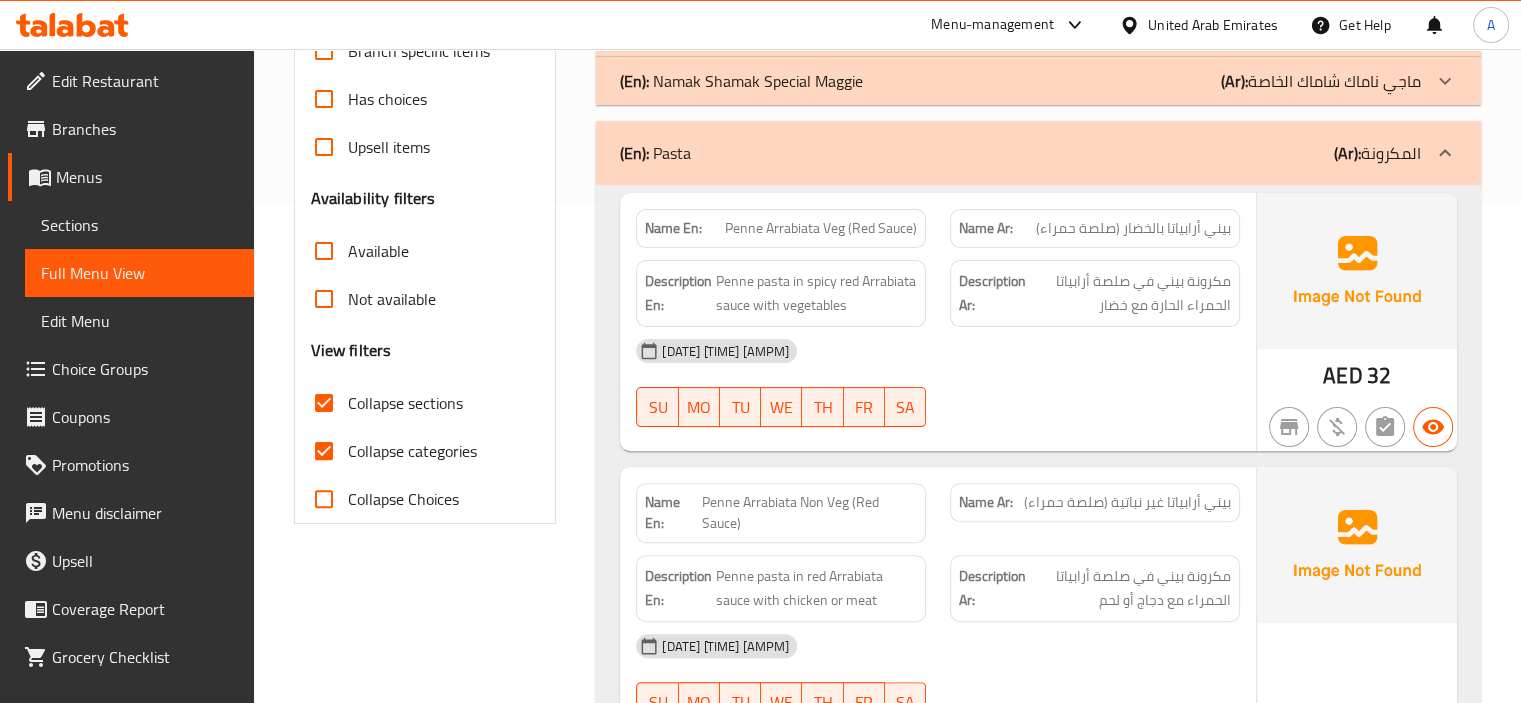 click on "Collapse categories" at bounding box center [412, 451] 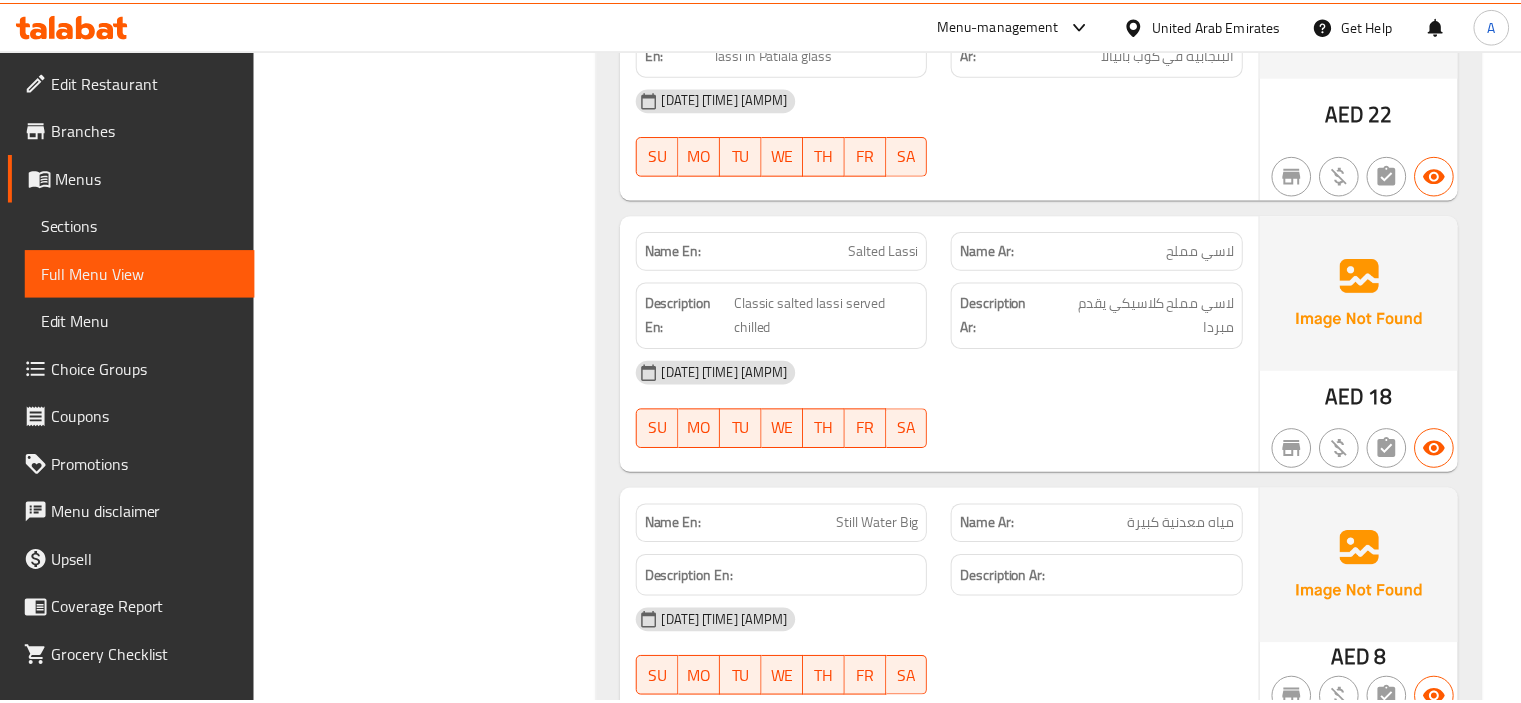 scroll, scrollTop: 11372, scrollLeft: 0, axis: vertical 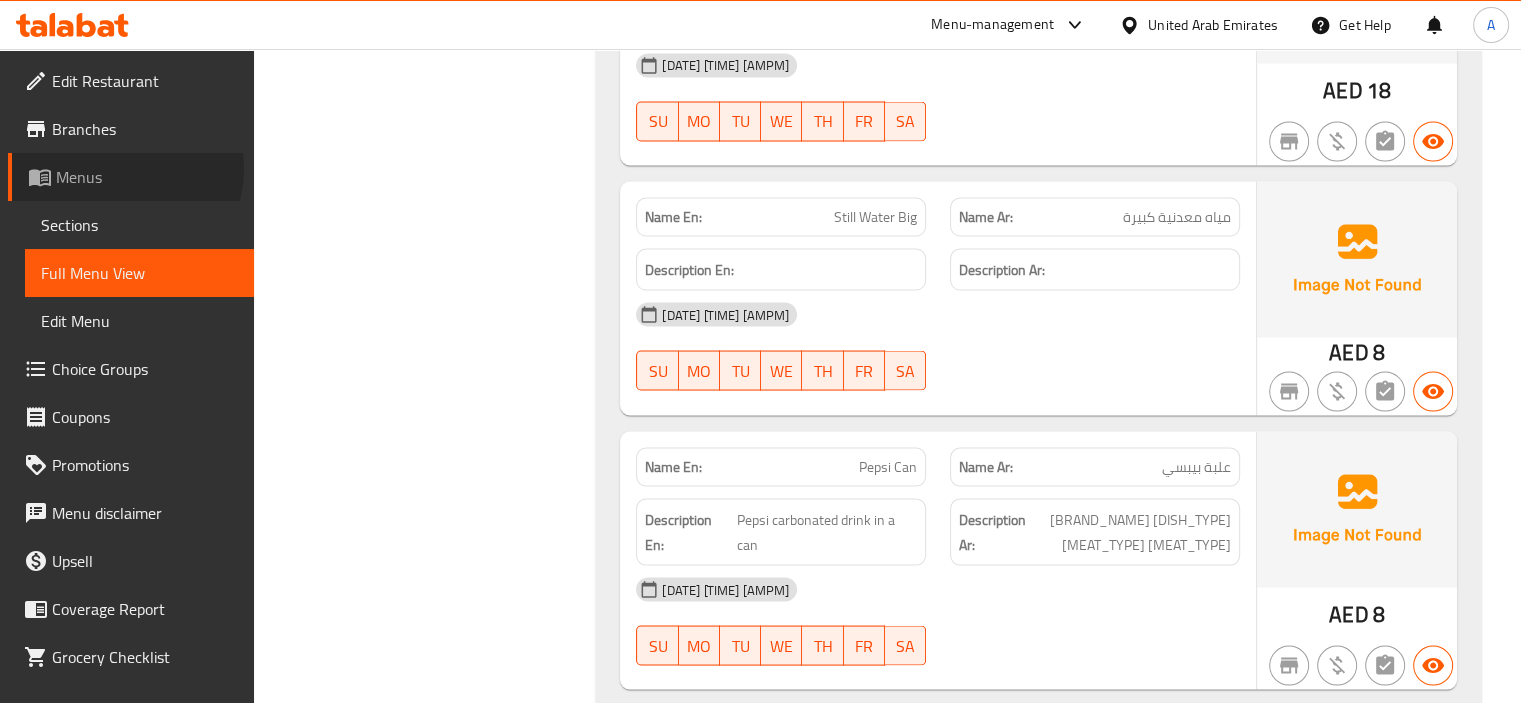 click on "Menus" at bounding box center (147, 177) 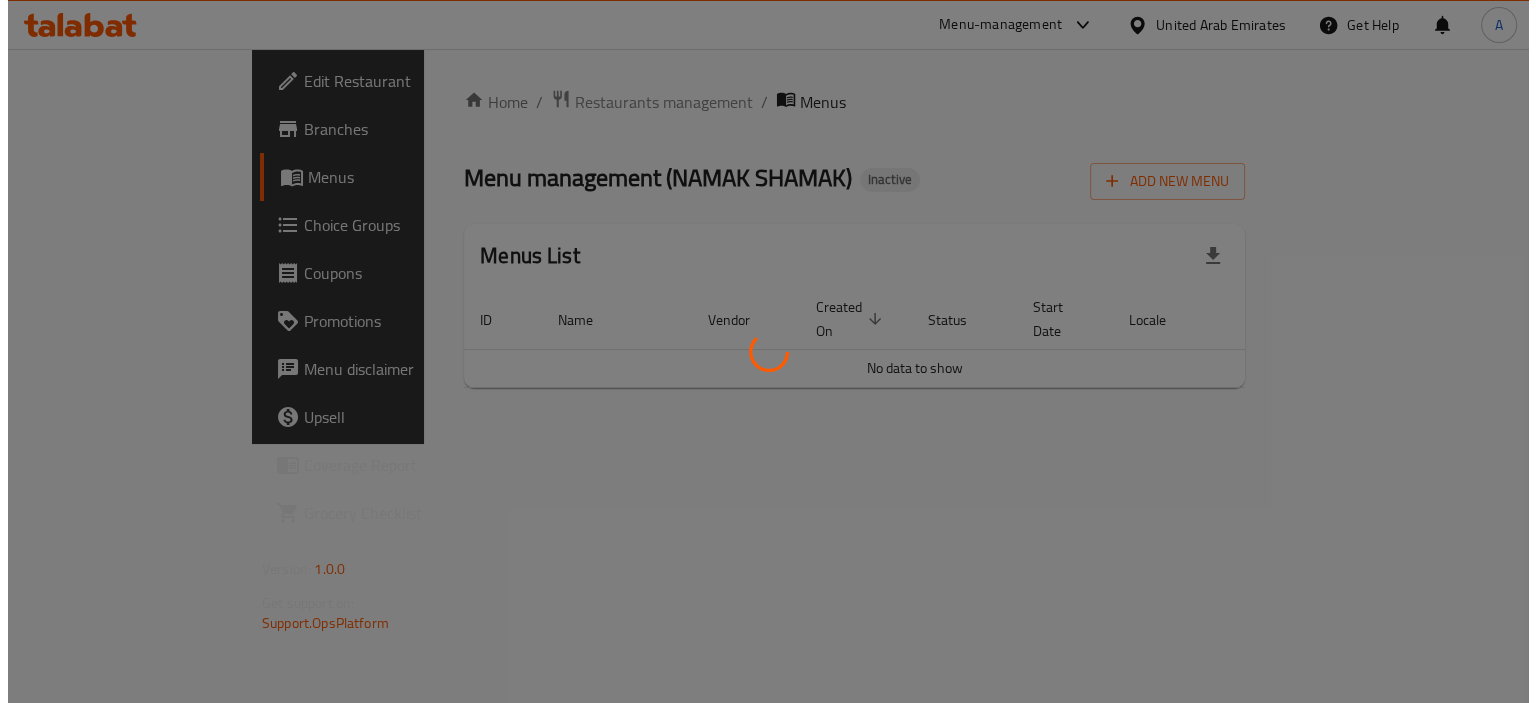 scroll, scrollTop: 0, scrollLeft: 0, axis: both 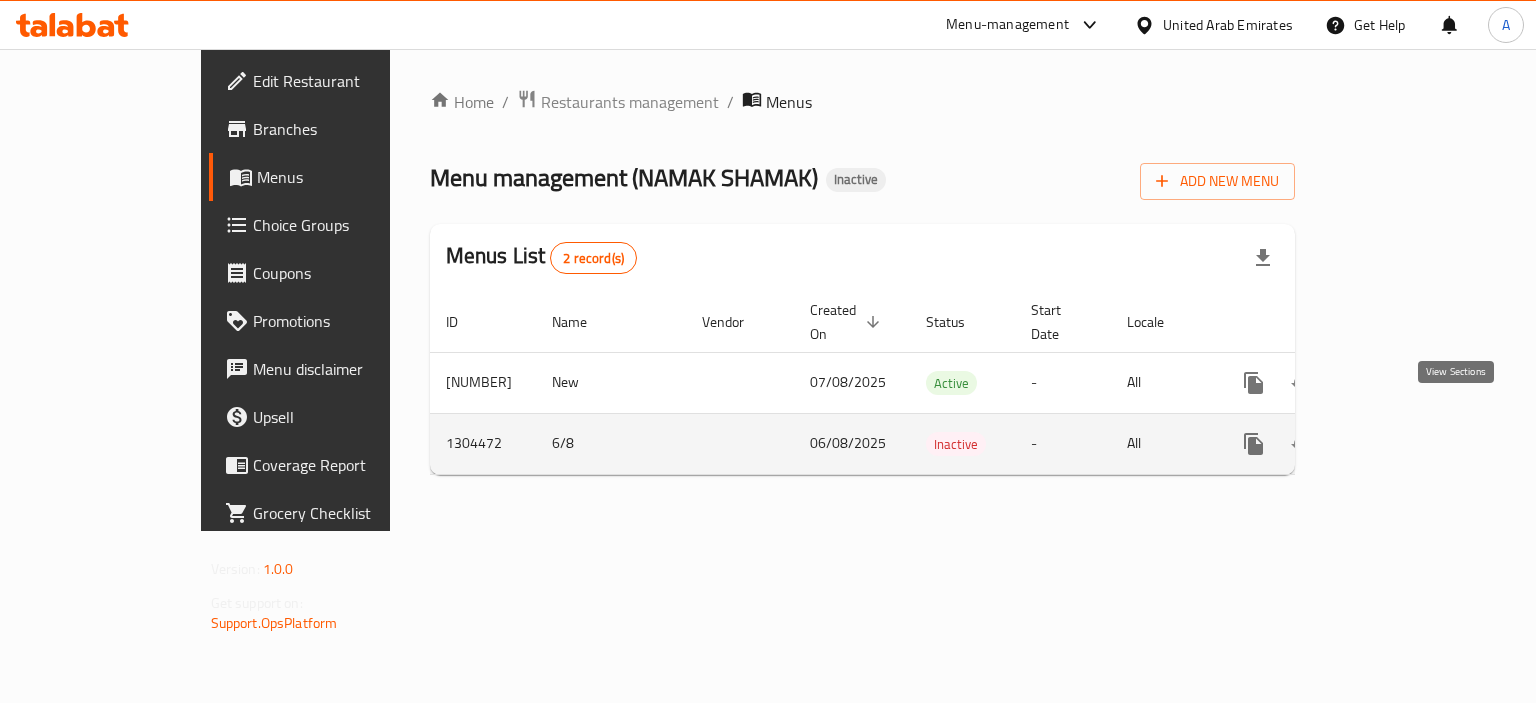 click 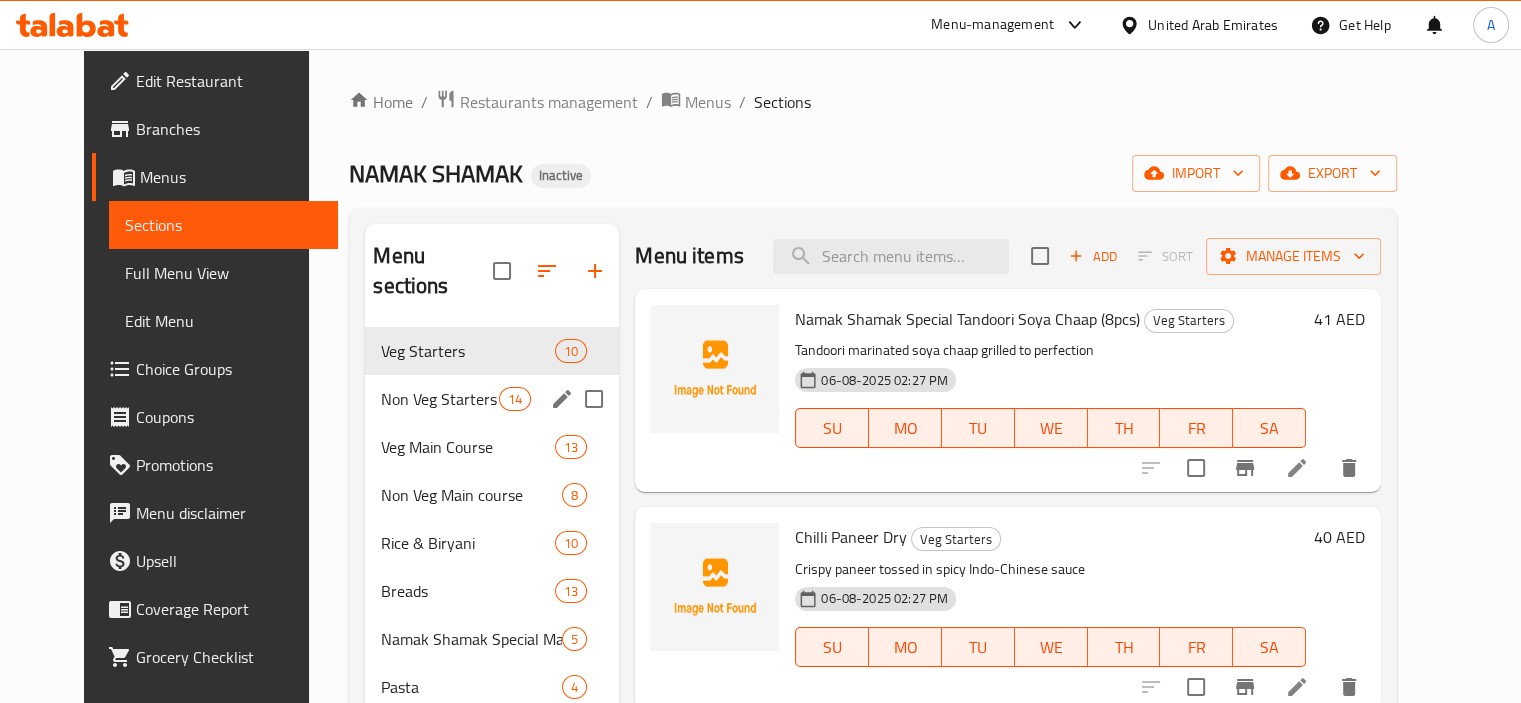 click on "Non Veg Starters 14" at bounding box center [492, 399] 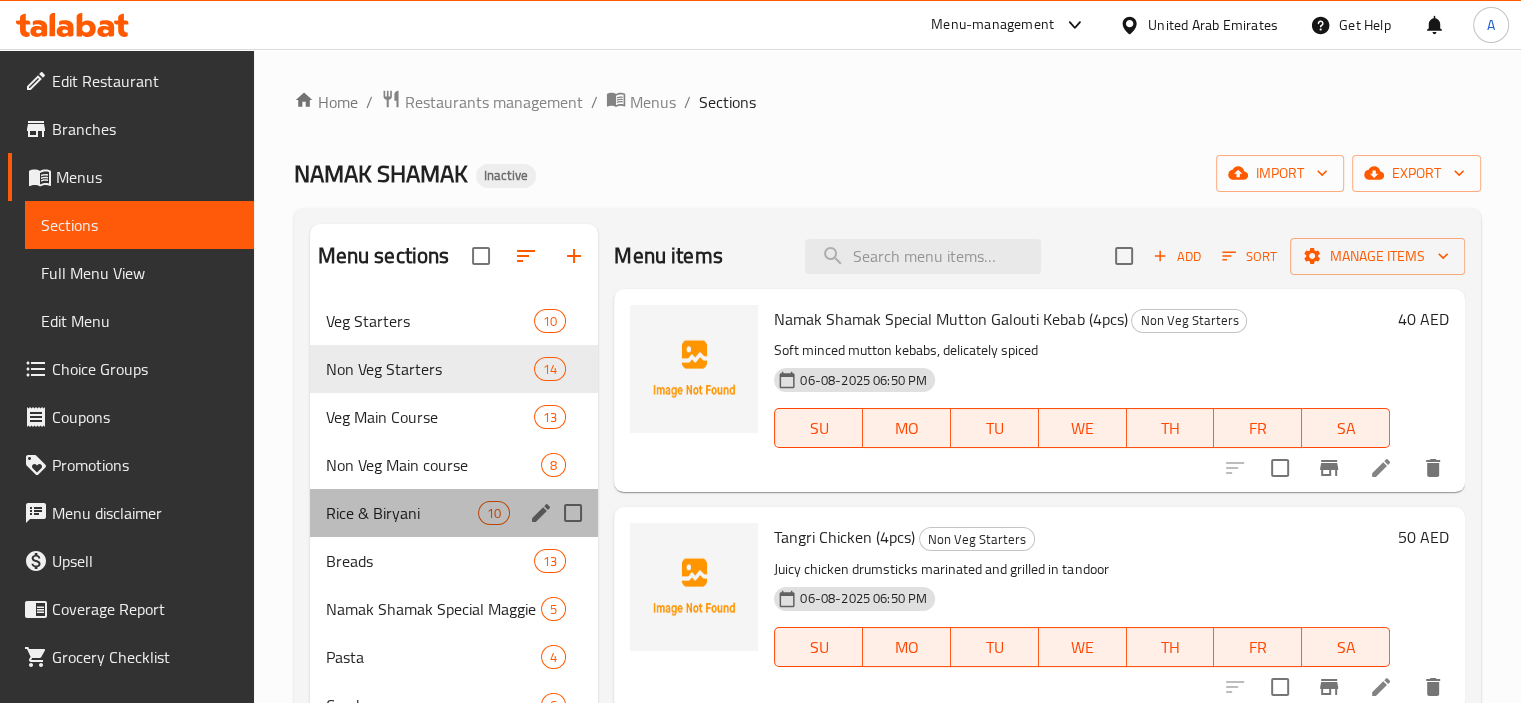 click on "Rice & Biryani" at bounding box center [402, 513] 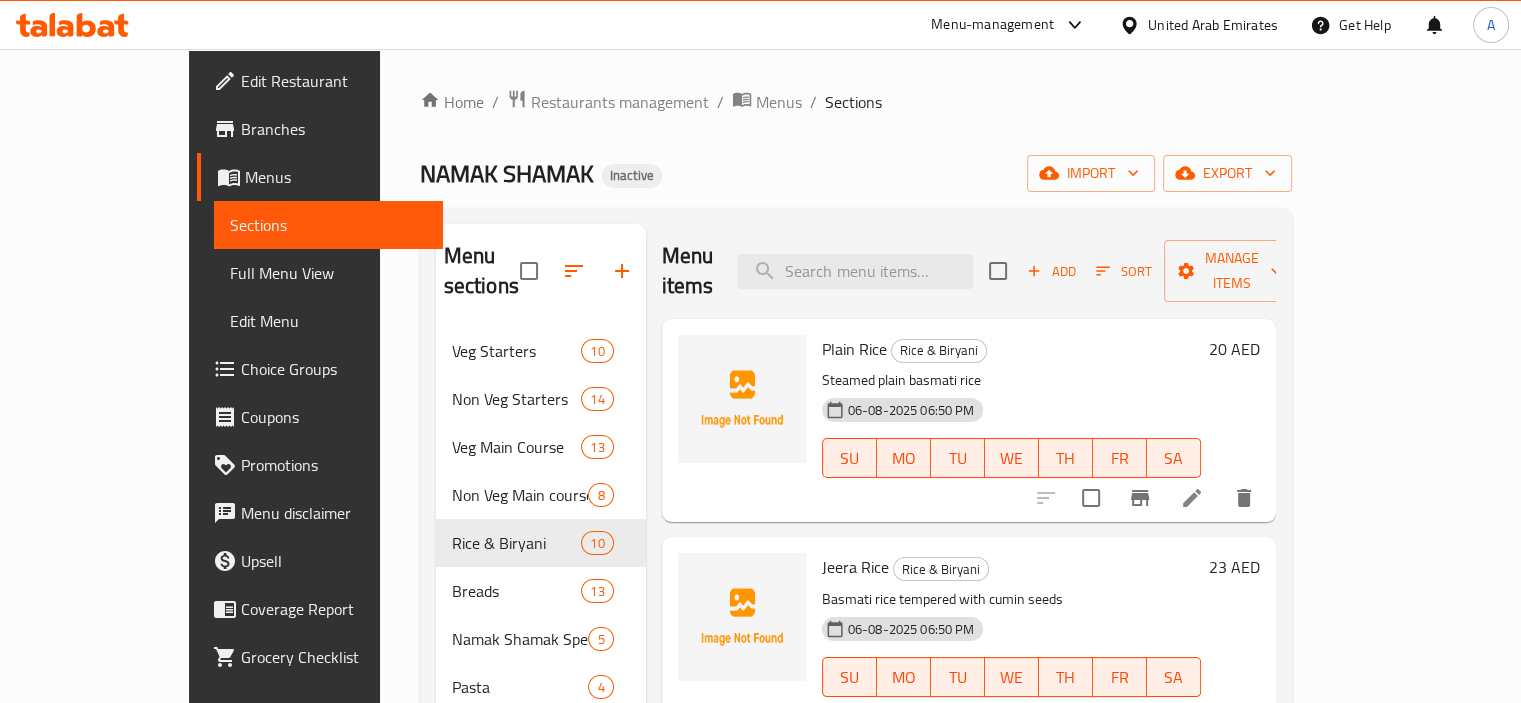 click on "Menus" at bounding box center [336, 177] 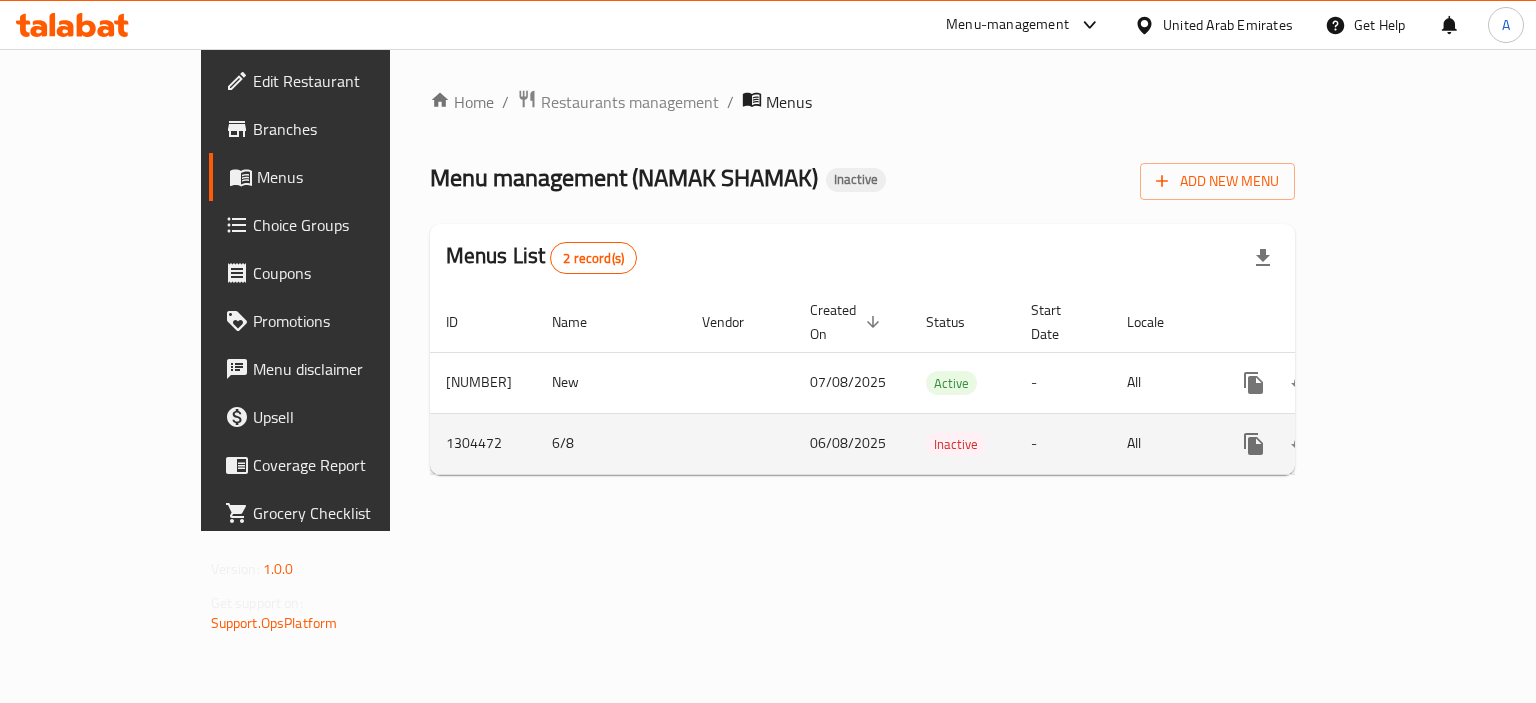 click on "6/8" at bounding box center [611, 443] 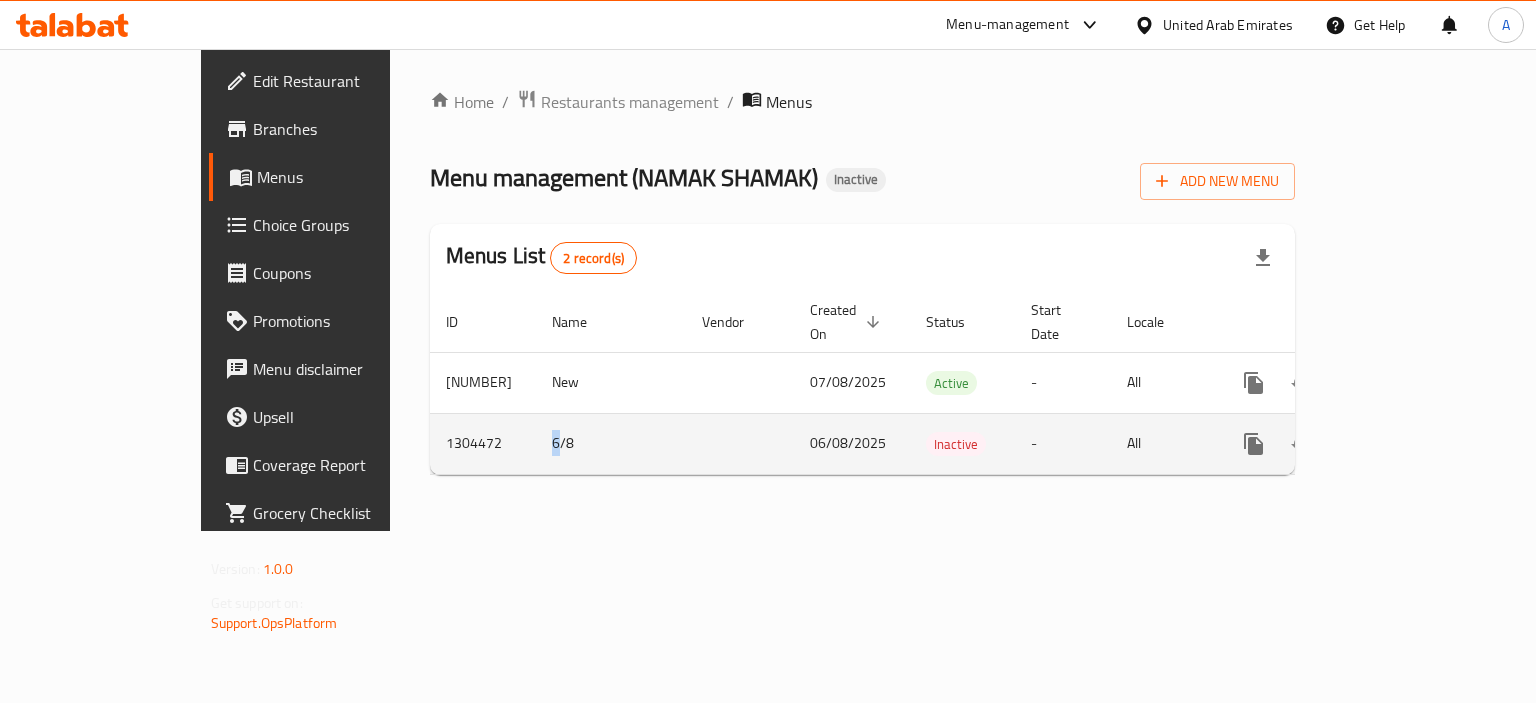 click on "6/8" at bounding box center [611, 443] 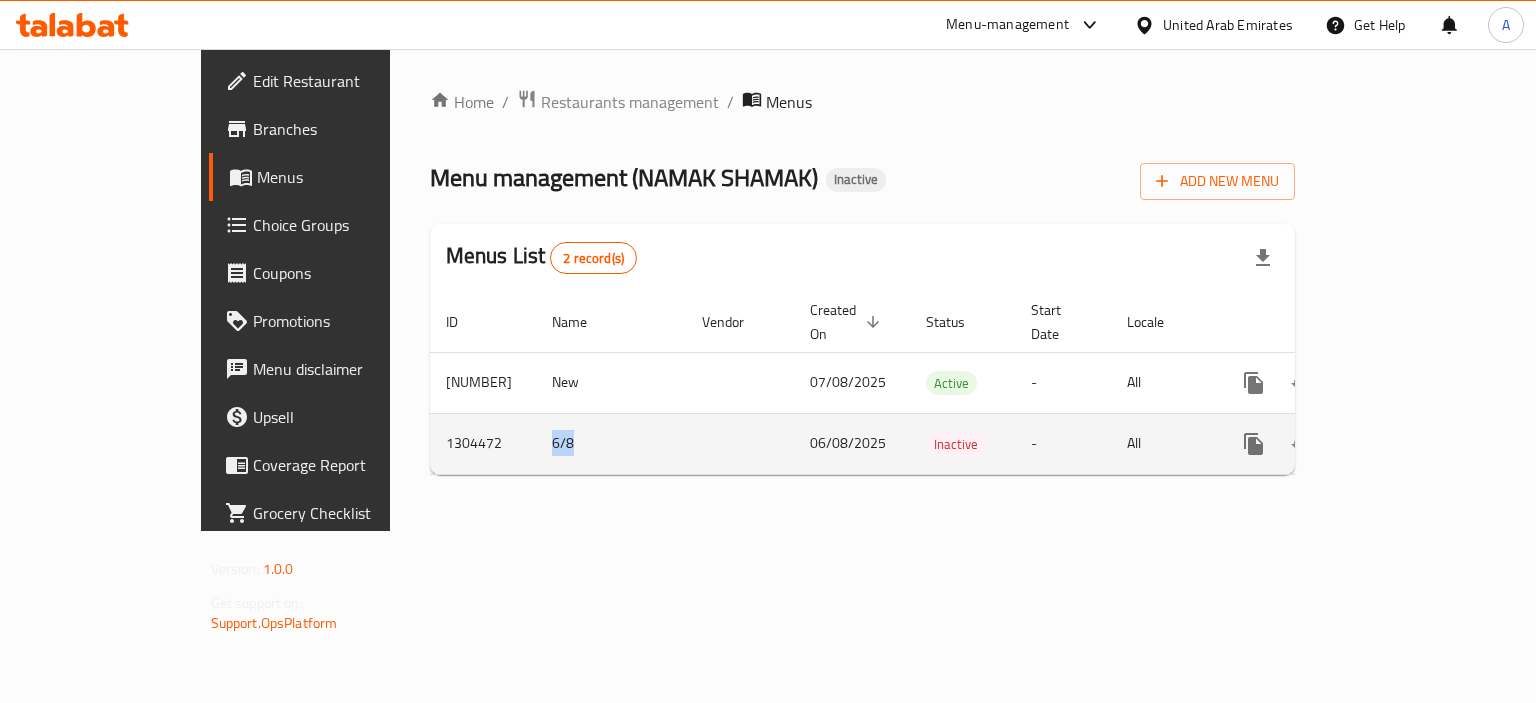 click on "6/8" at bounding box center [611, 443] 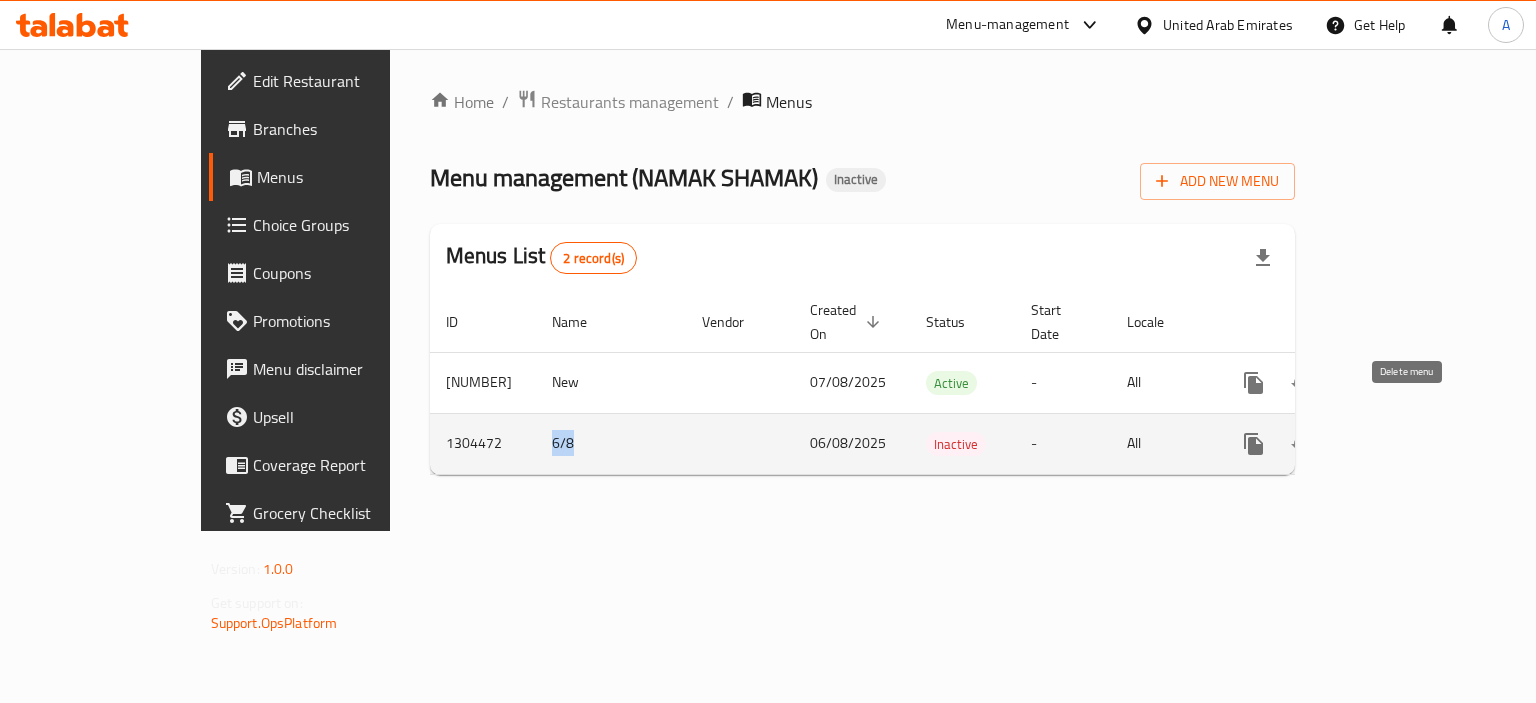 click 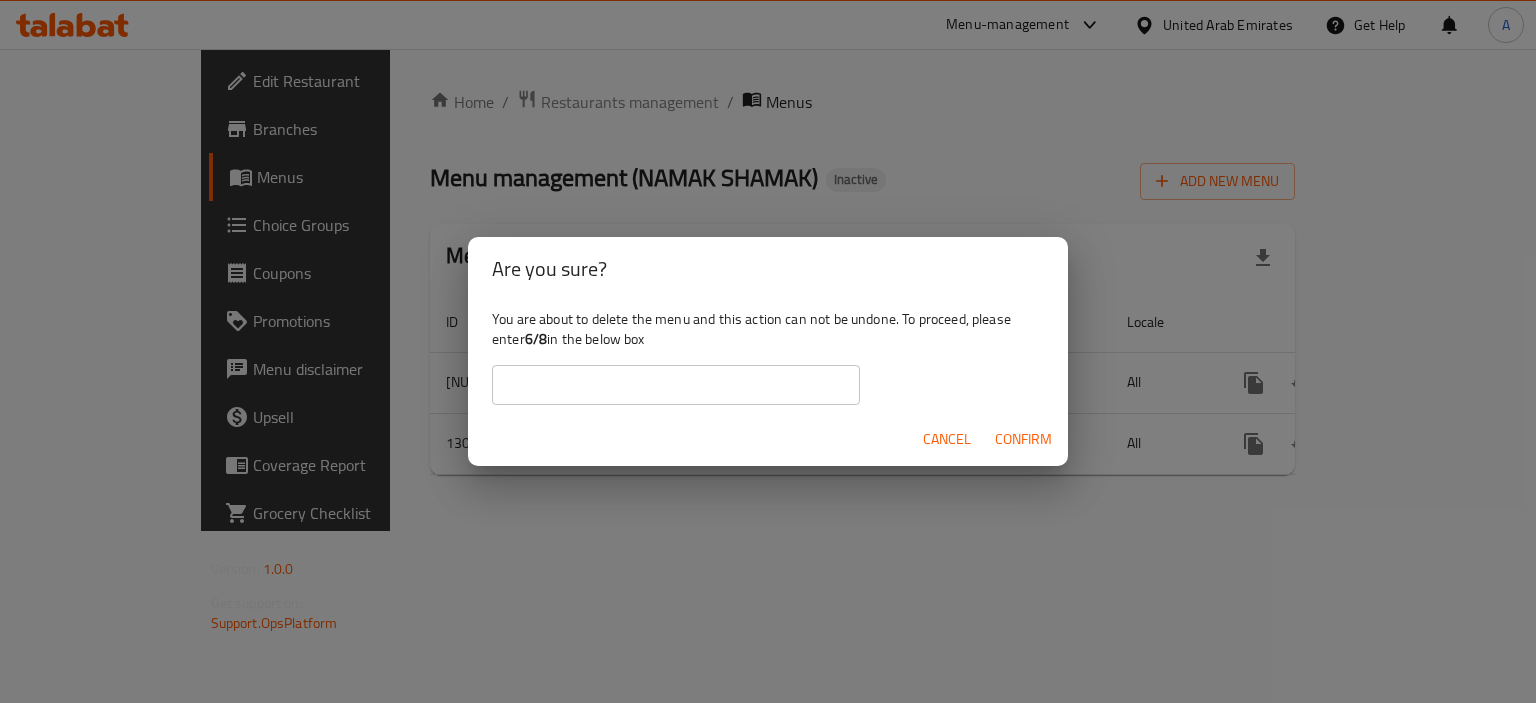 click at bounding box center [676, 385] 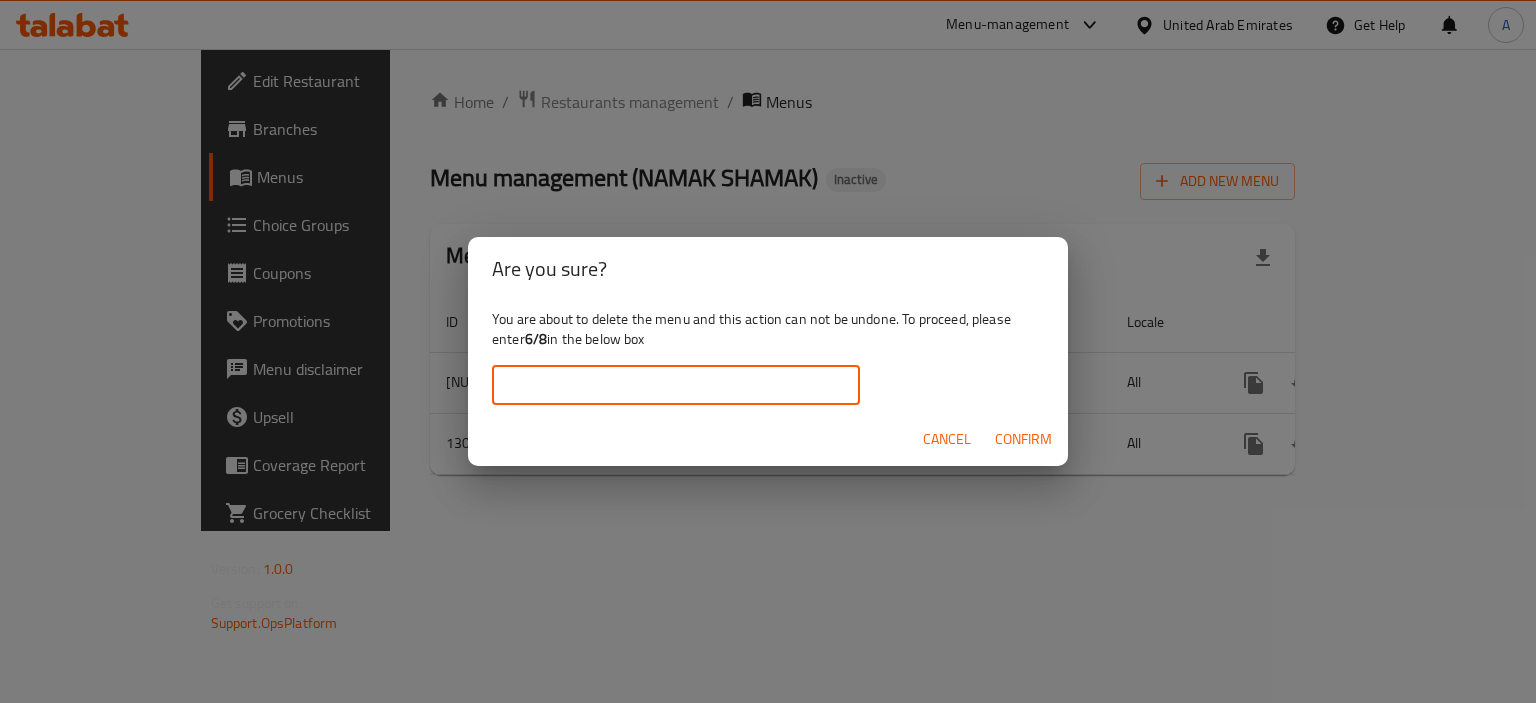 paste on "6/8" 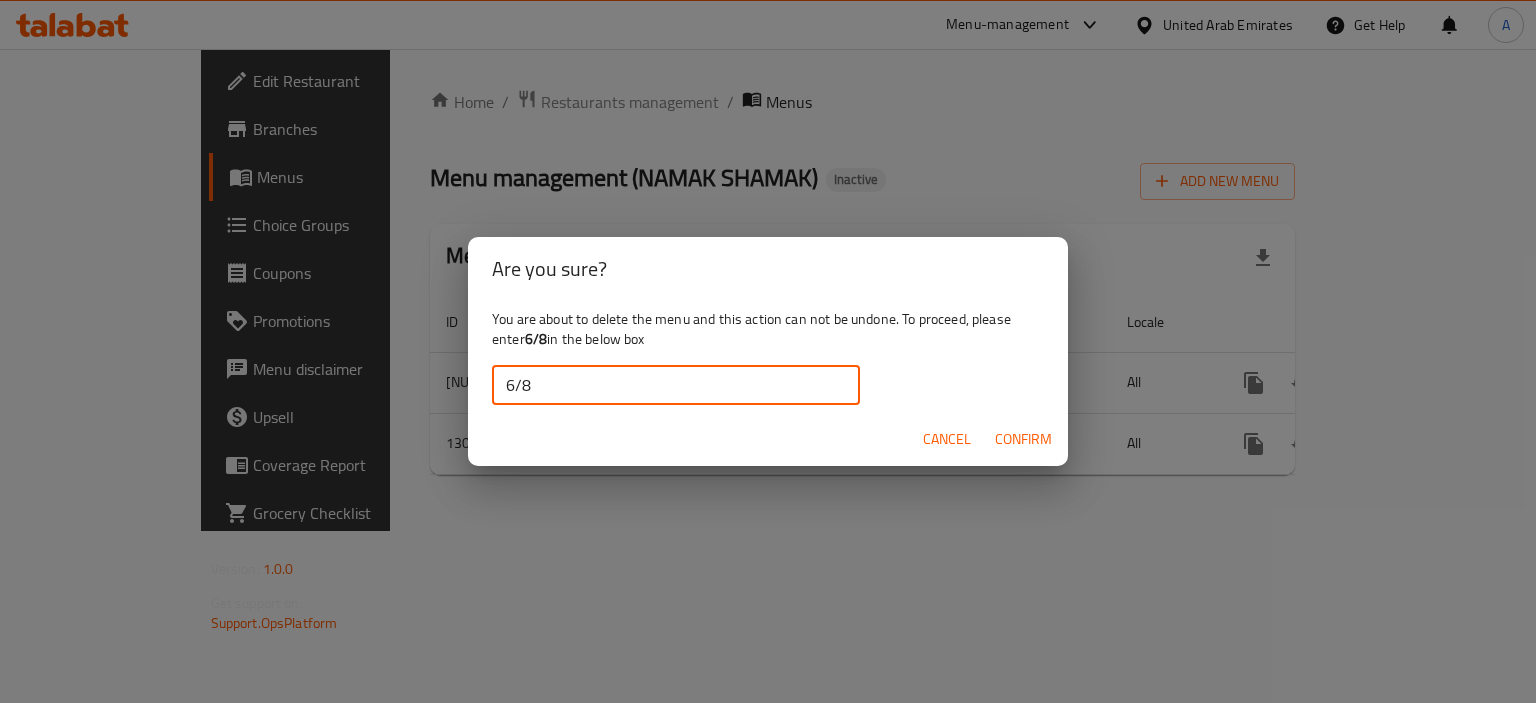type on "6/8" 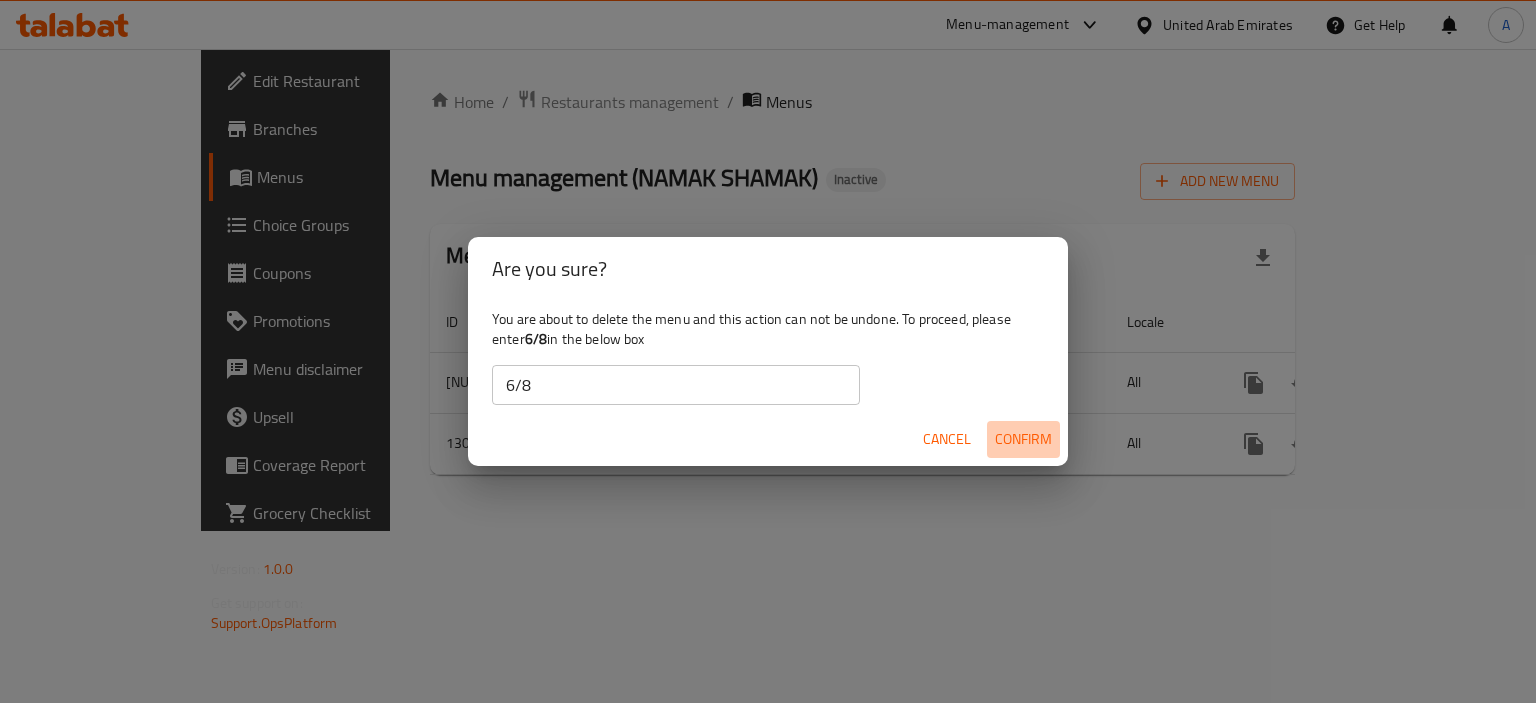 click on "Confirm" at bounding box center [1023, 439] 